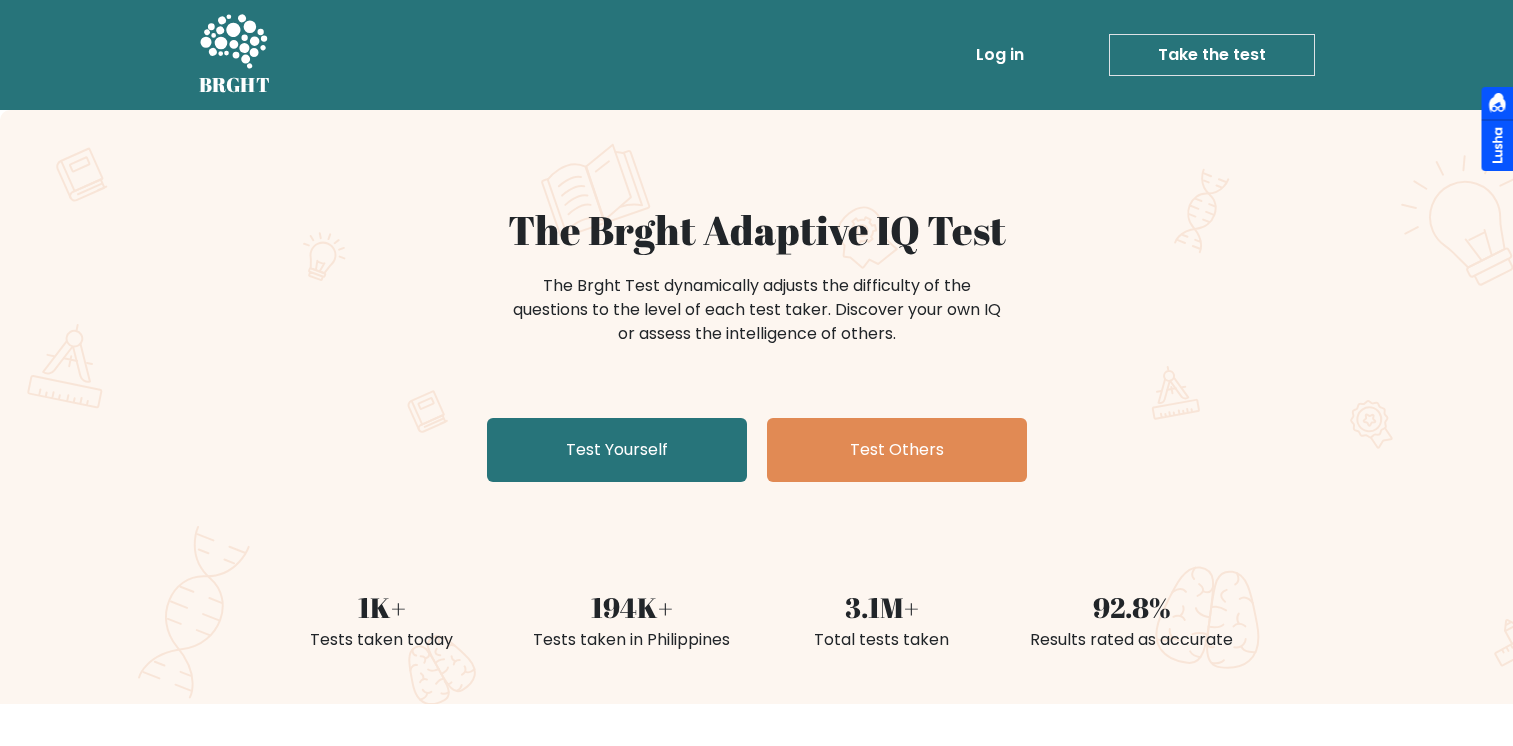 scroll, scrollTop: 0, scrollLeft: 0, axis: both 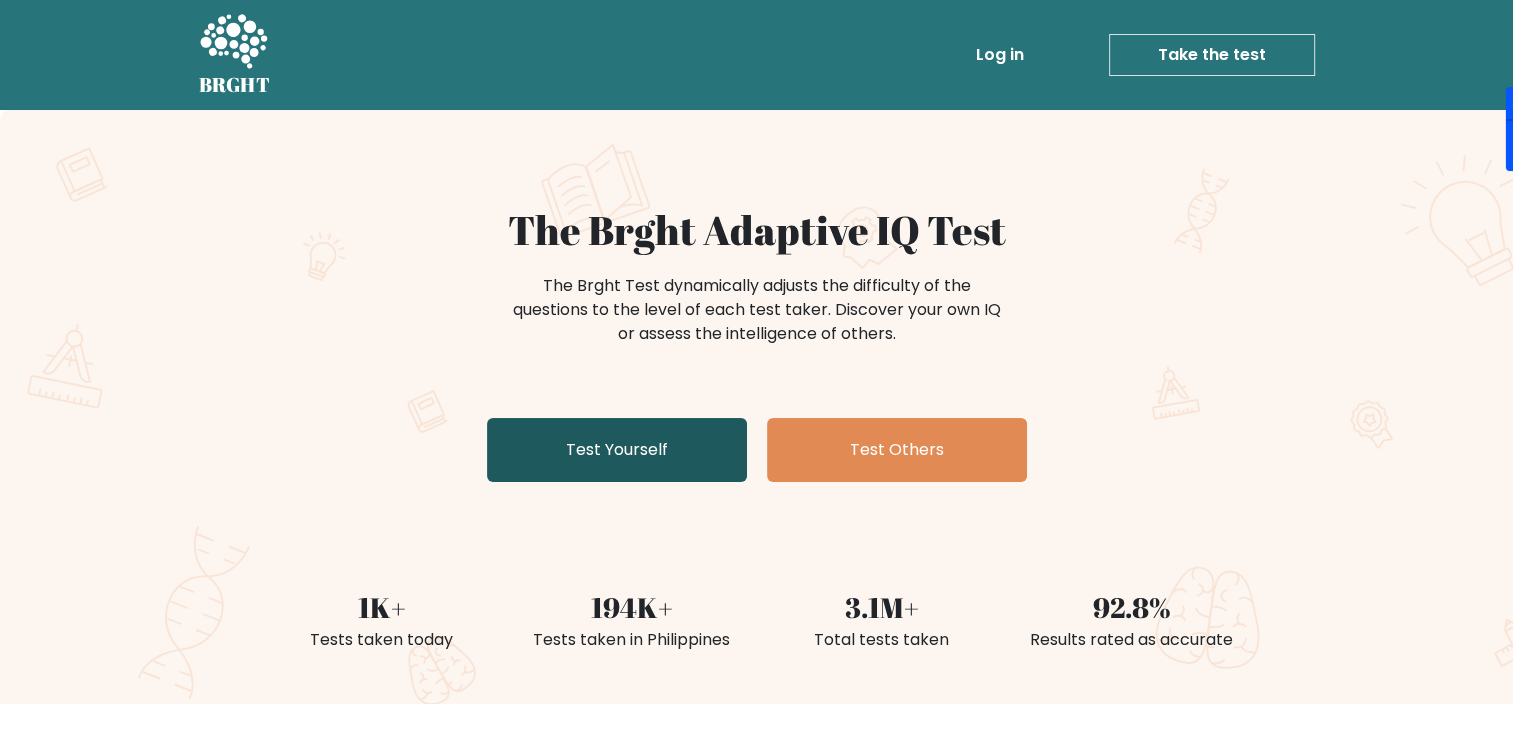 click on "Test Yourself" at bounding box center (617, 450) 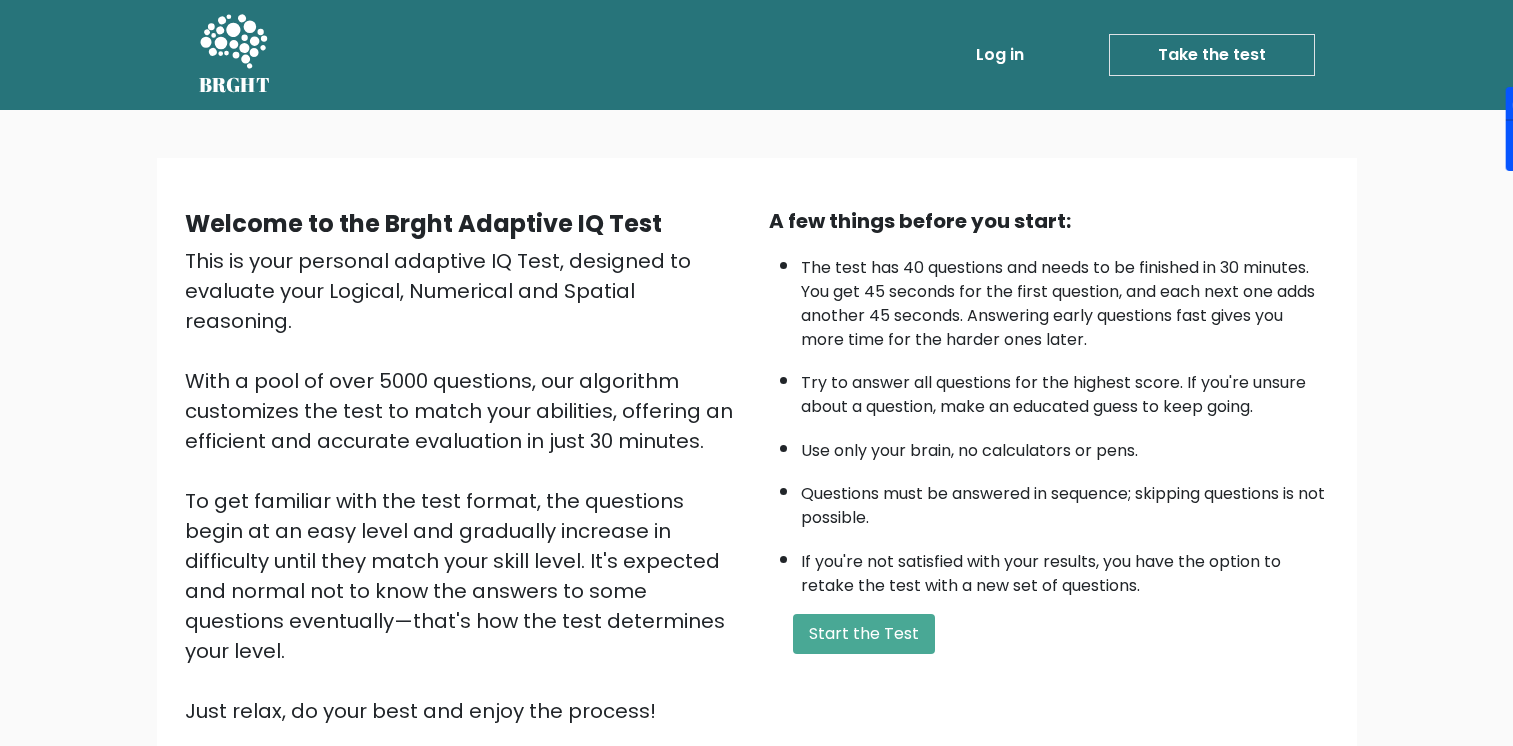 scroll, scrollTop: 0, scrollLeft: 0, axis: both 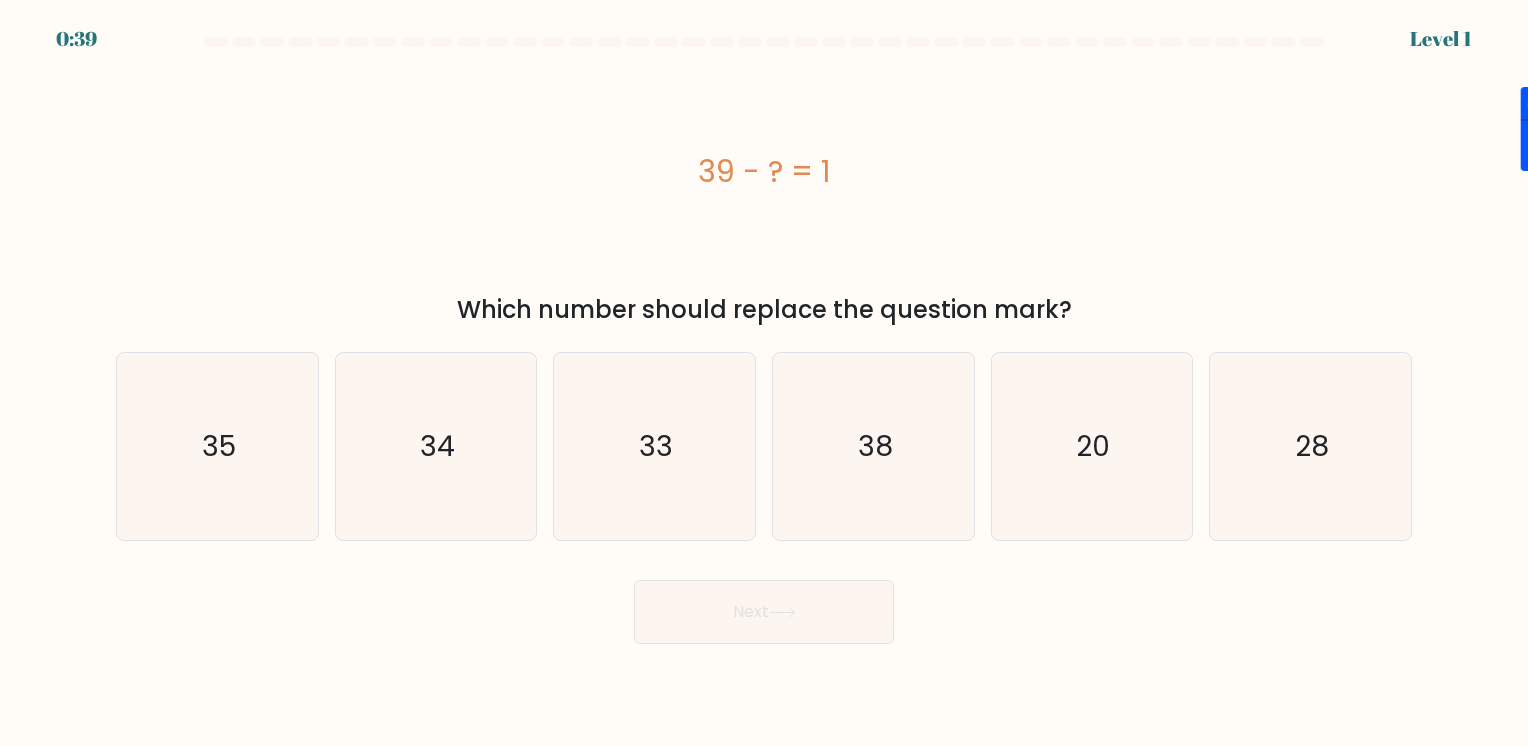 drag, startPoint x: 696, startPoint y: 162, endPoint x: 852, endPoint y: 165, distance: 156.02884 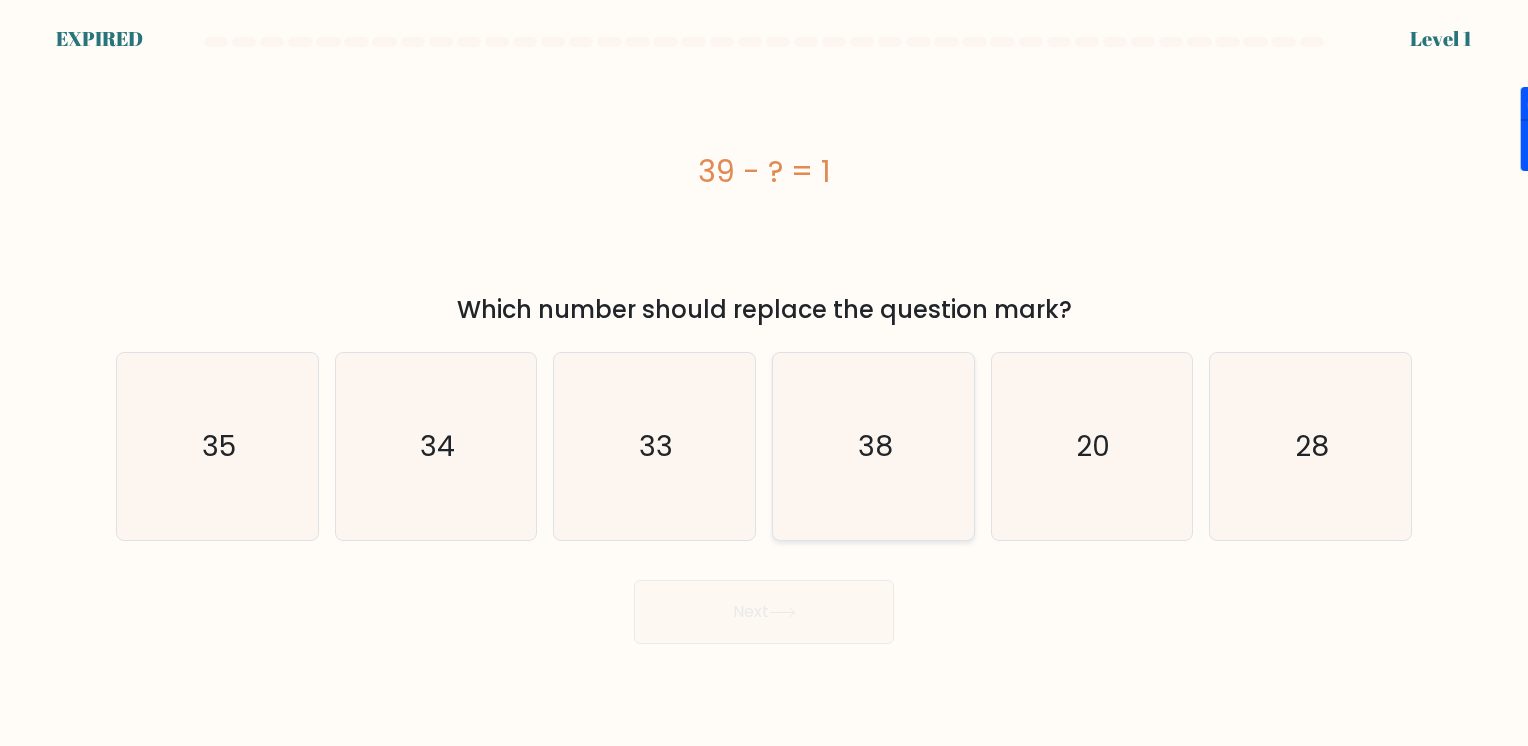 click on "38" at bounding box center [873, 446] 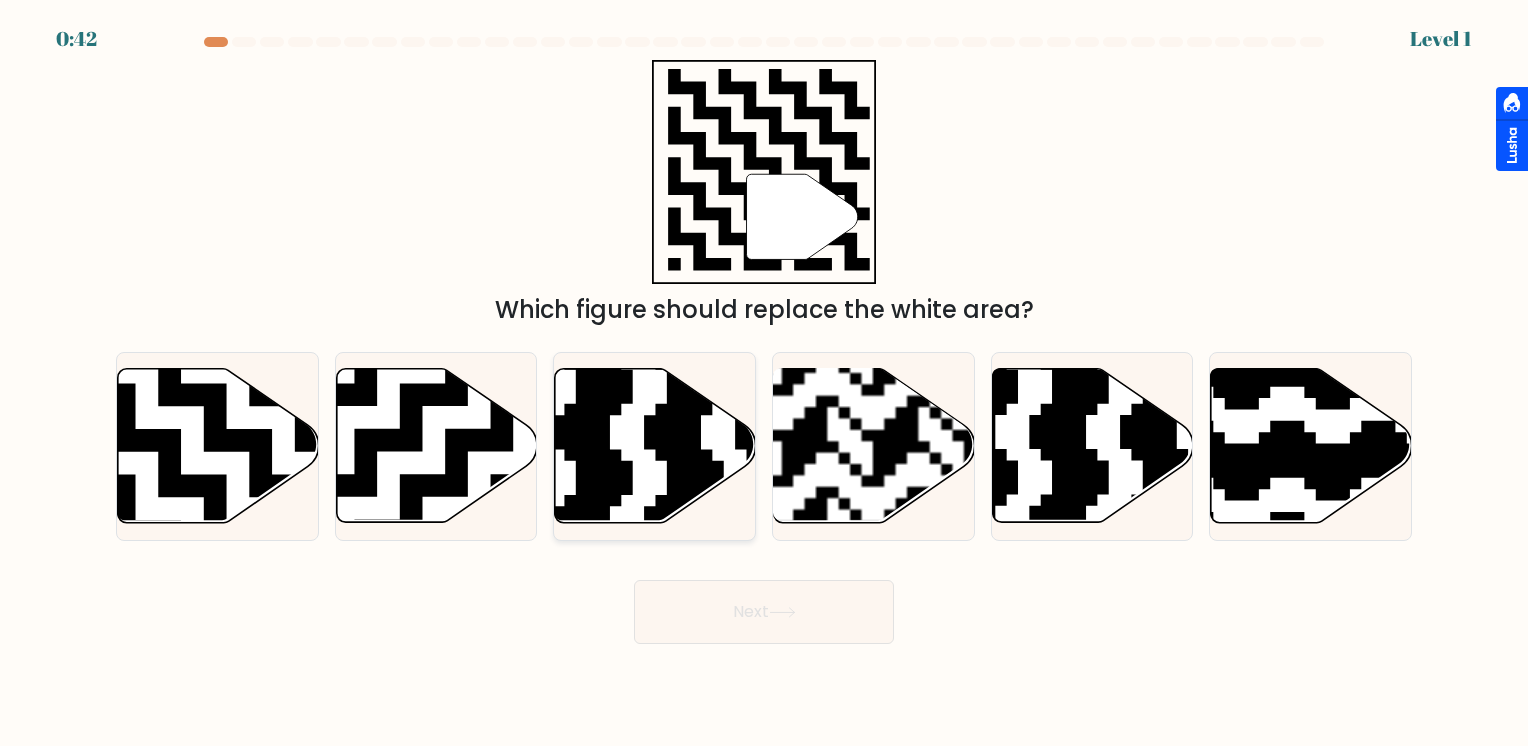scroll, scrollTop: 0, scrollLeft: 0, axis: both 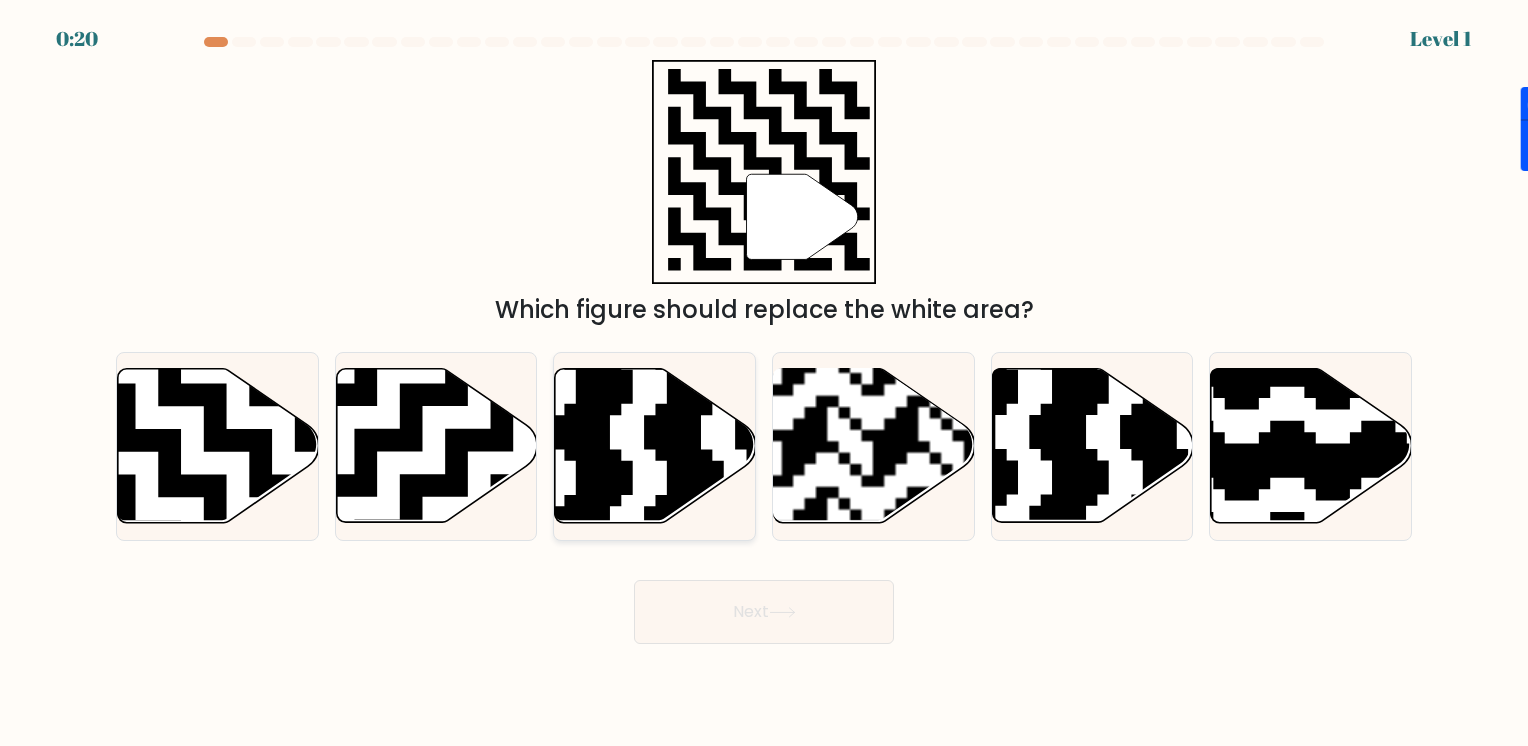 click at bounding box center [655, 446] 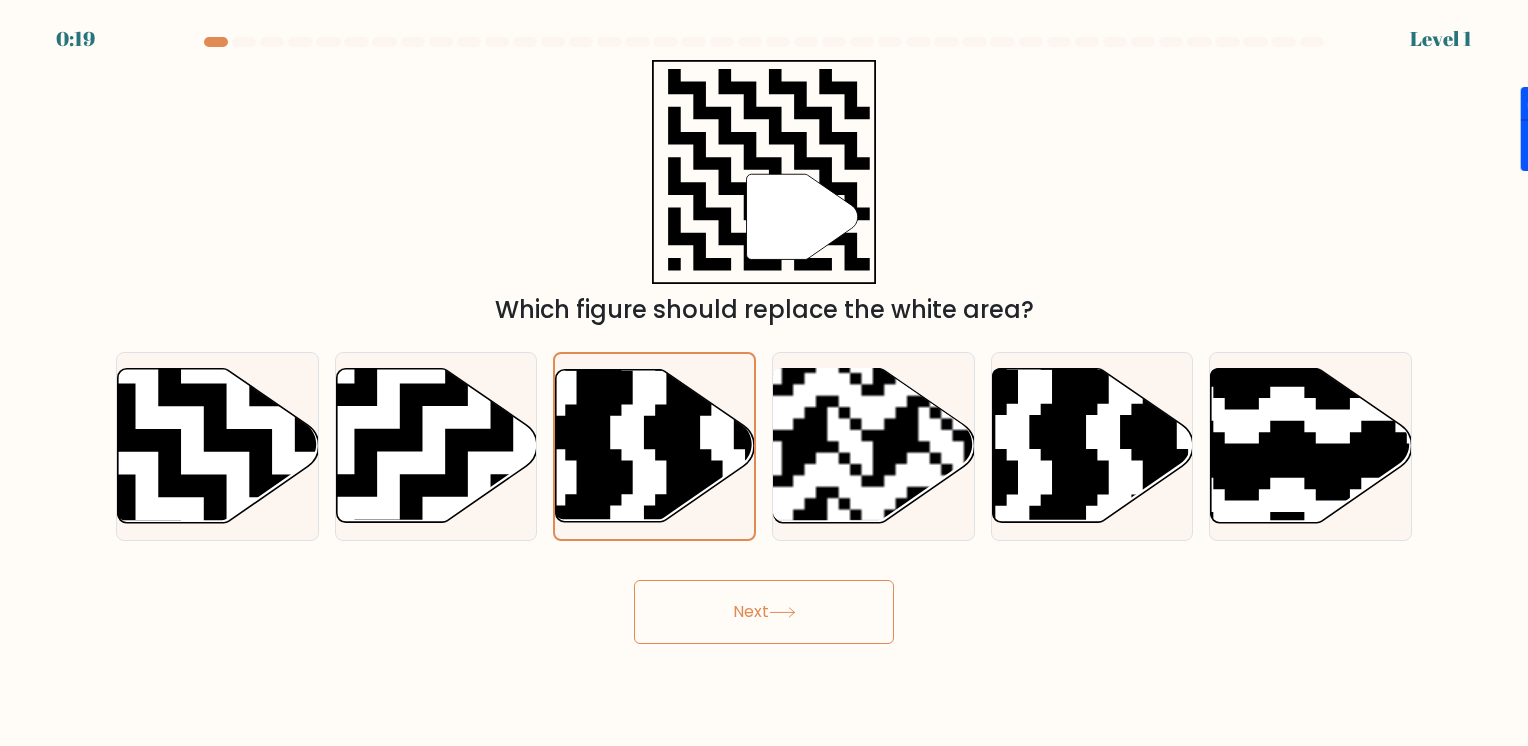 click on "Next" at bounding box center (764, 612) 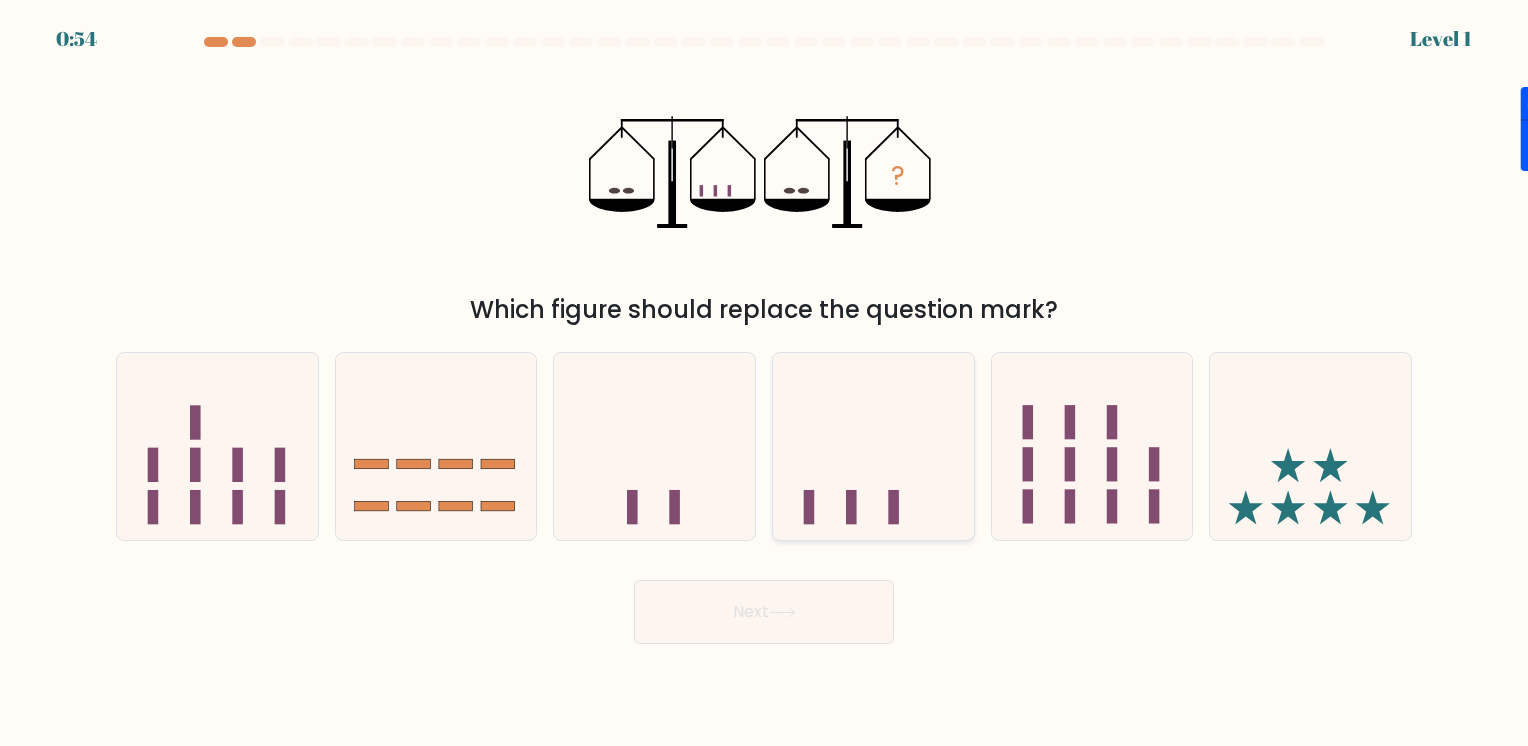 click at bounding box center [873, 446] 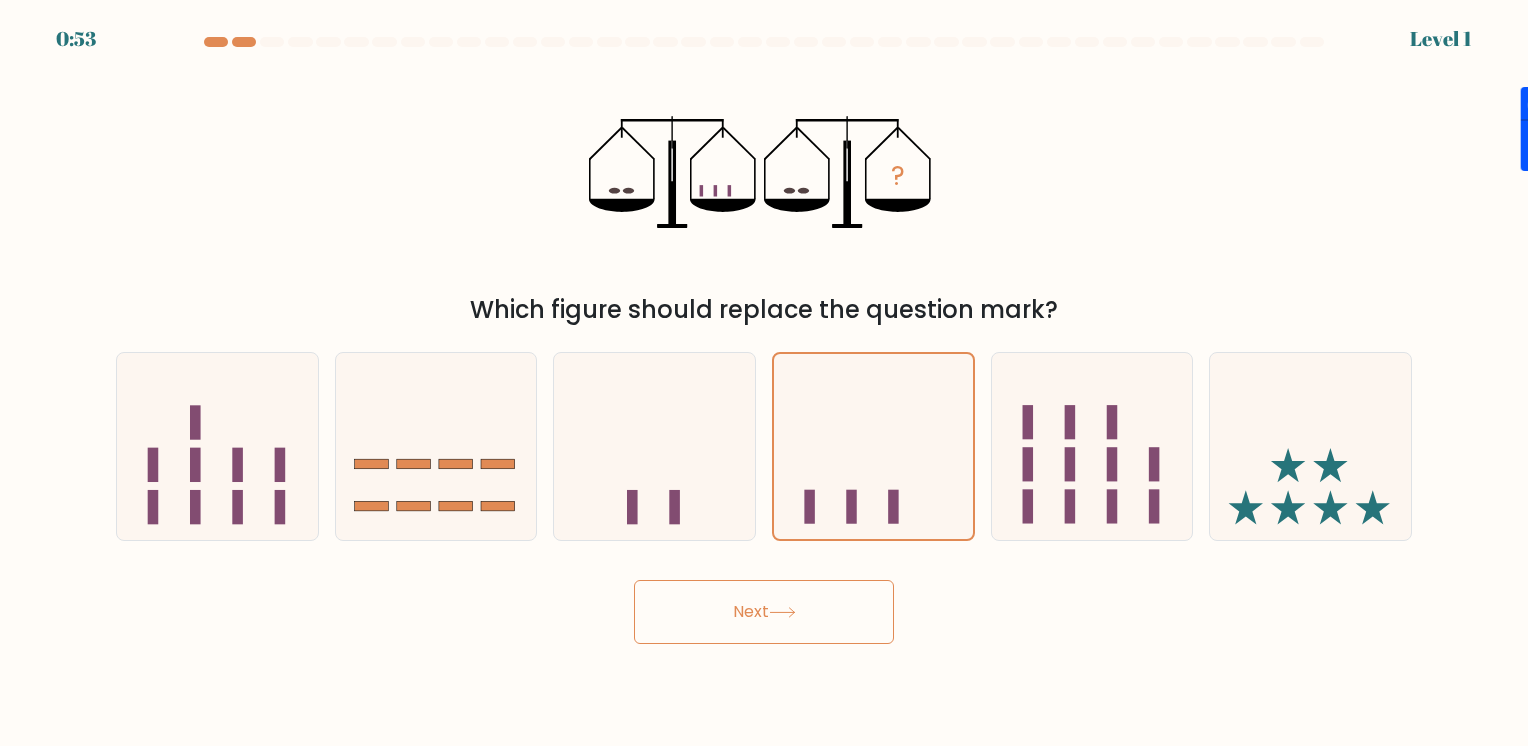 click on "Next" at bounding box center [764, 612] 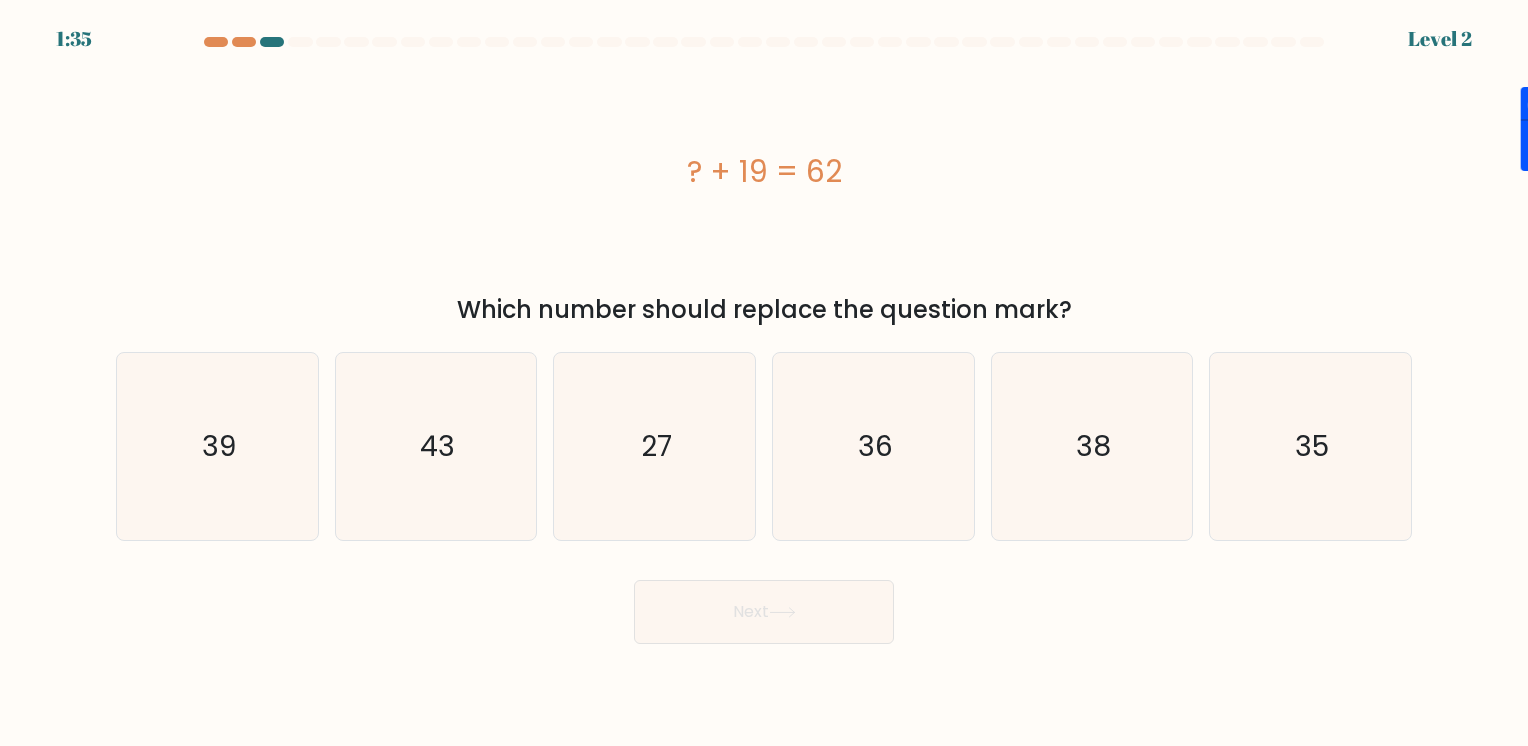 drag, startPoint x: 675, startPoint y: 178, endPoint x: 914, endPoint y: 170, distance: 239.13385 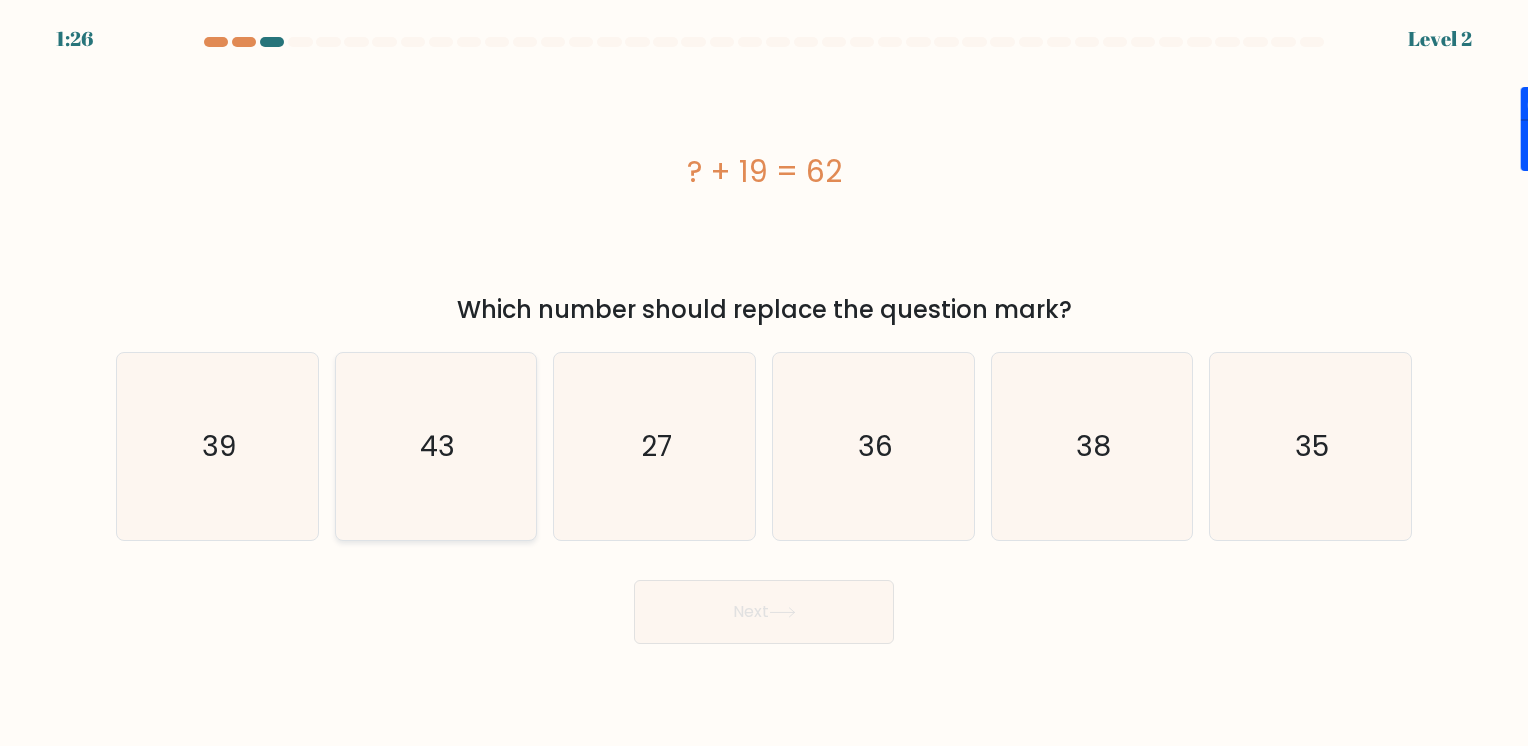 click on "43" at bounding box center [435, 446] 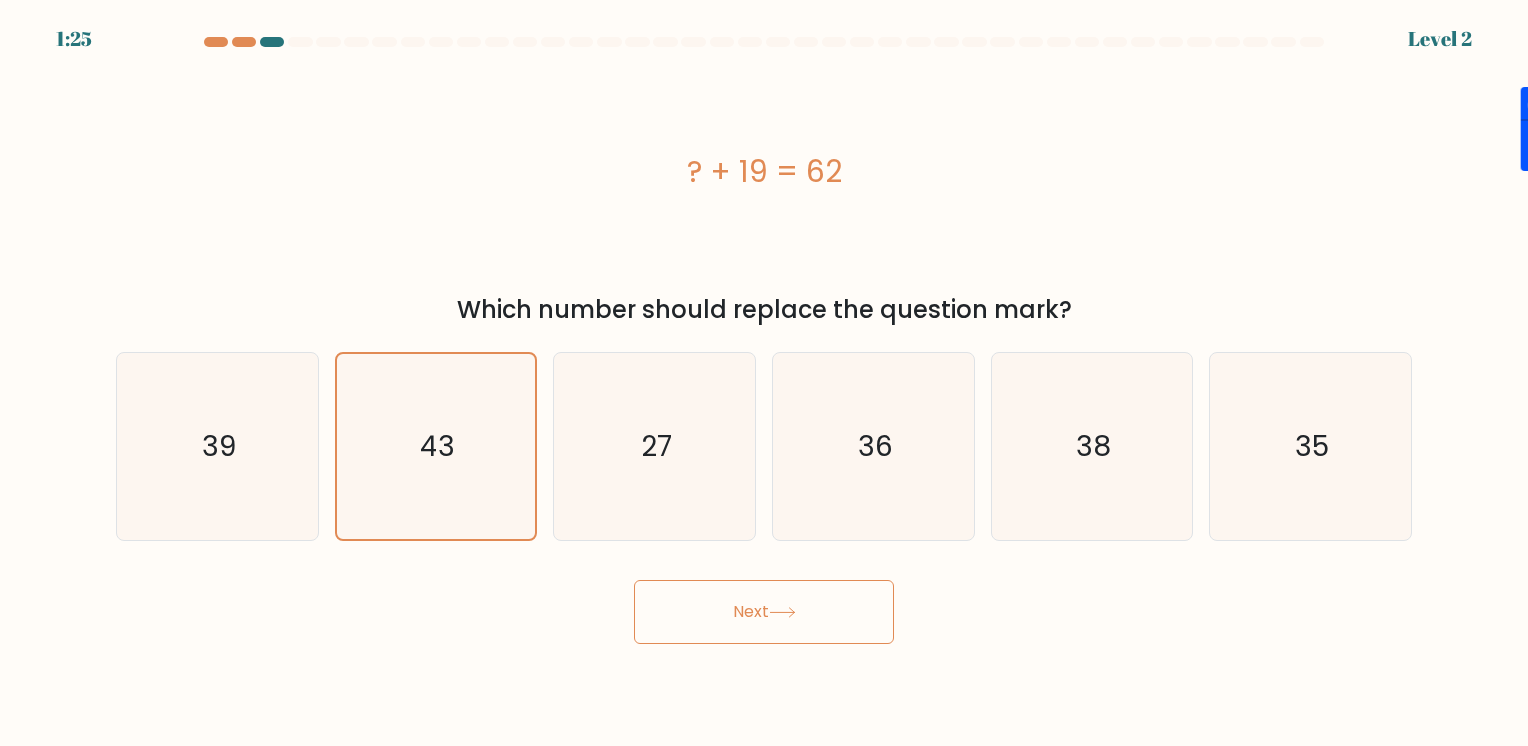 click on "Next" at bounding box center (764, 612) 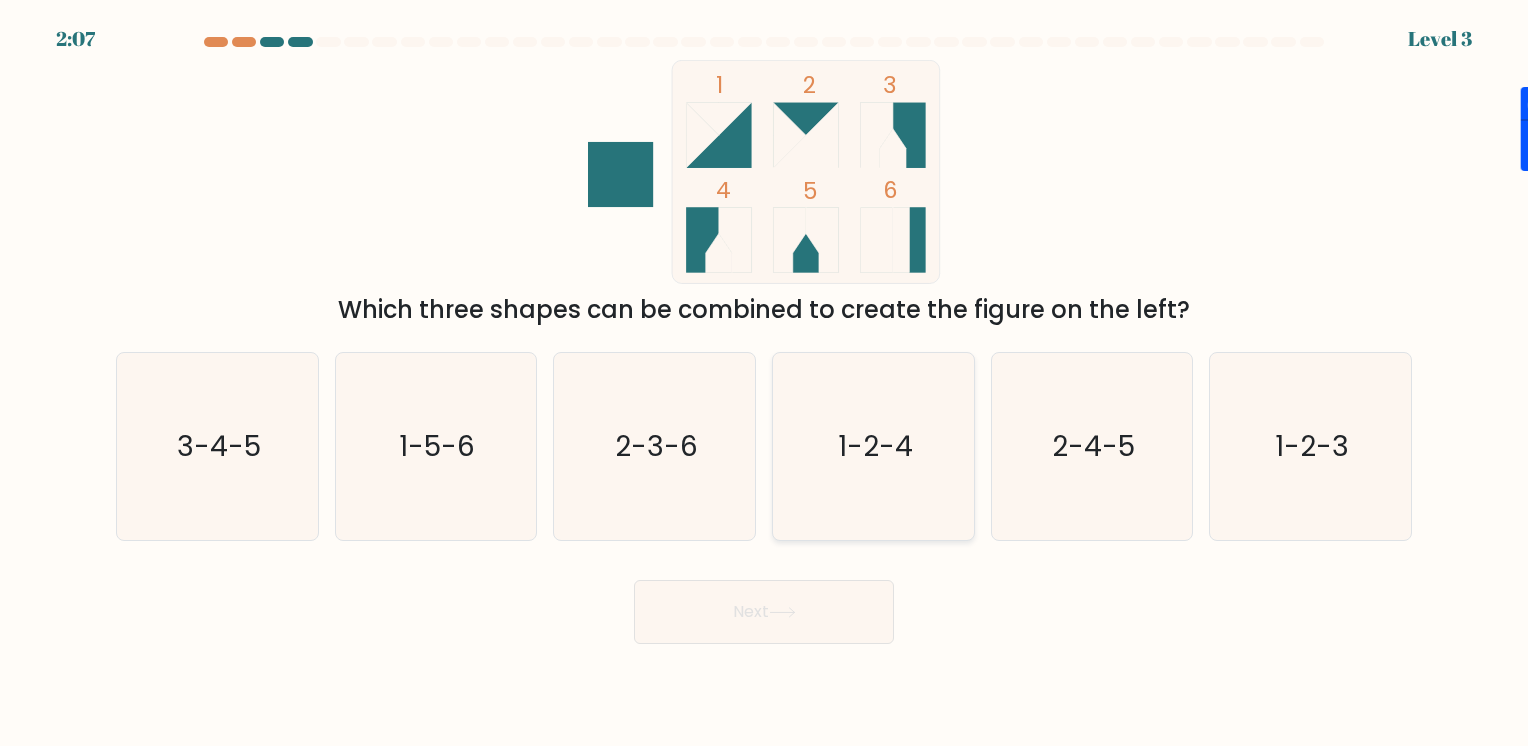 click on "1-2-4" at bounding box center [875, 446] 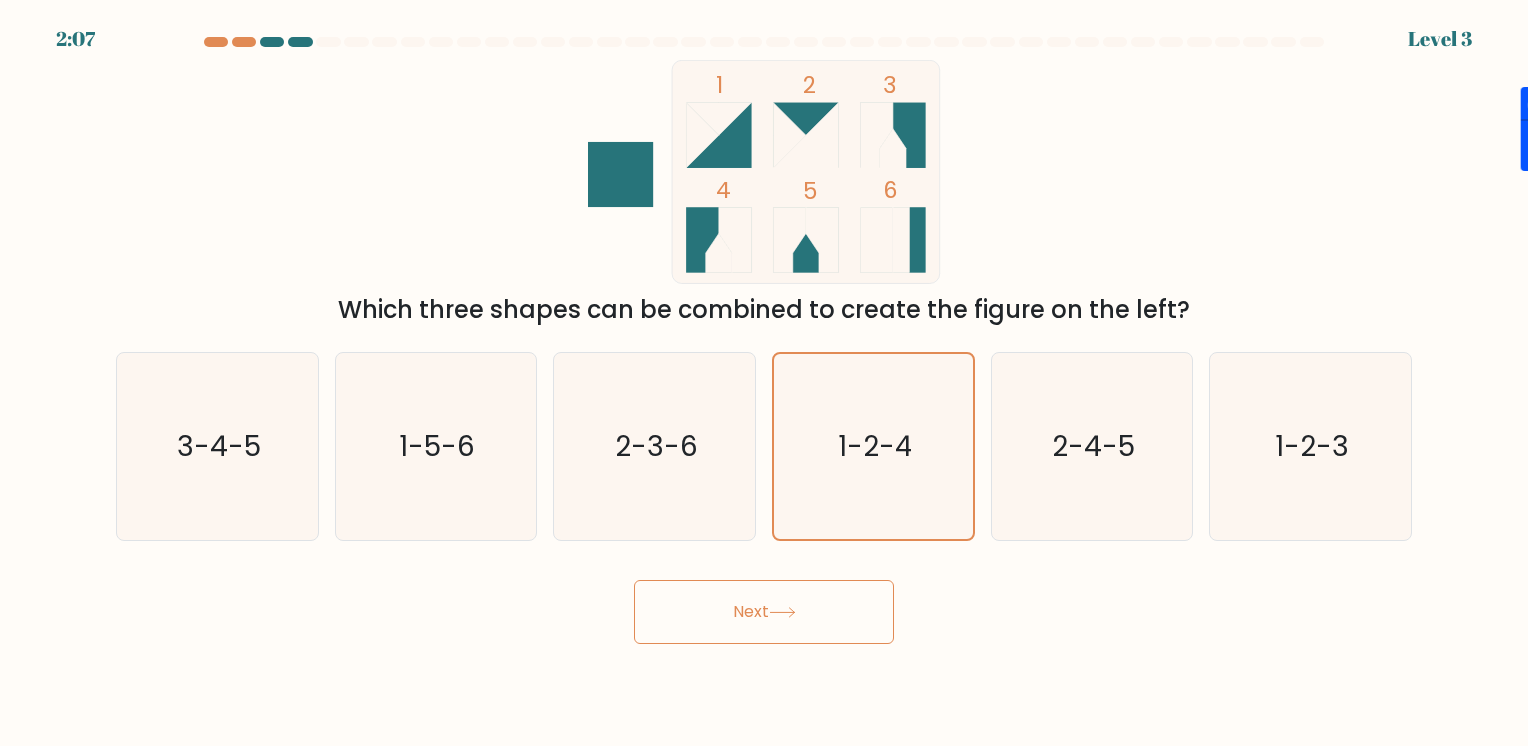 click on "Next" at bounding box center [764, 612] 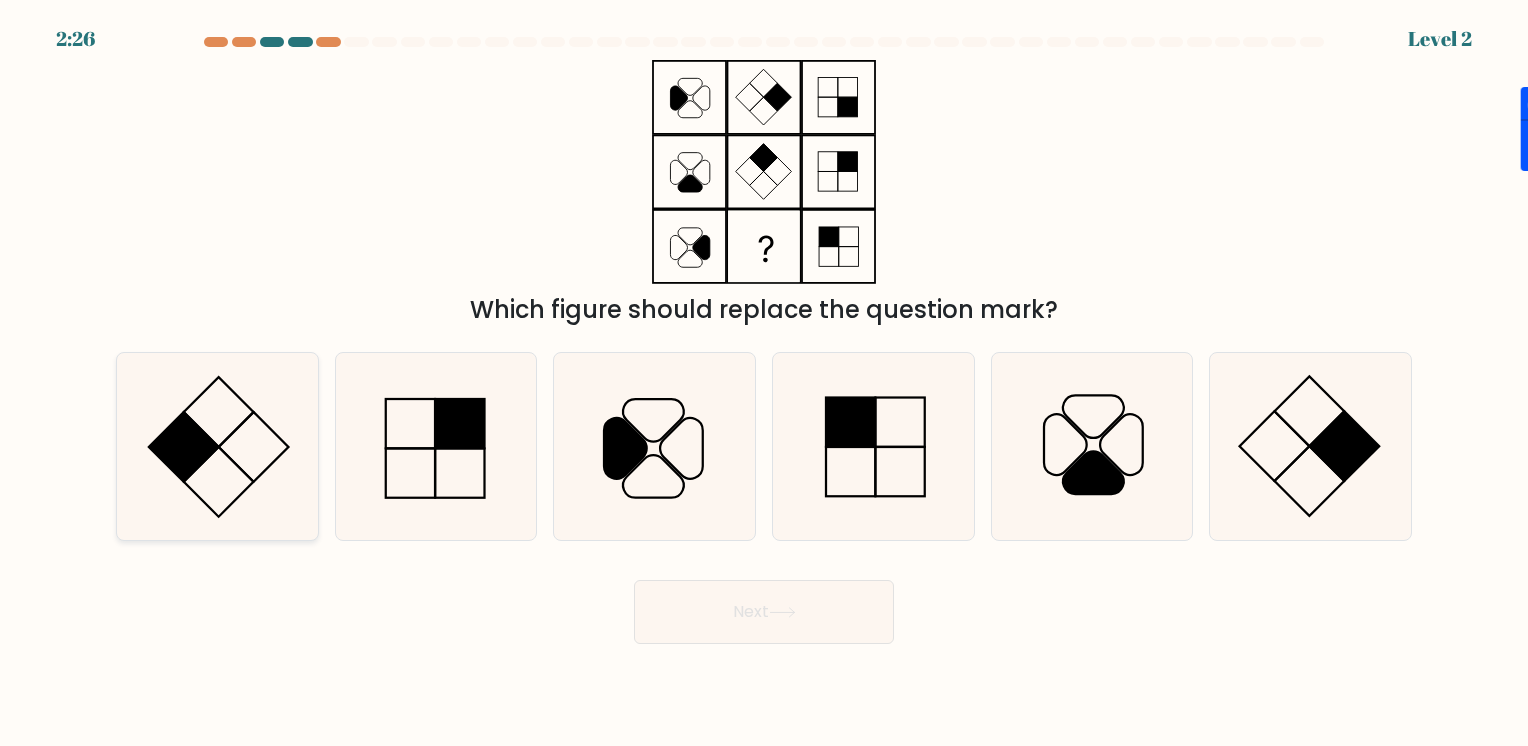 click at bounding box center (217, 446) 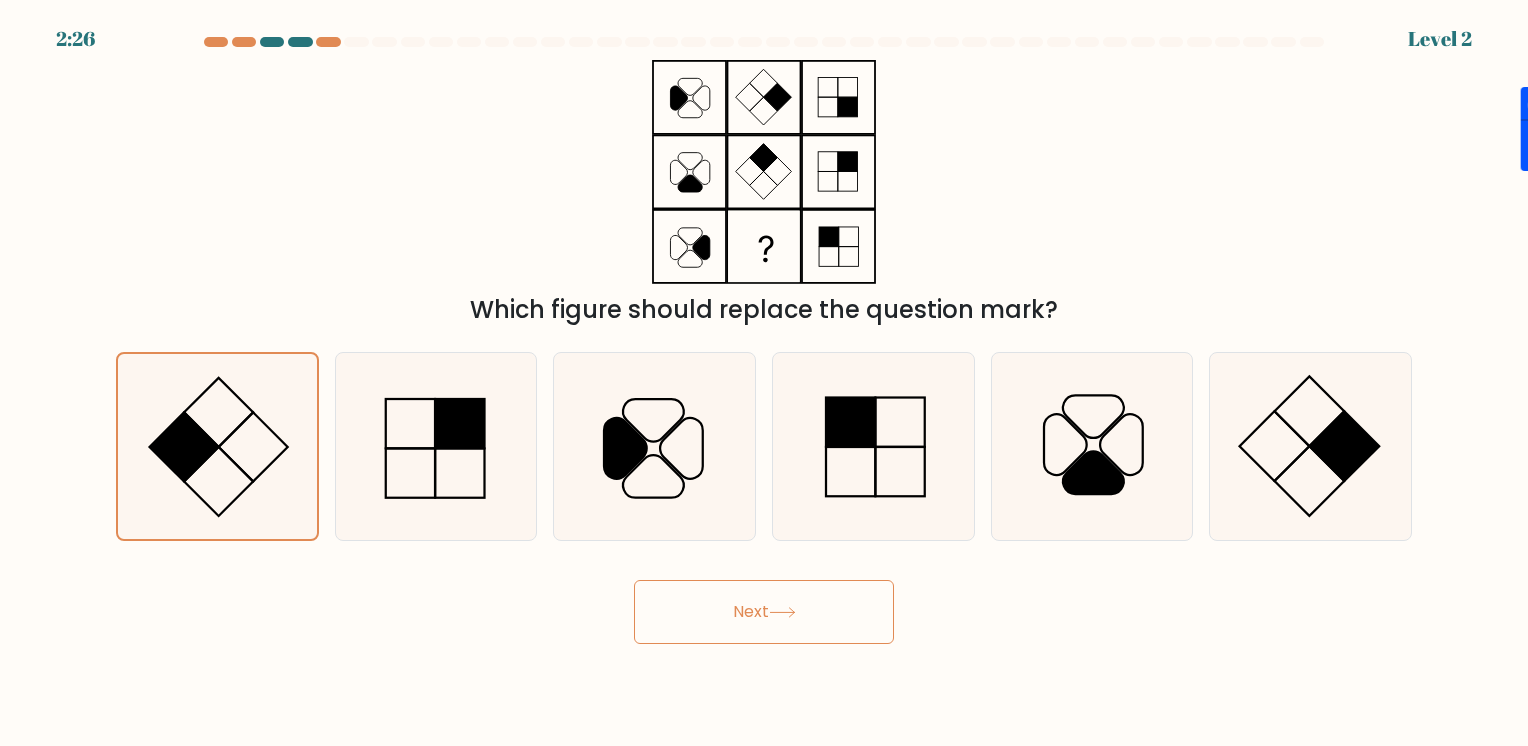 click on "Next" at bounding box center [764, 612] 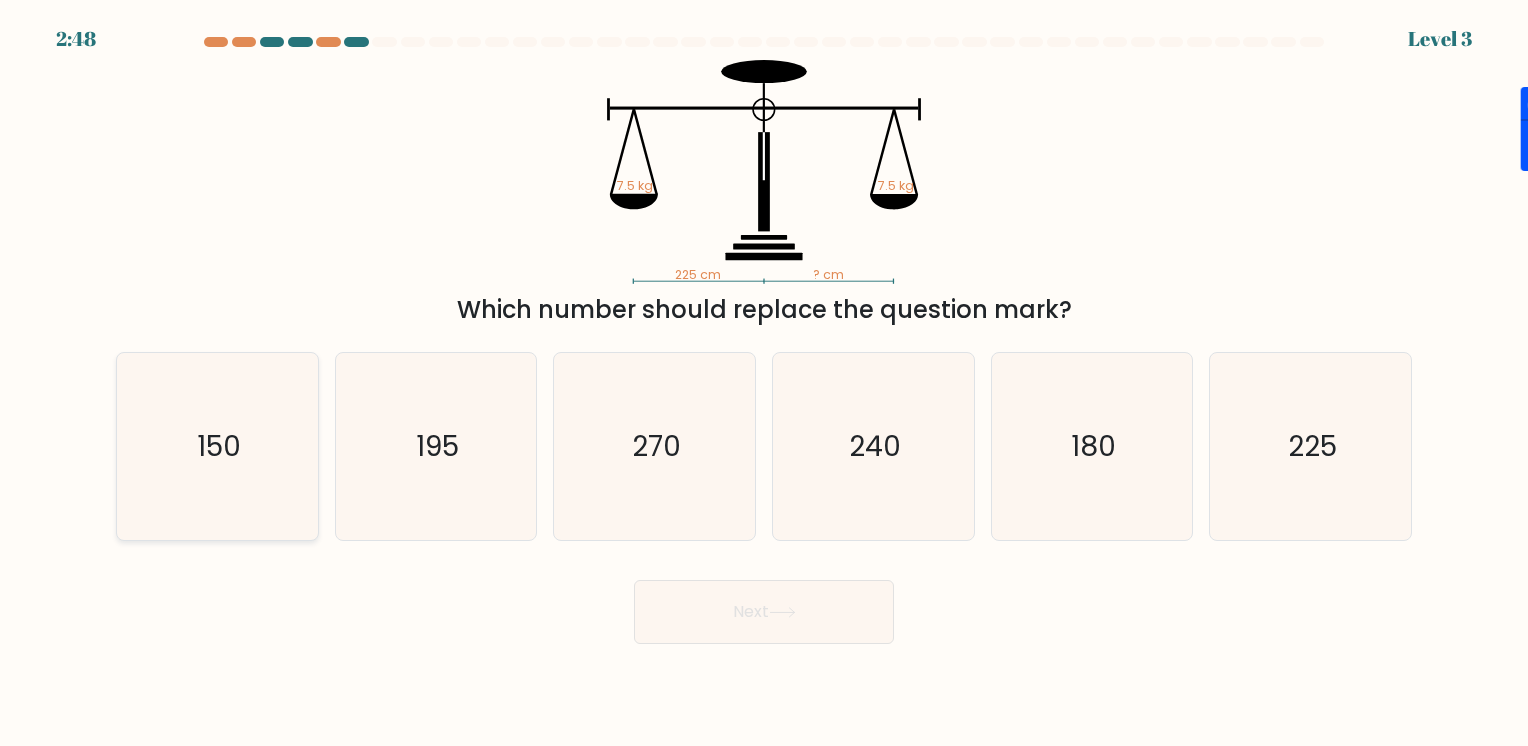 click on "150" at bounding box center [217, 446] 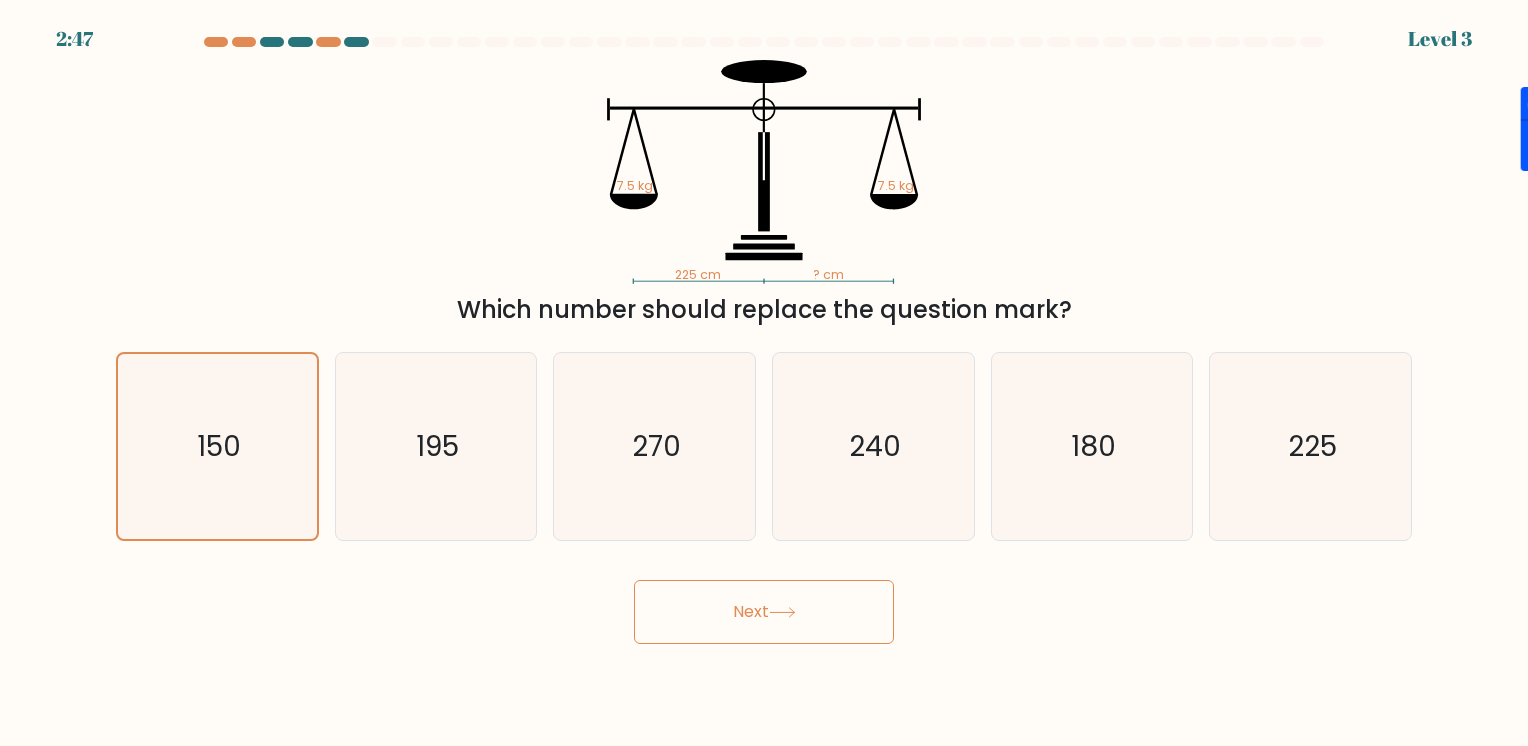 click on "Next" at bounding box center (764, 612) 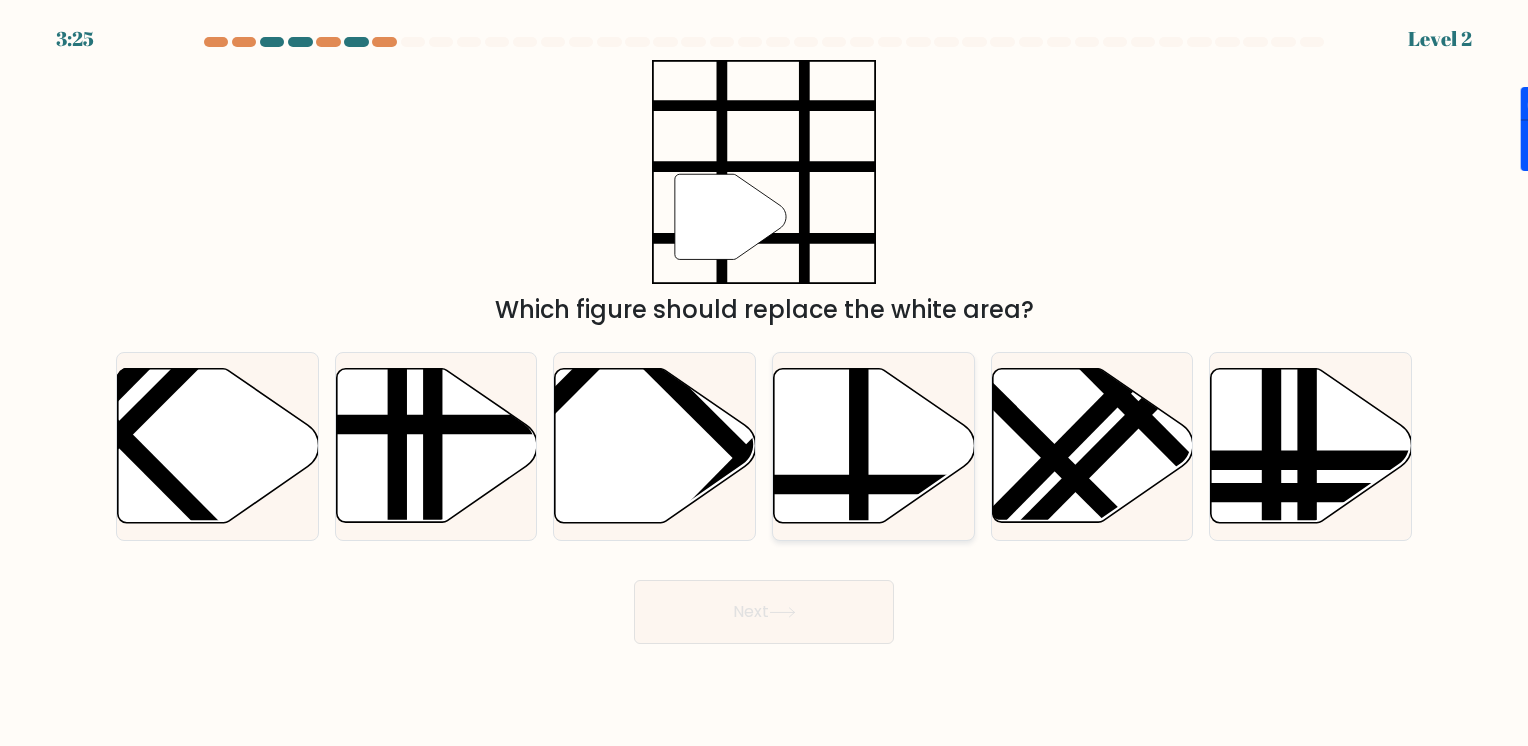 click at bounding box center (874, 446) 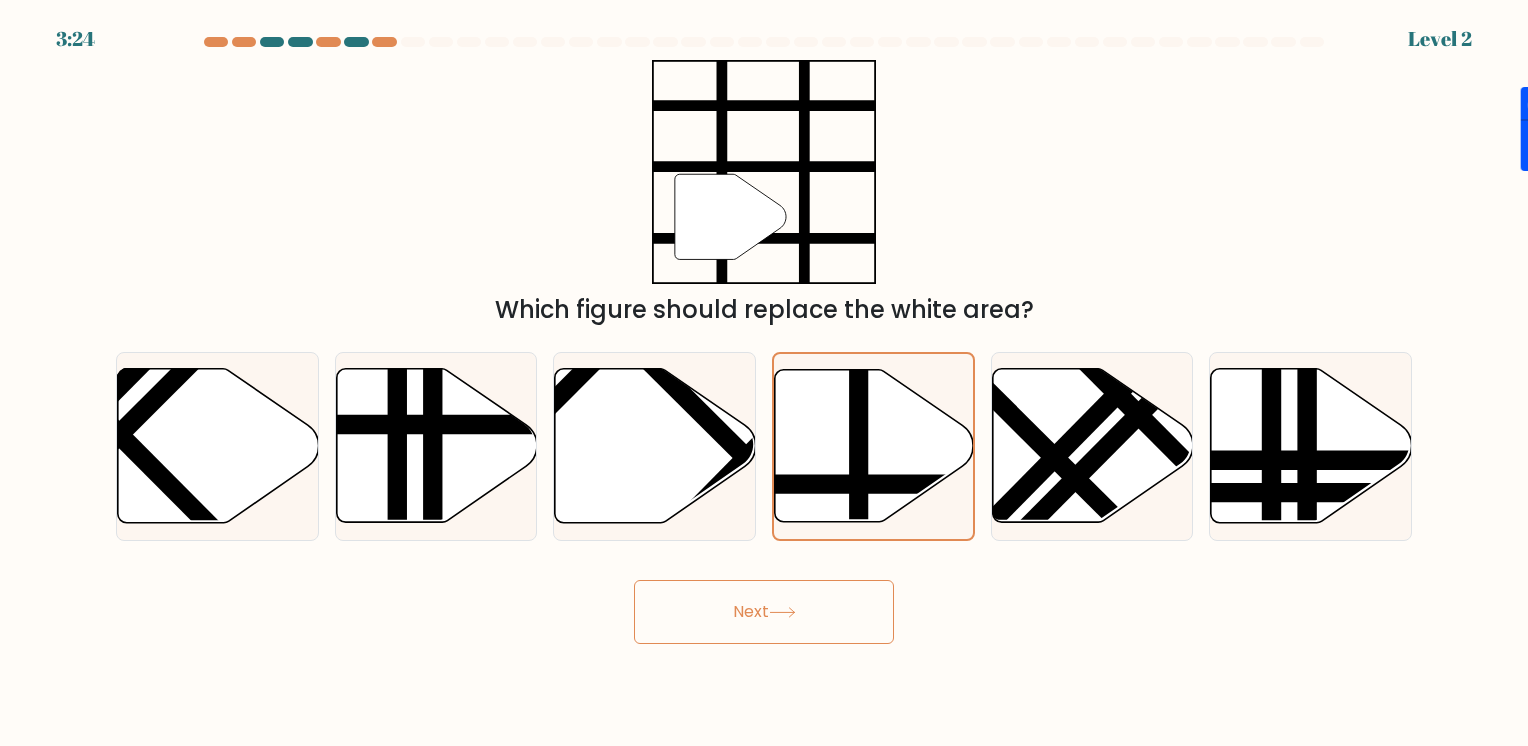 click on "Next" at bounding box center [764, 612] 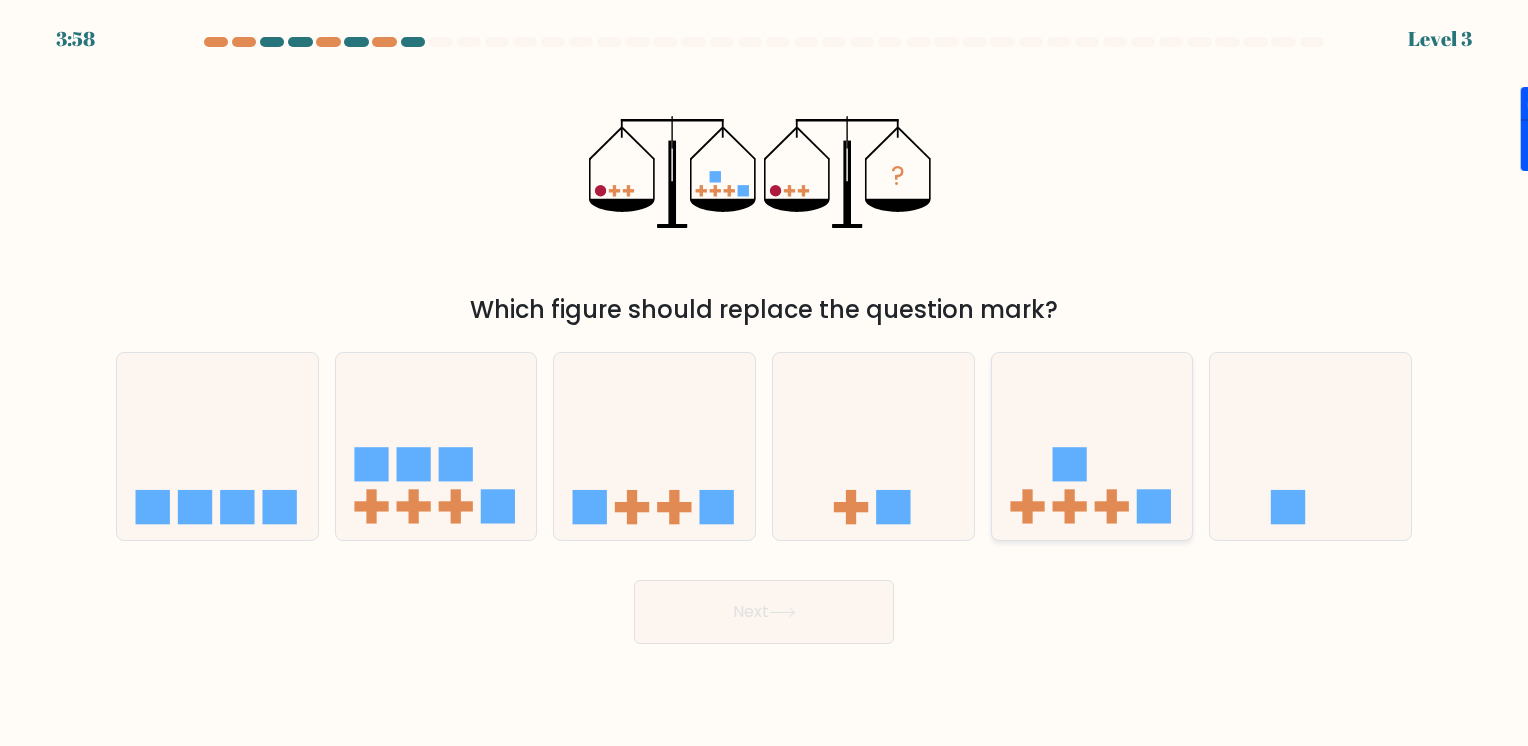 click at bounding box center (1069, 507) 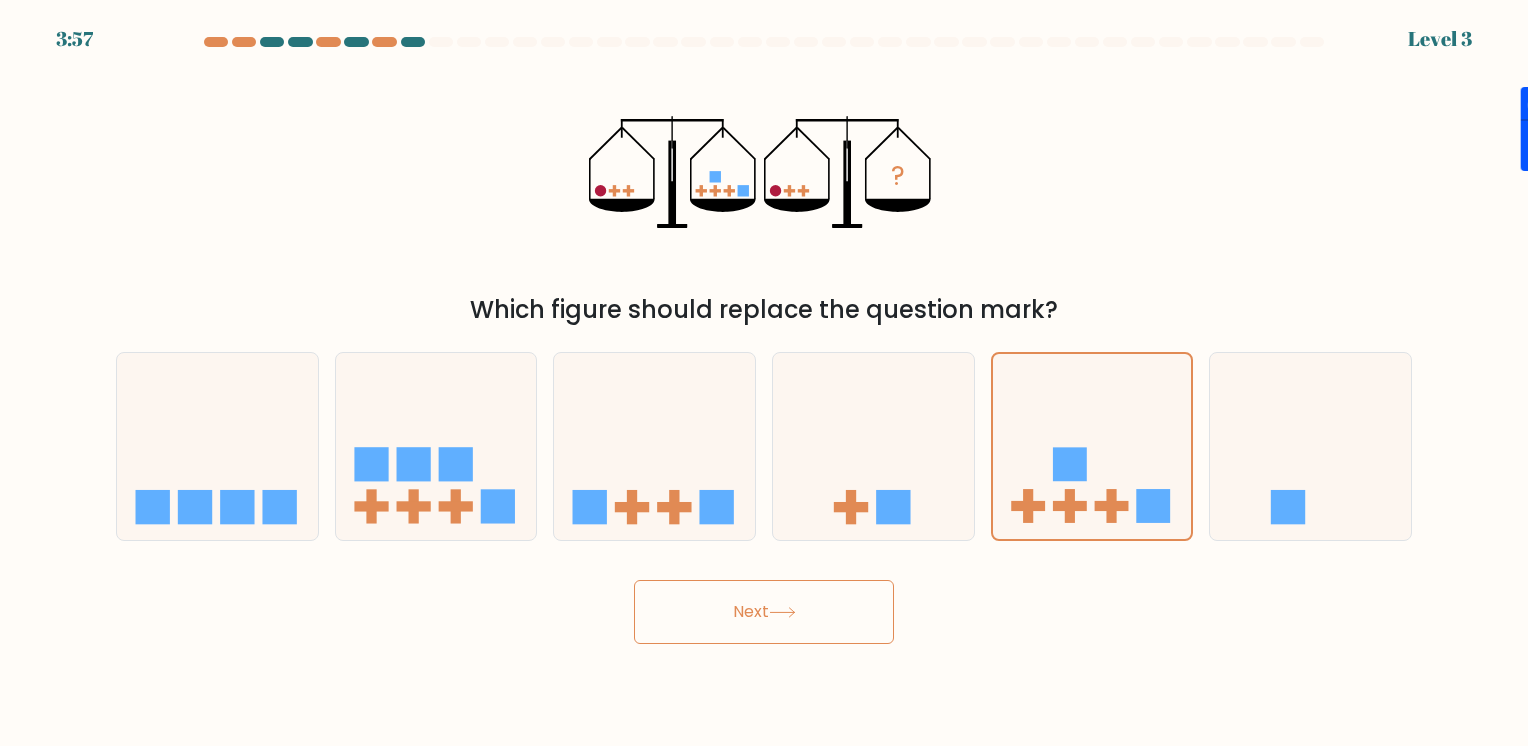 click on "Next" at bounding box center (764, 612) 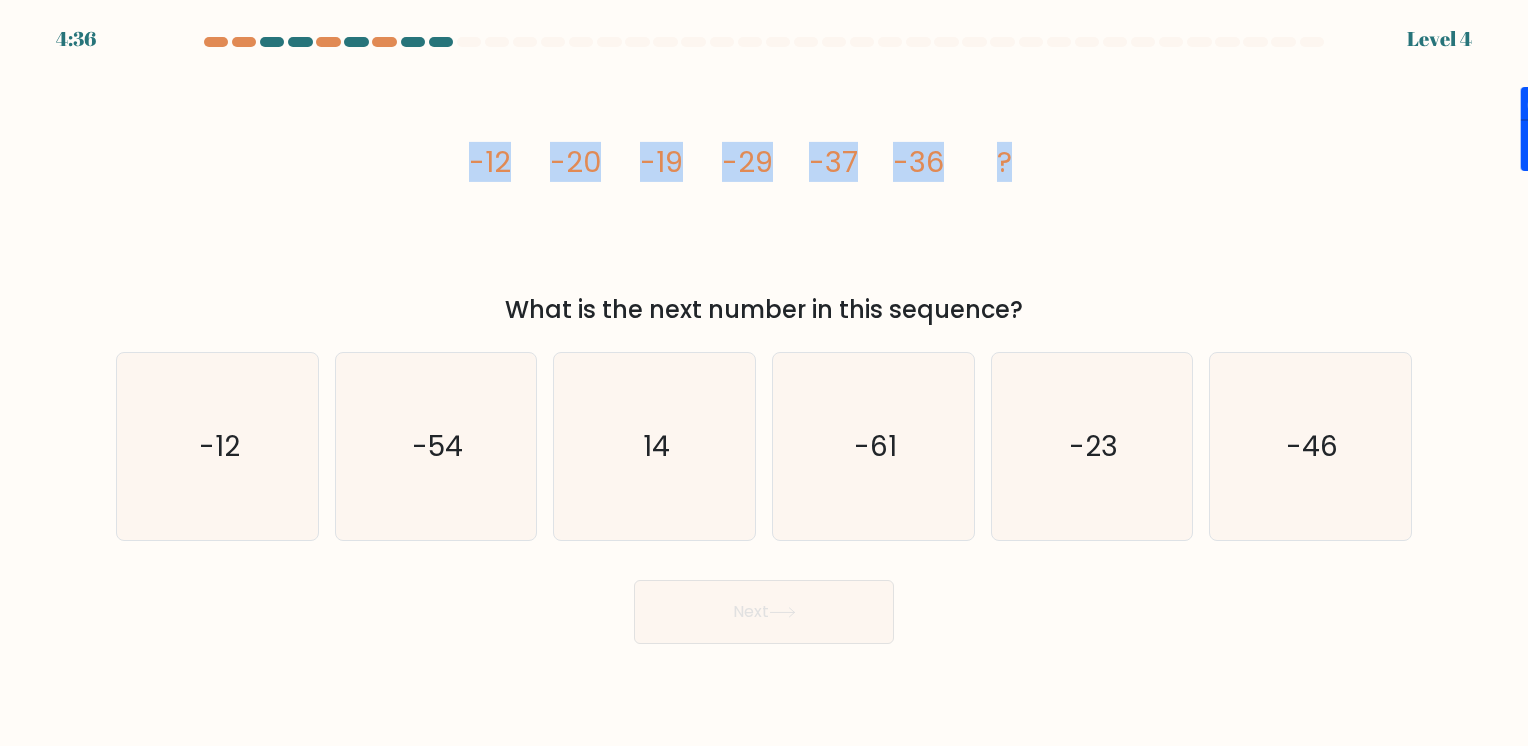 drag, startPoint x: 448, startPoint y: 156, endPoint x: 1045, endPoint y: 194, distance: 598.2081 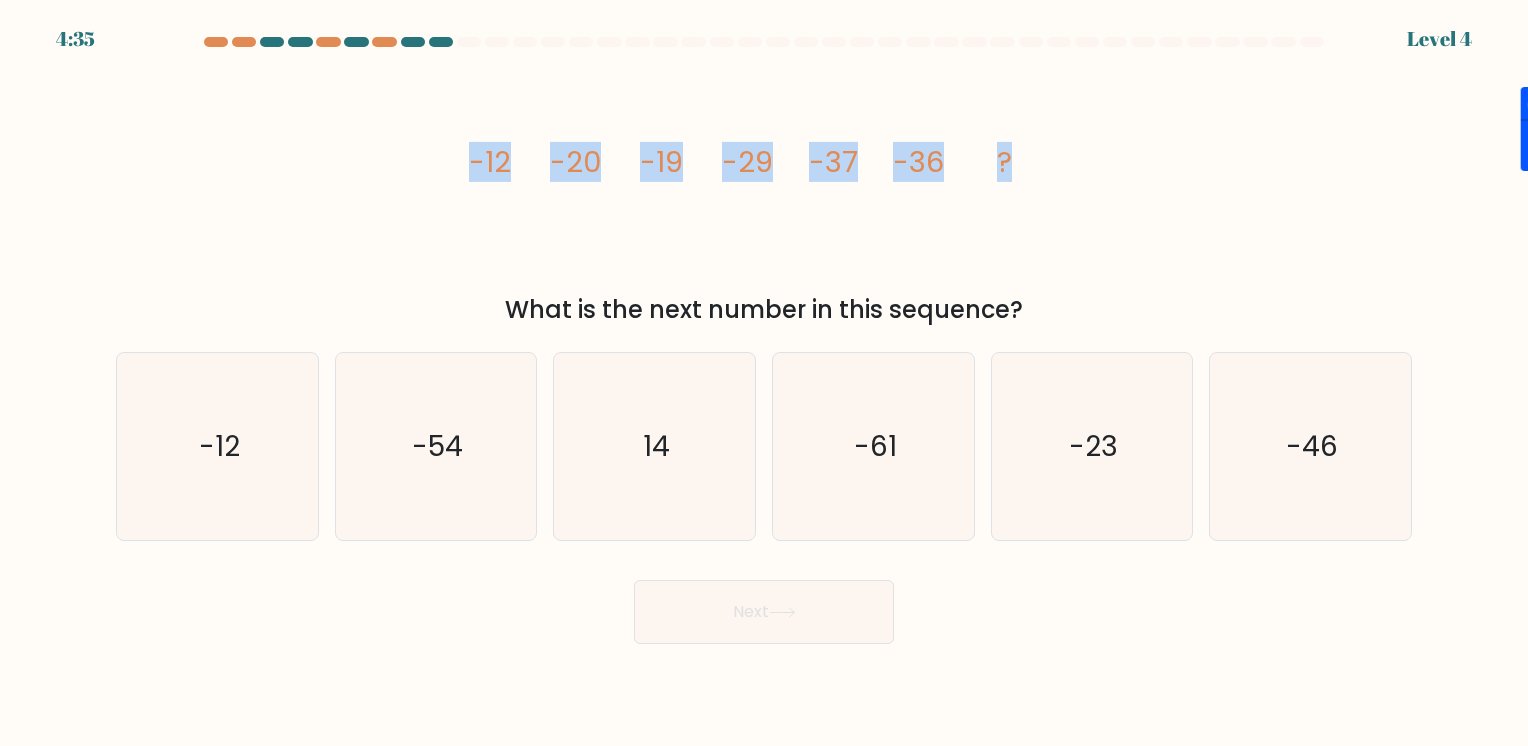 copy on "-12
-20
-19
-29
-37
-36
?" 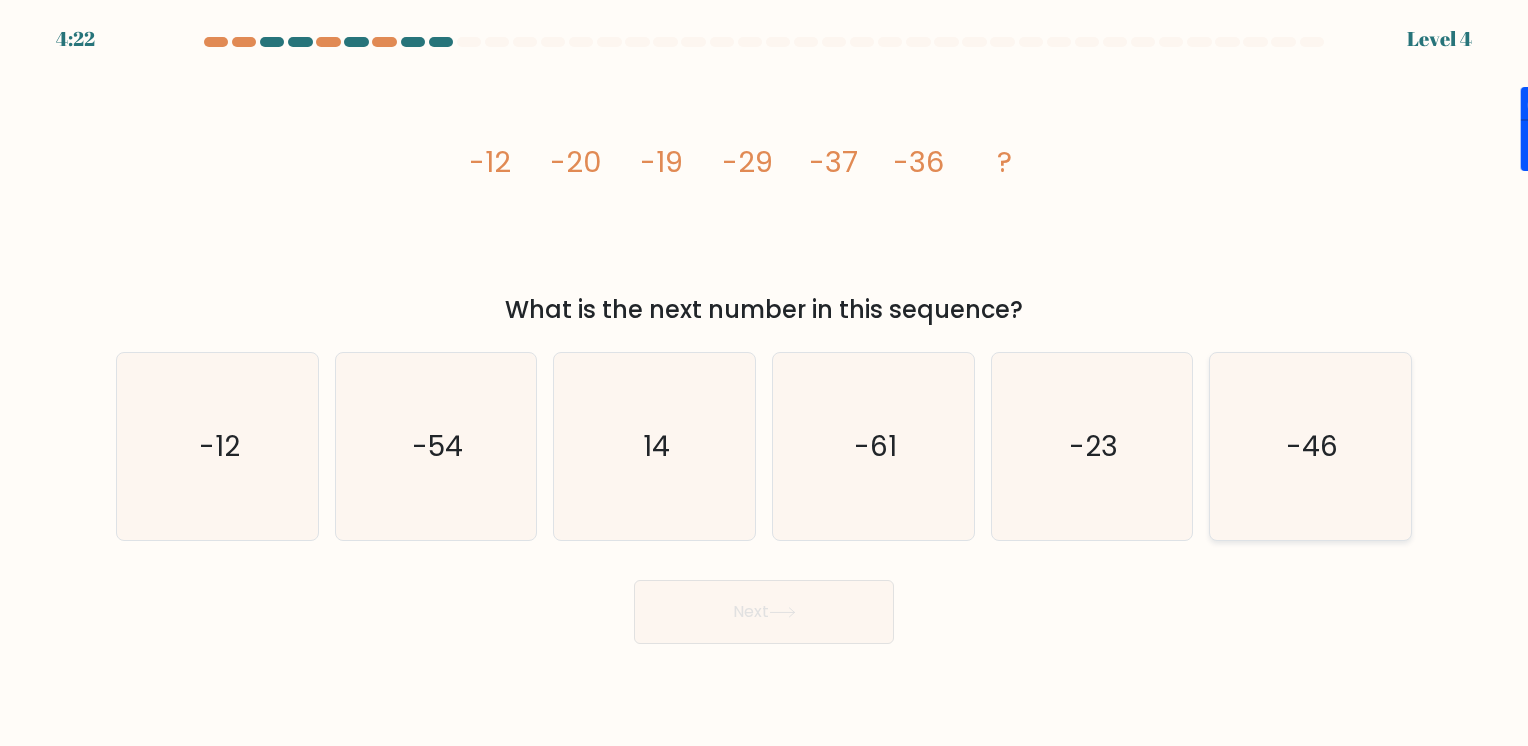 click on "-46" at bounding box center (1310, 446) 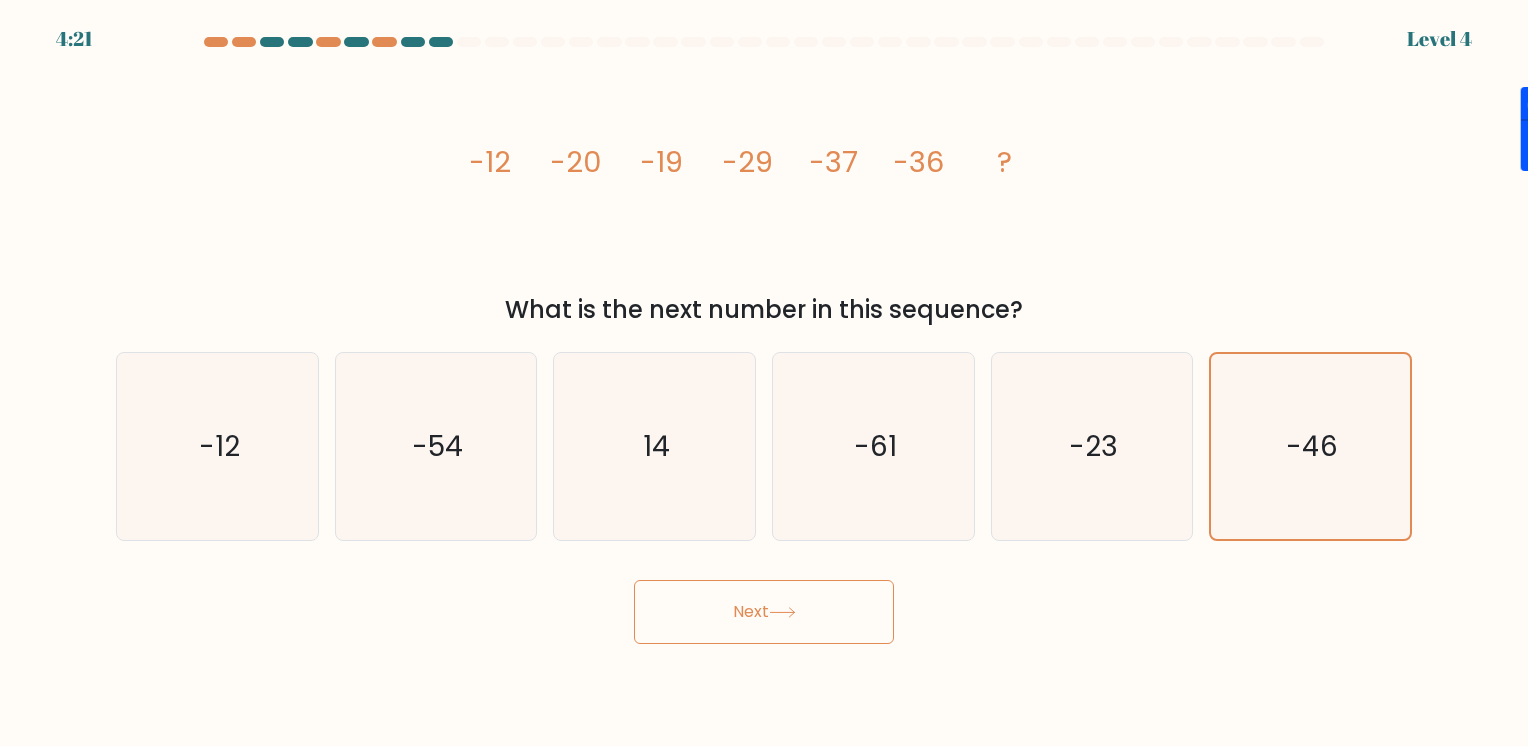 click on "Next" at bounding box center (764, 612) 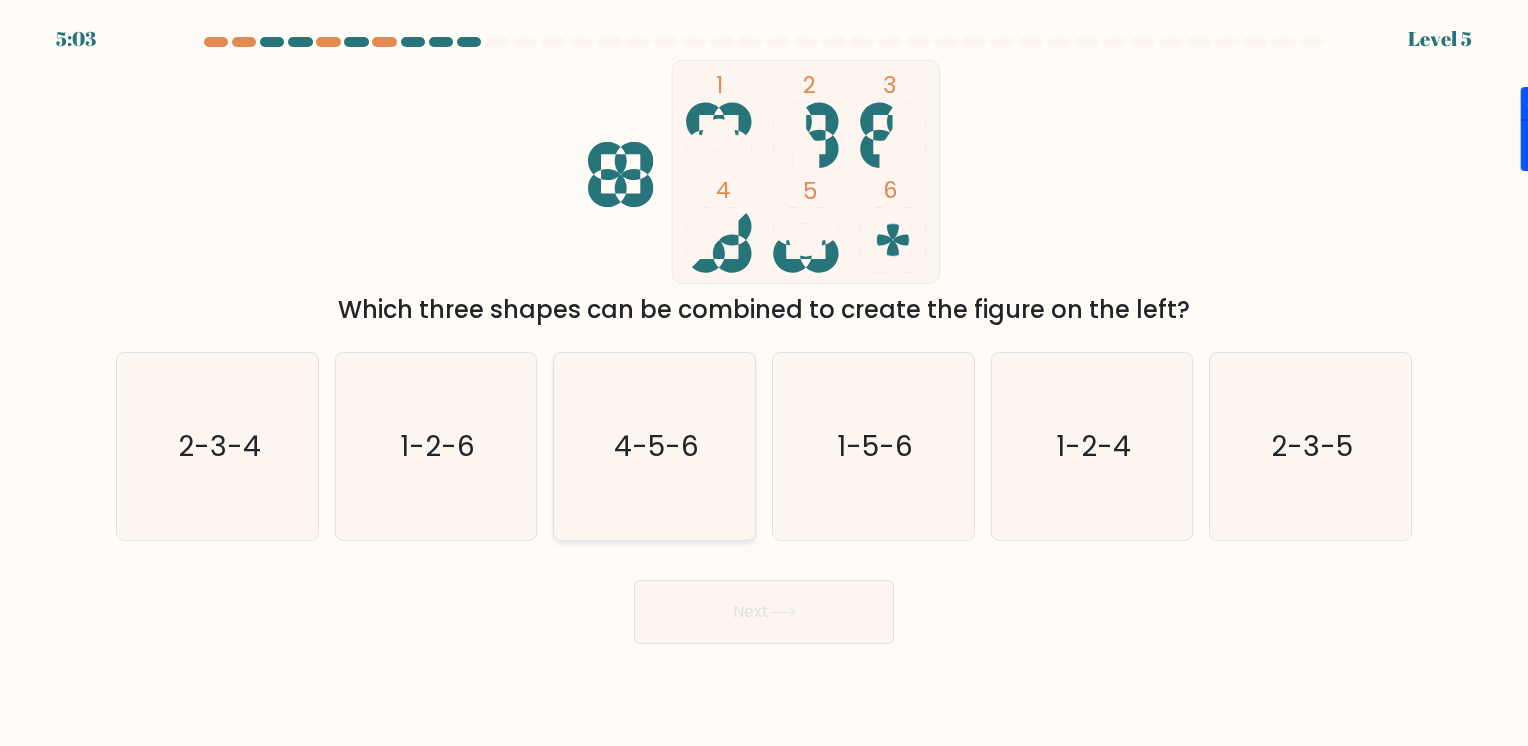 click on "4-5-6" at bounding box center (654, 446) 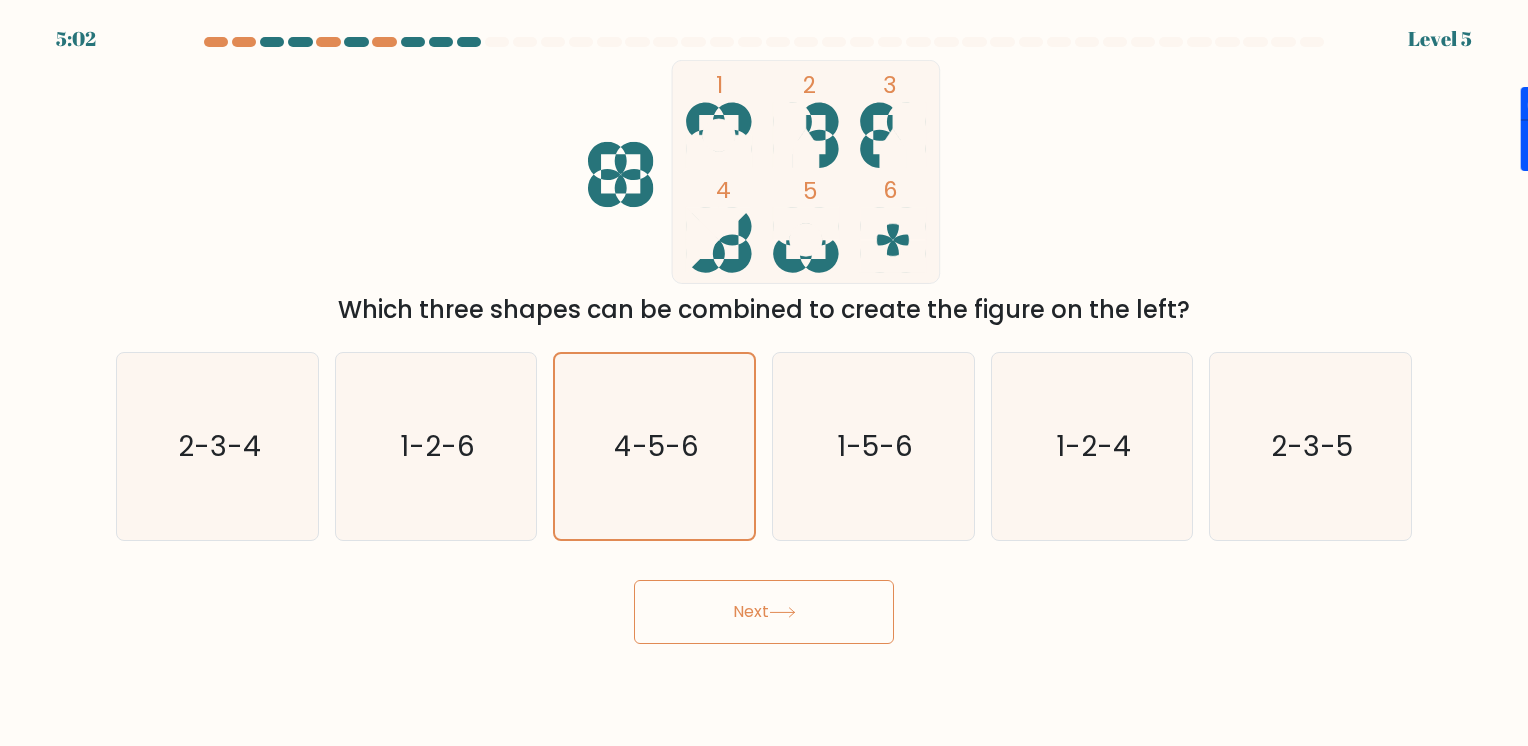 click on "Next" at bounding box center (764, 612) 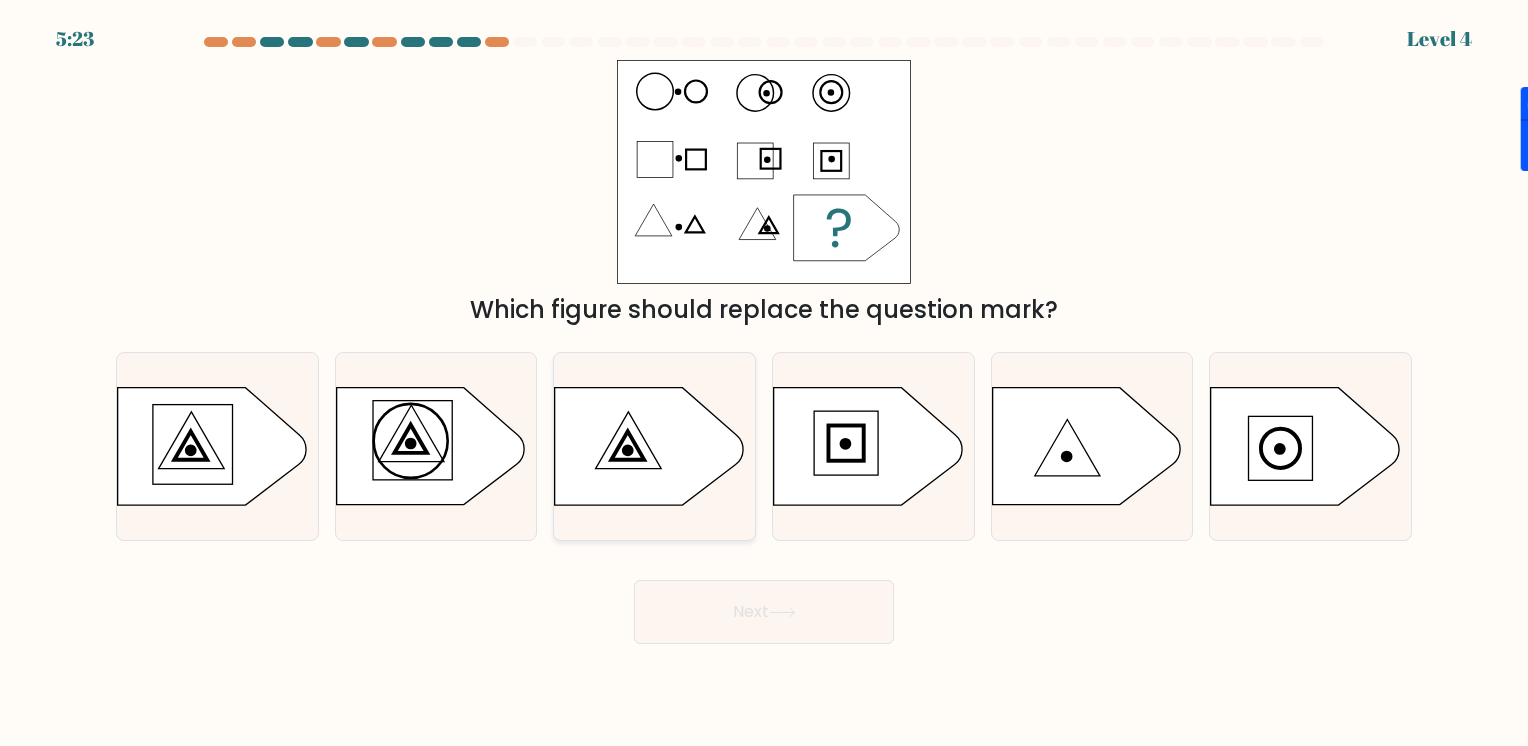 click at bounding box center [649, 446] 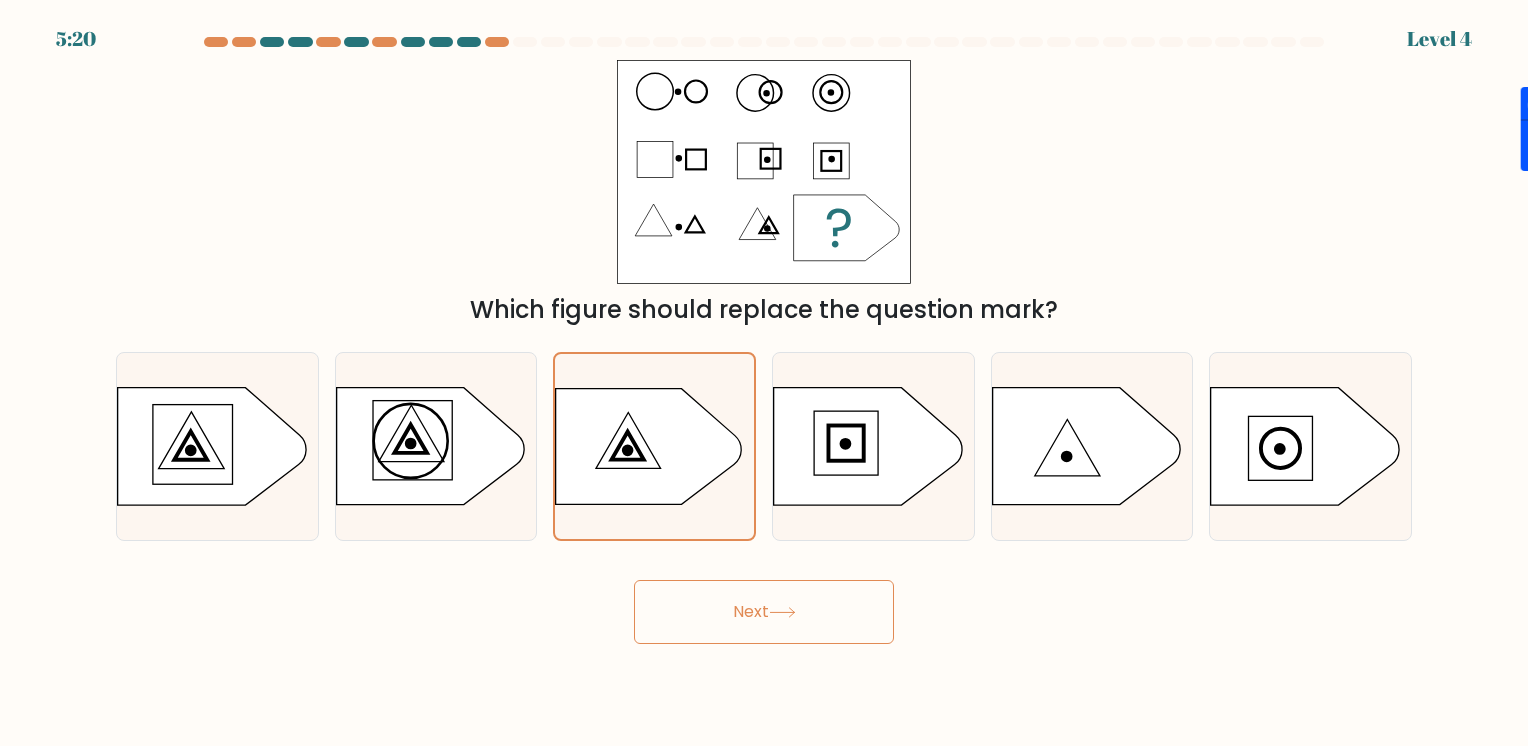 click on "Next" at bounding box center [764, 612] 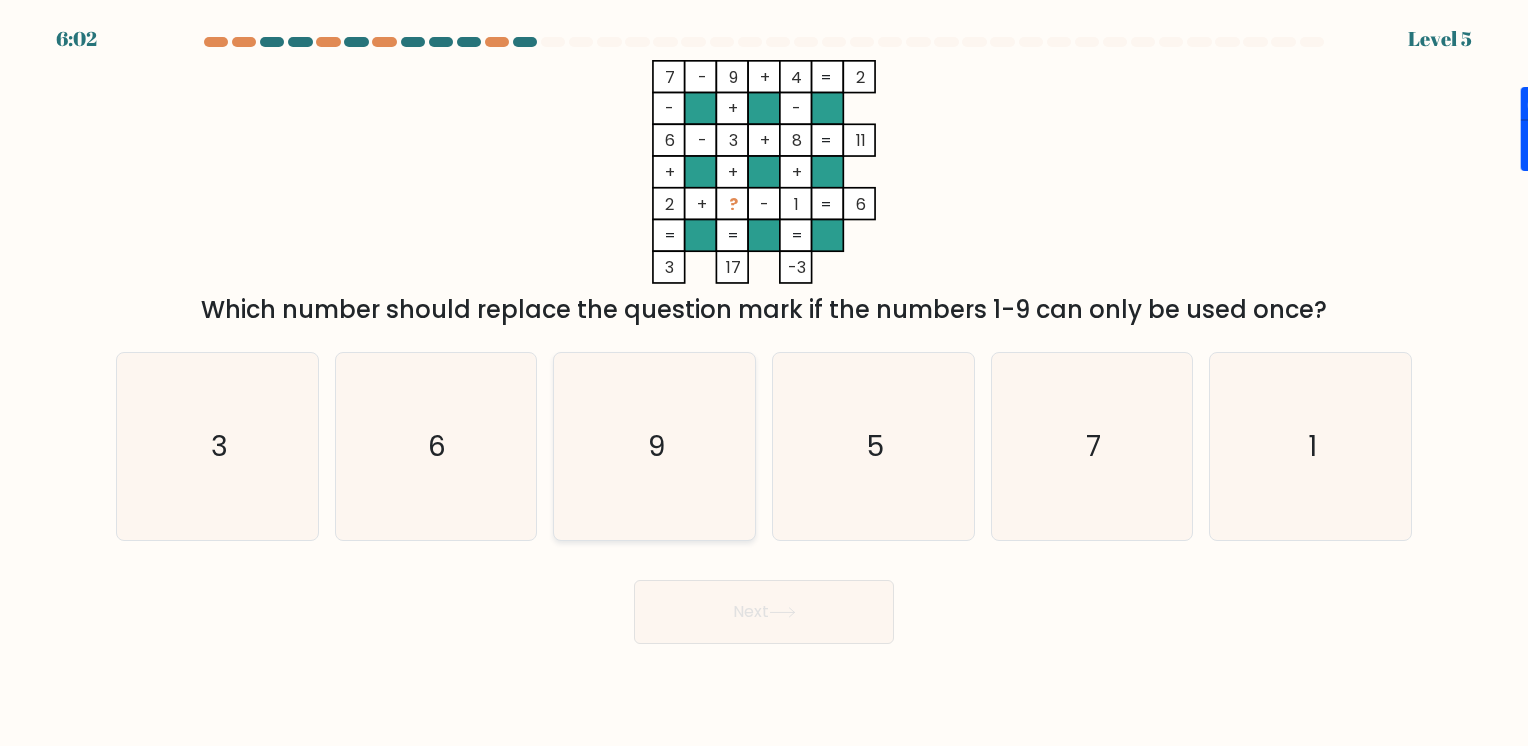 click on "9" at bounding box center (654, 446) 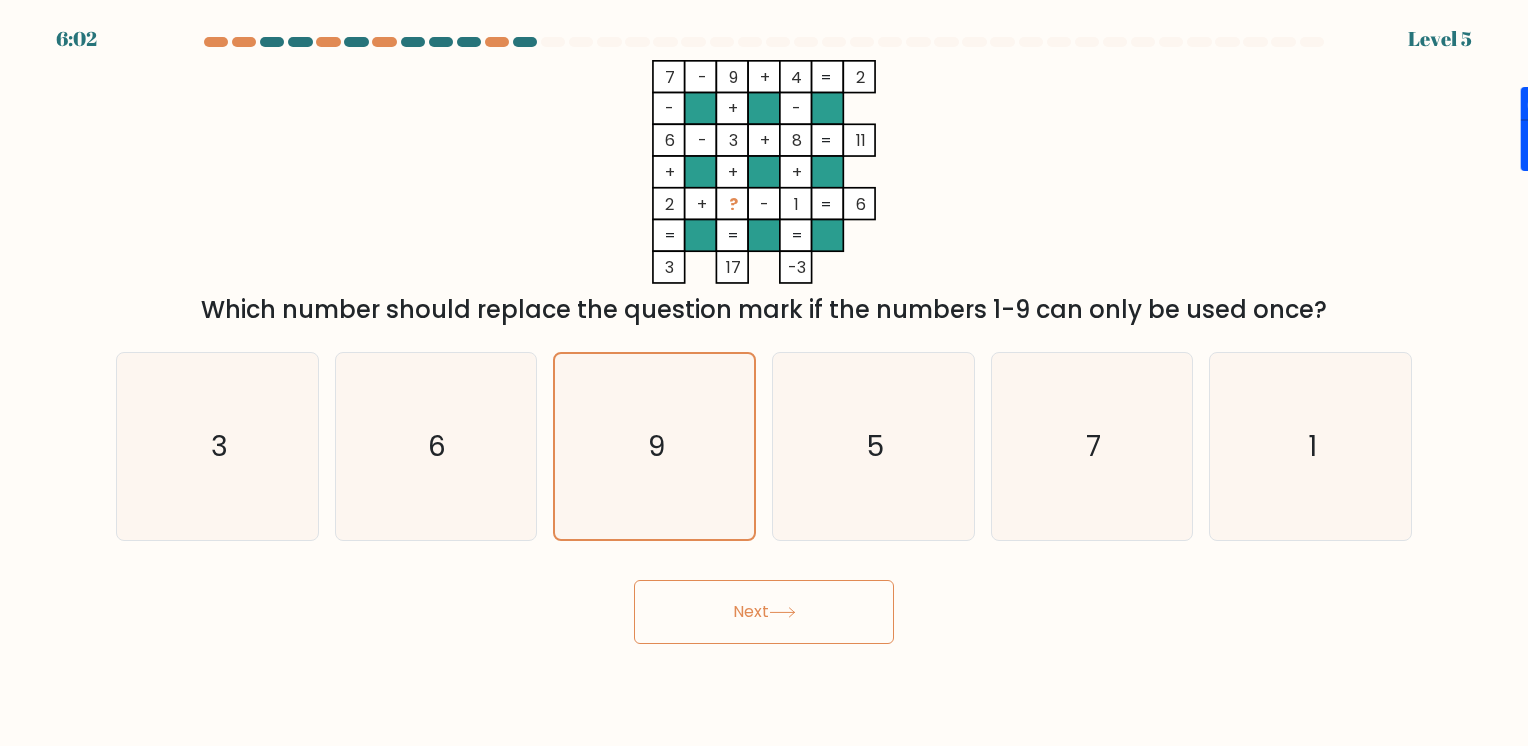 click at bounding box center (782, 612) 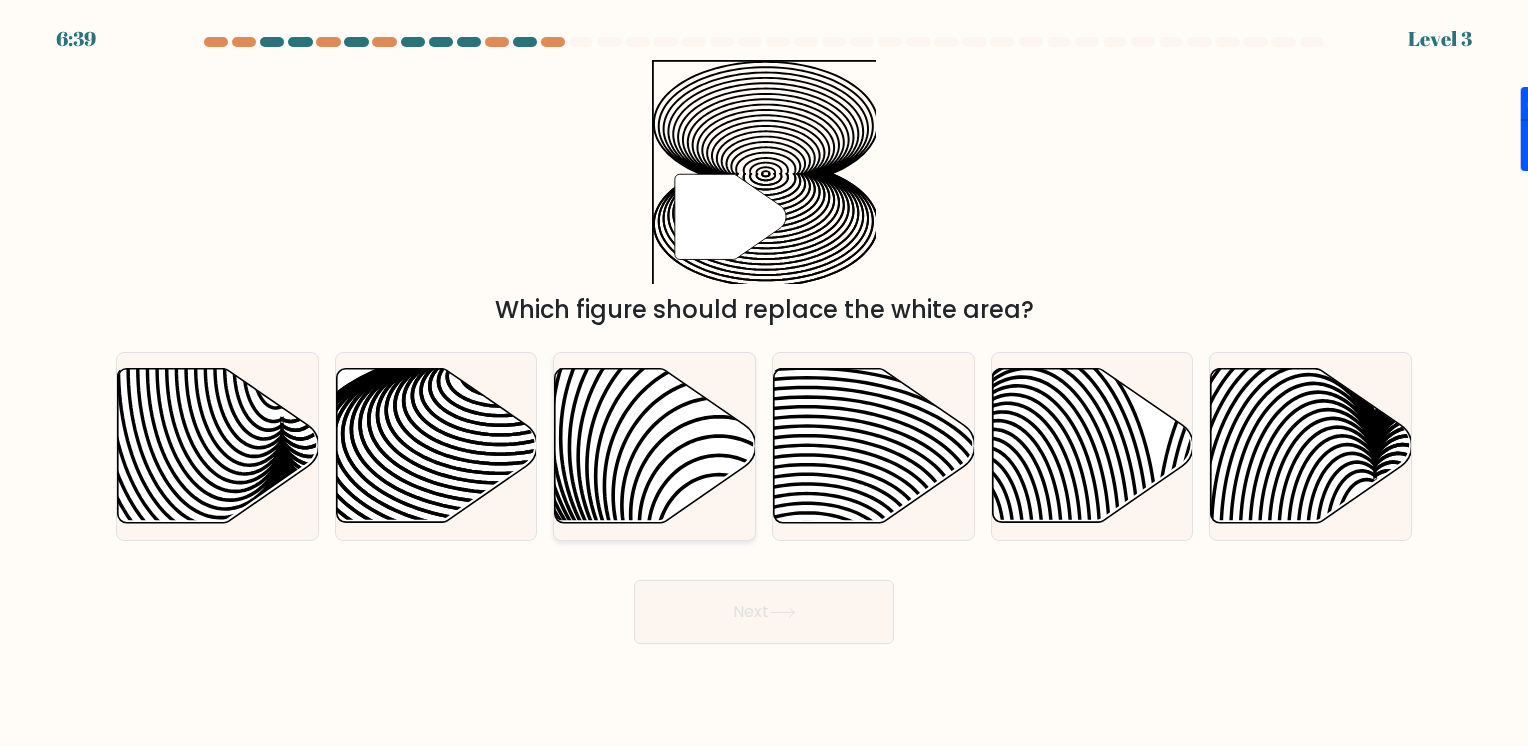 click at bounding box center (655, 446) 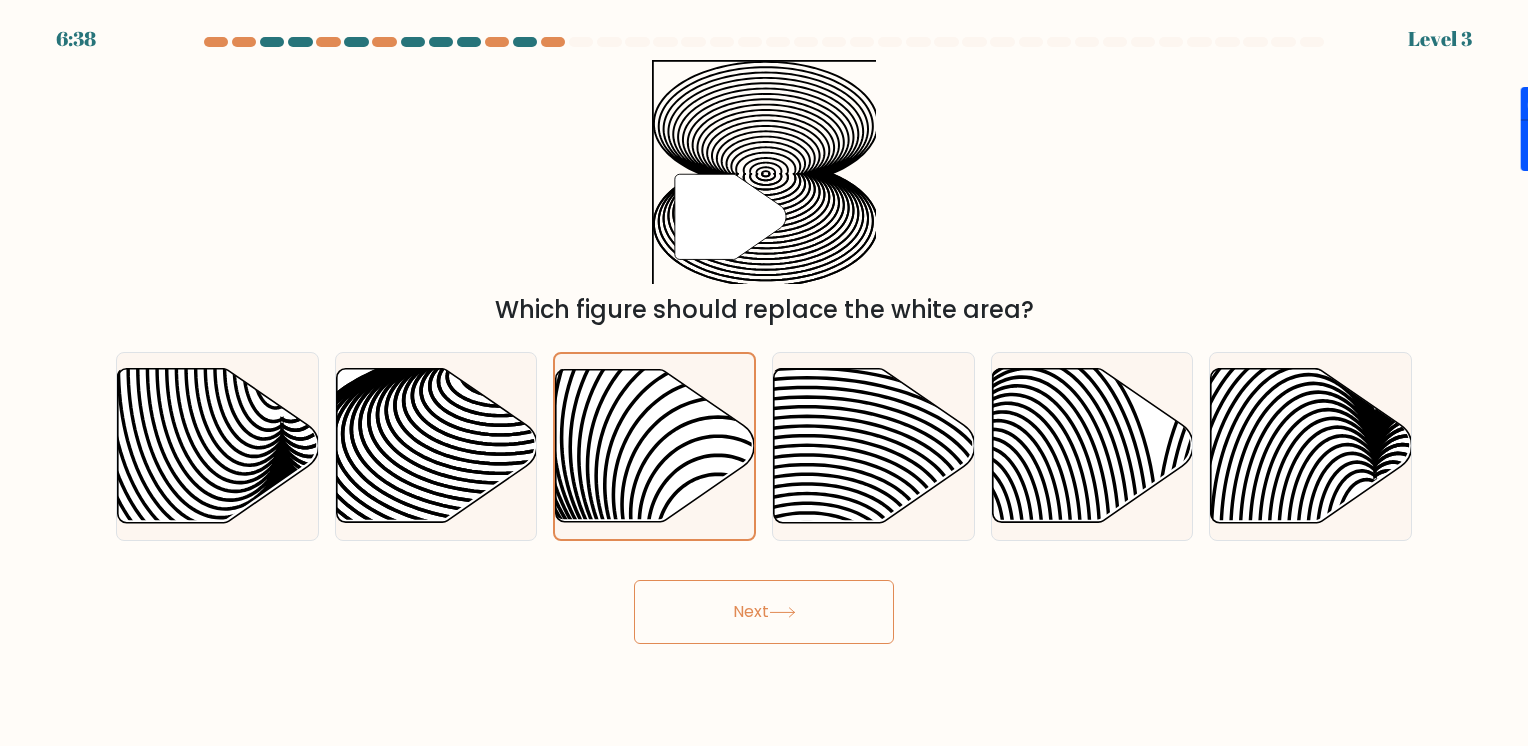 click on "Next" at bounding box center [764, 604] 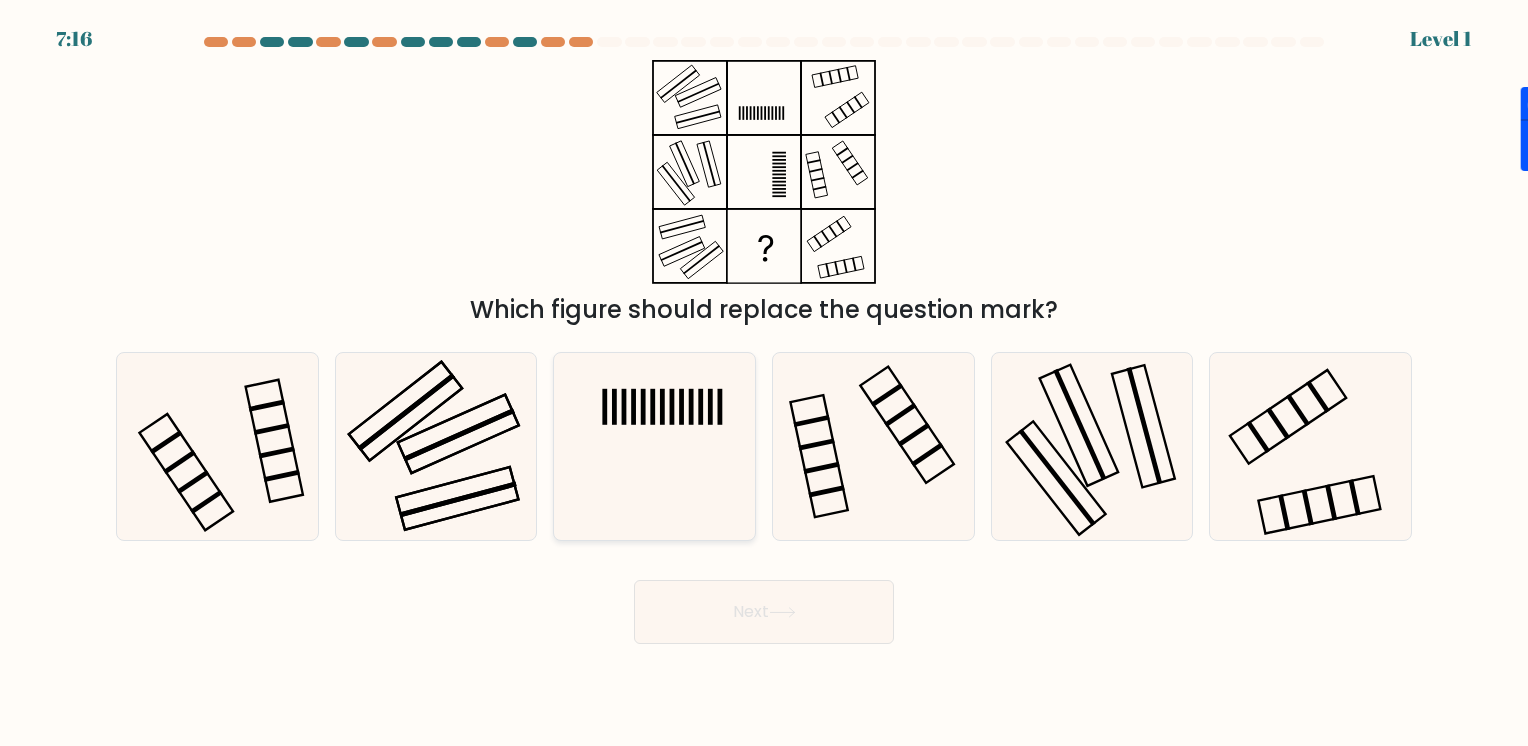 click at bounding box center (654, 446) 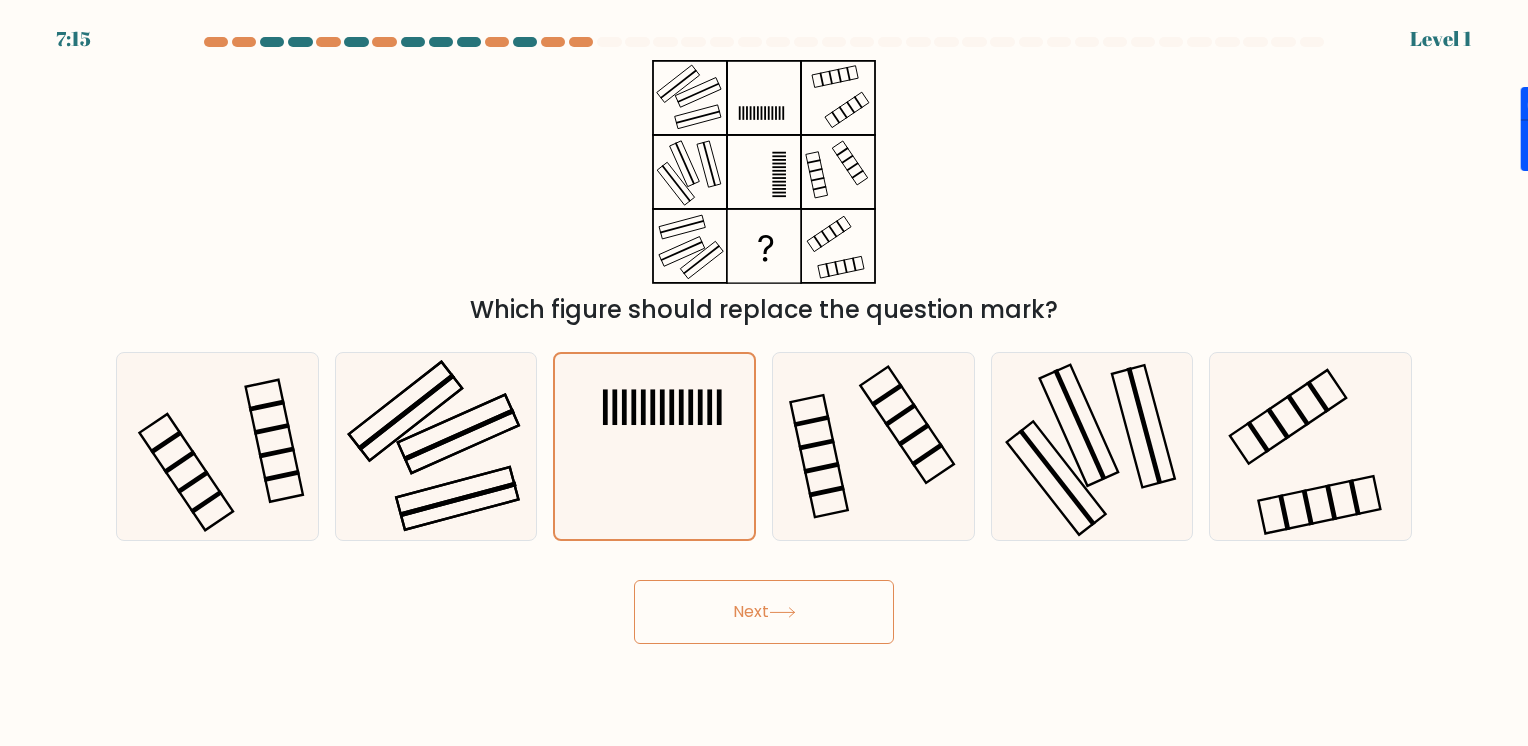 click on "Next" at bounding box center (764, 612) 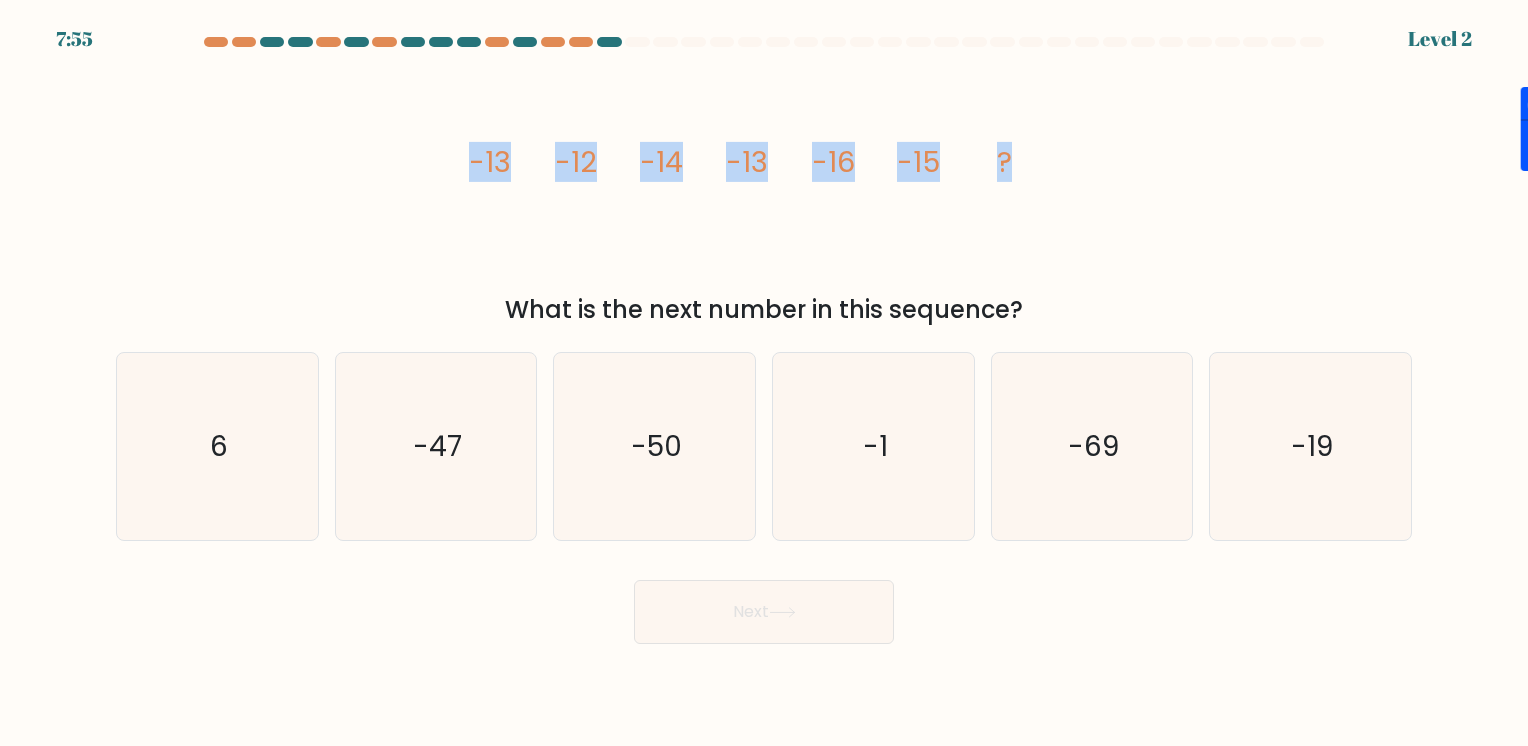 drag, startPoint x: 488, startPoint y: 155, endPoint x: 1060, endPoint y: 150, distance: 572.02185 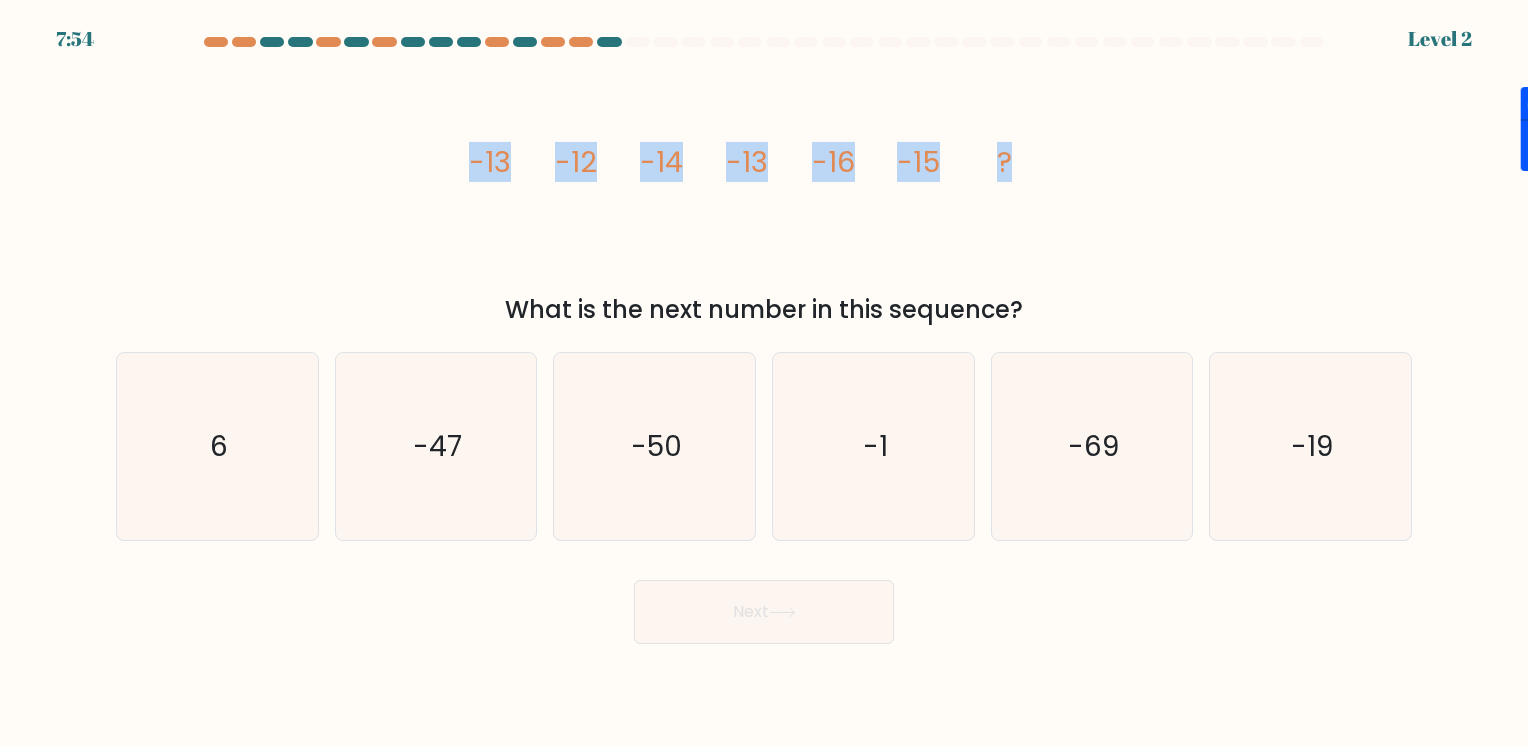 copy on "-13
-12
-14
-13
-16
-15
?" 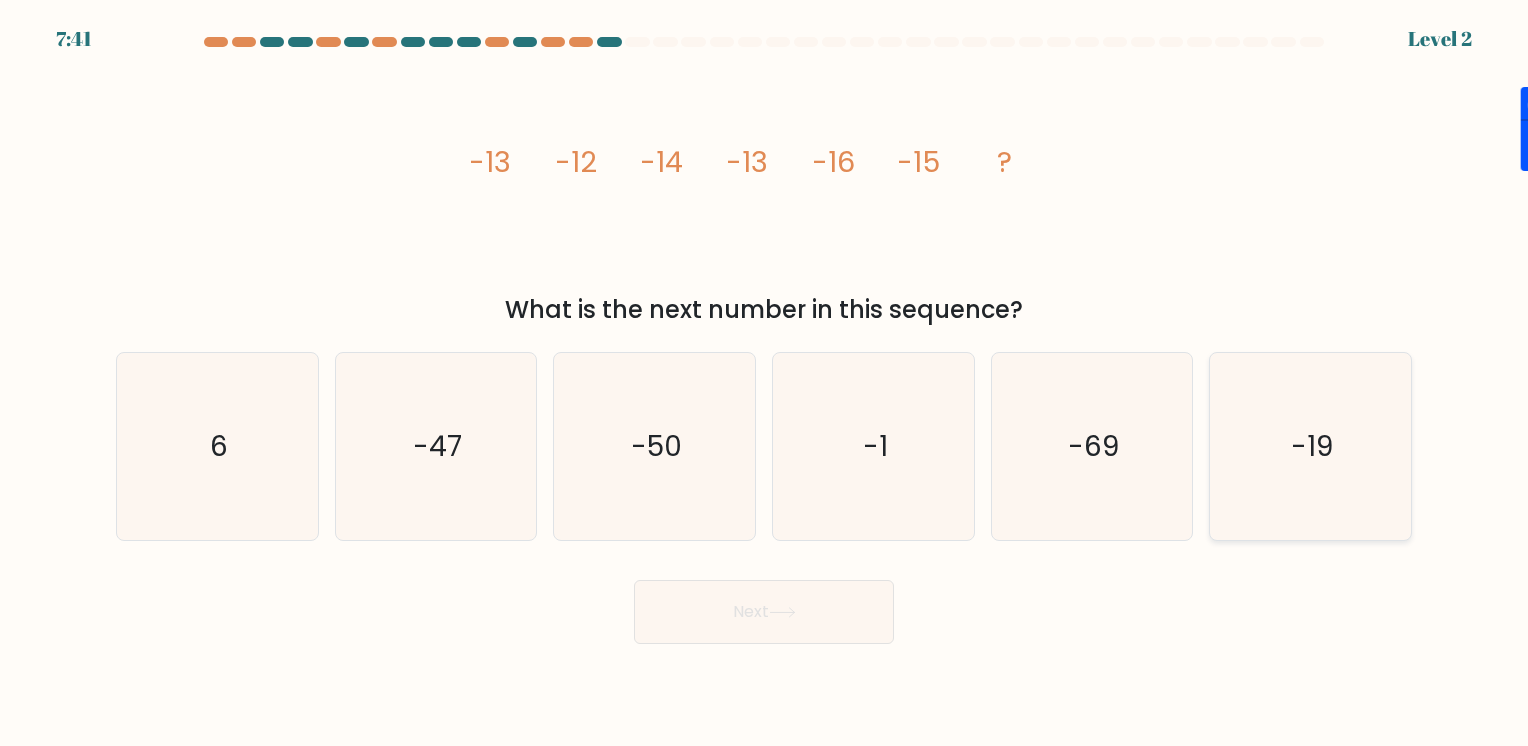 click on "-19" at bounding box center [1310, 446] 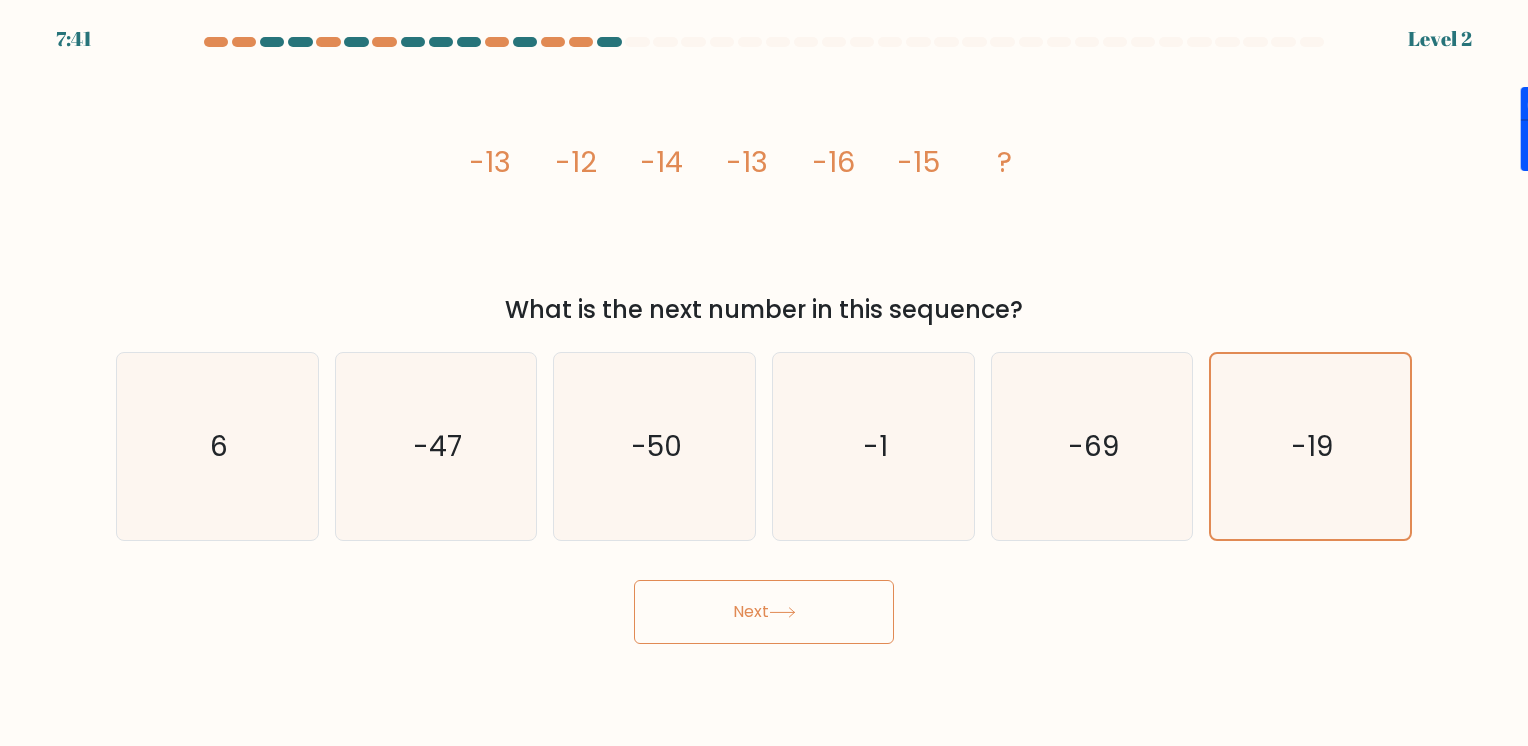 click on "Next" at bounding box center (764, 612) 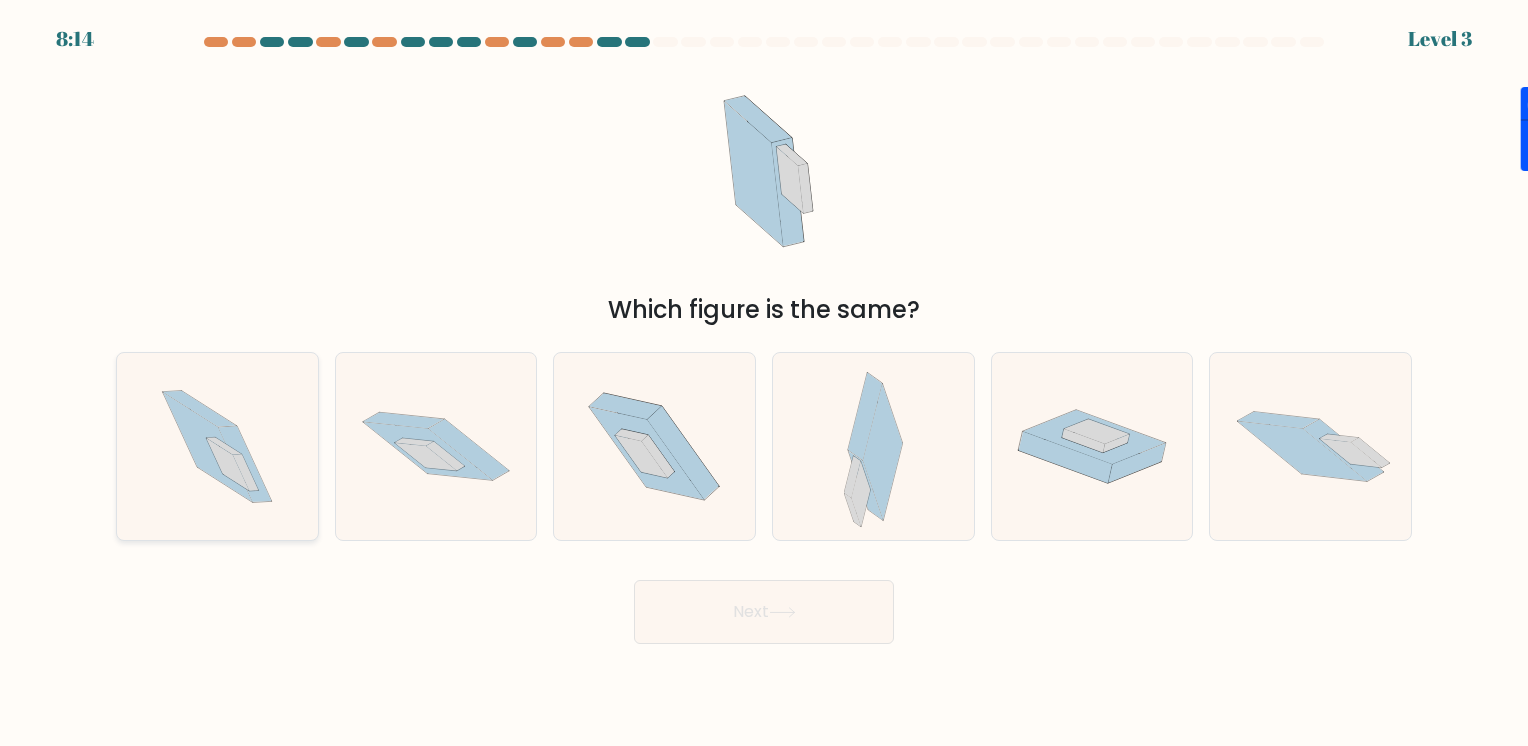 click at bounding box center [217, 446] 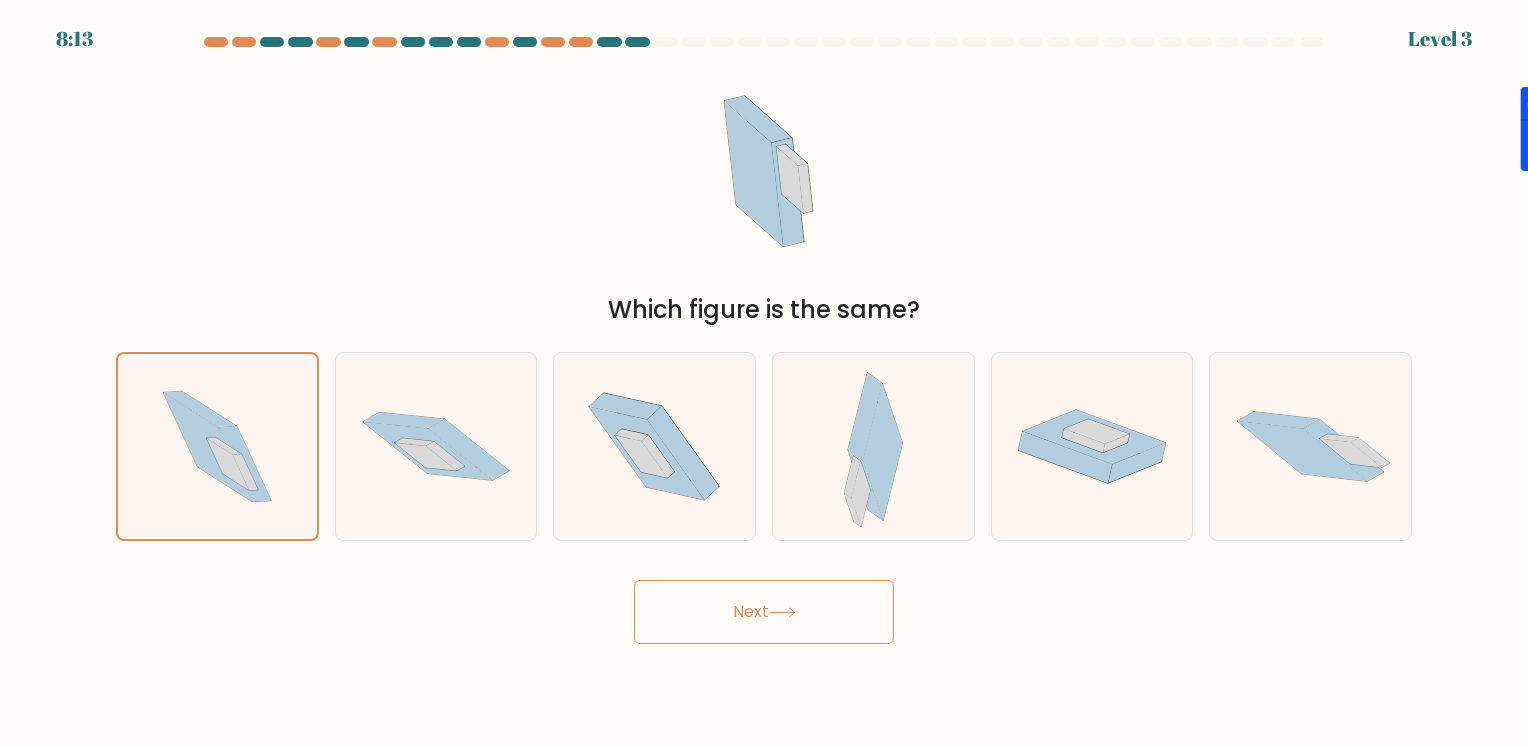 click on "Next" at bounding box center [764, 612] 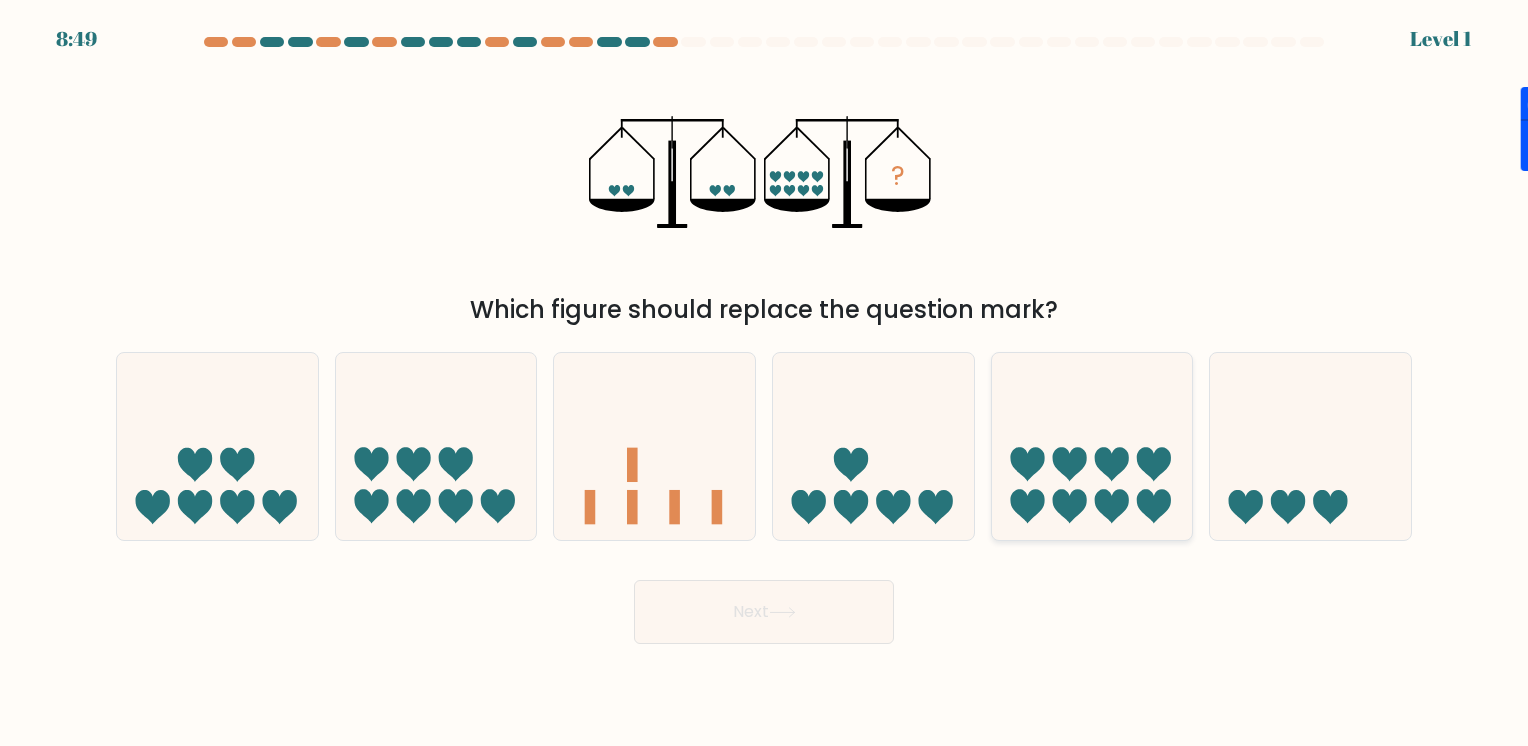 click at bounding box center [1069, 507] 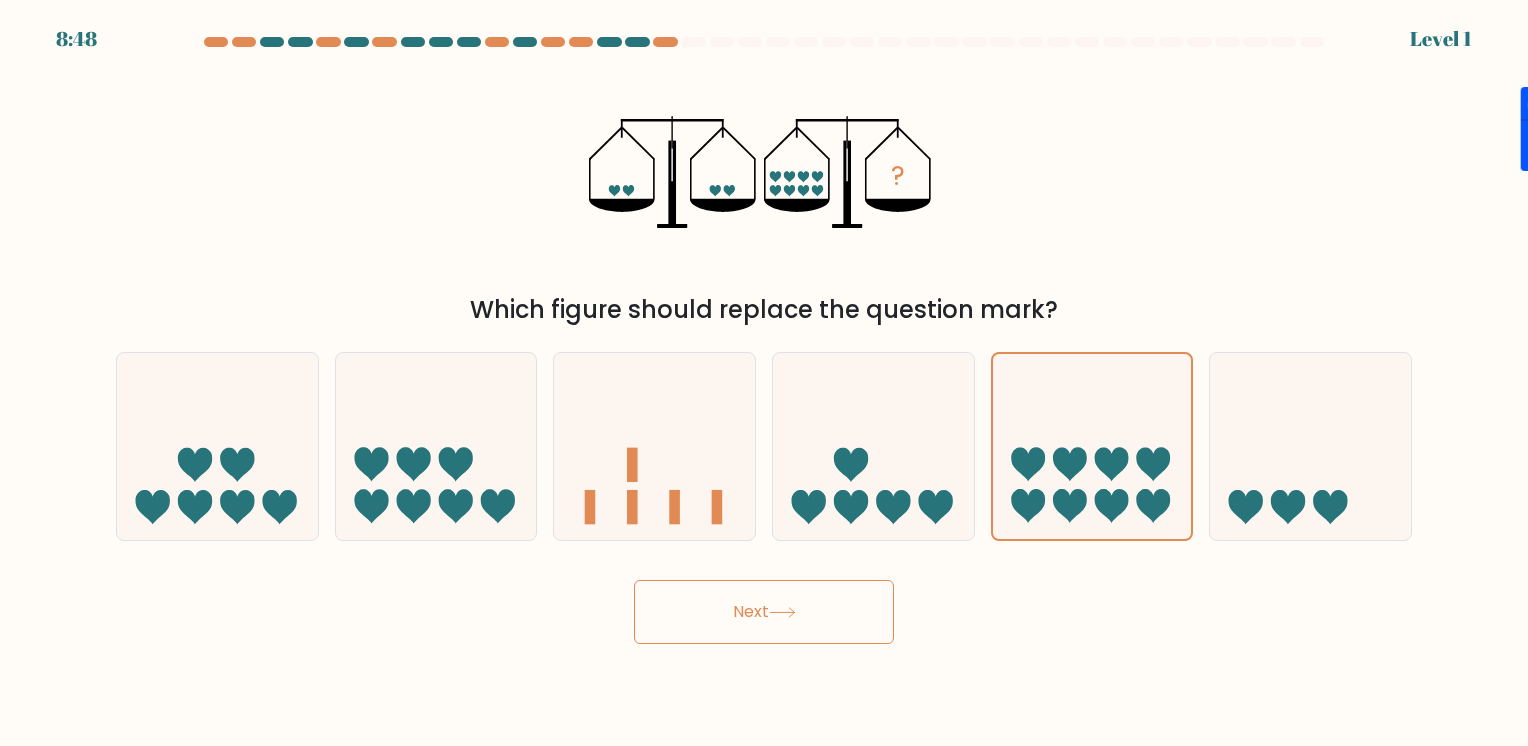 click on "Next" at bounding box center [764, 612] 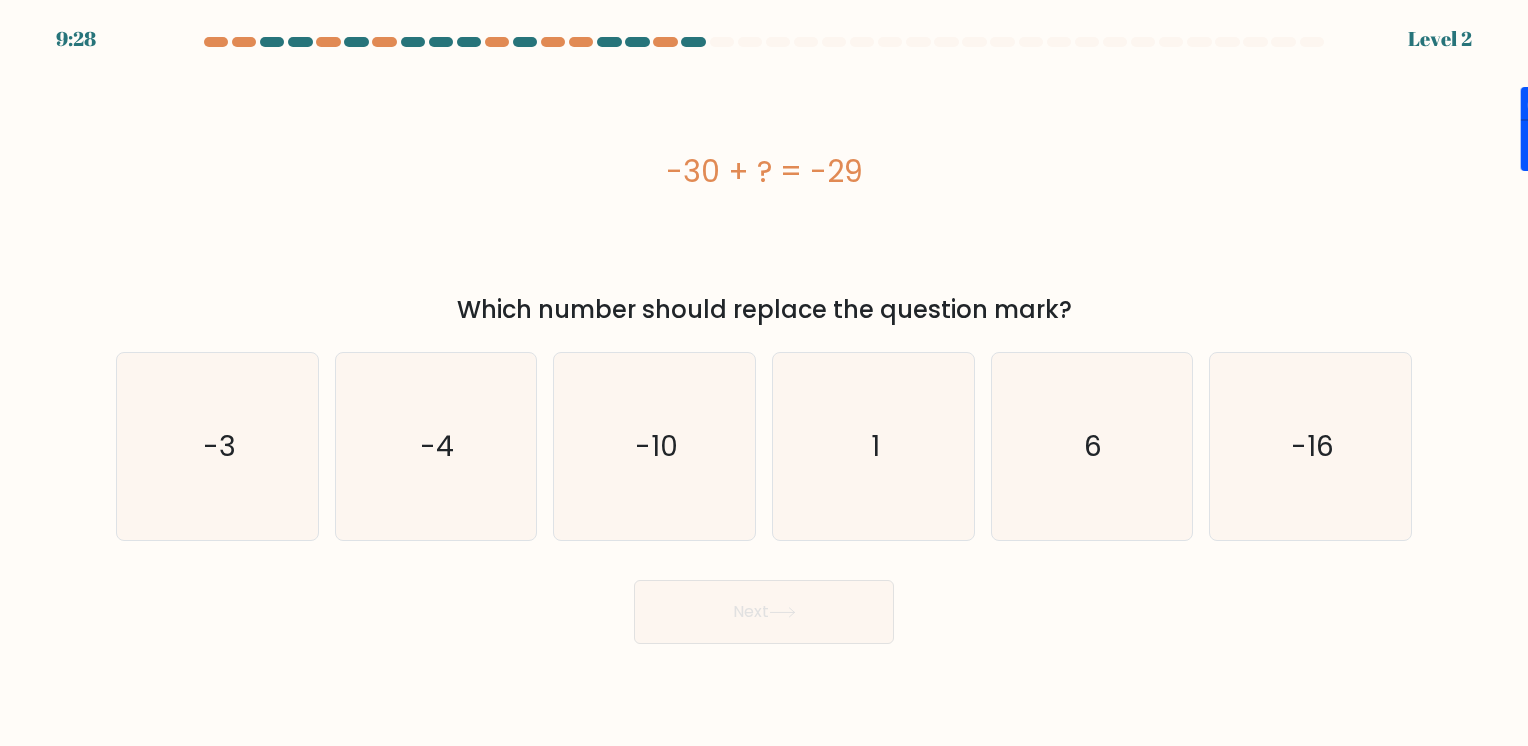 drag, startPoint x: 655, startPoint y: 155, endPoint x: 1024, endPoint y: 164, distance: 369.10974 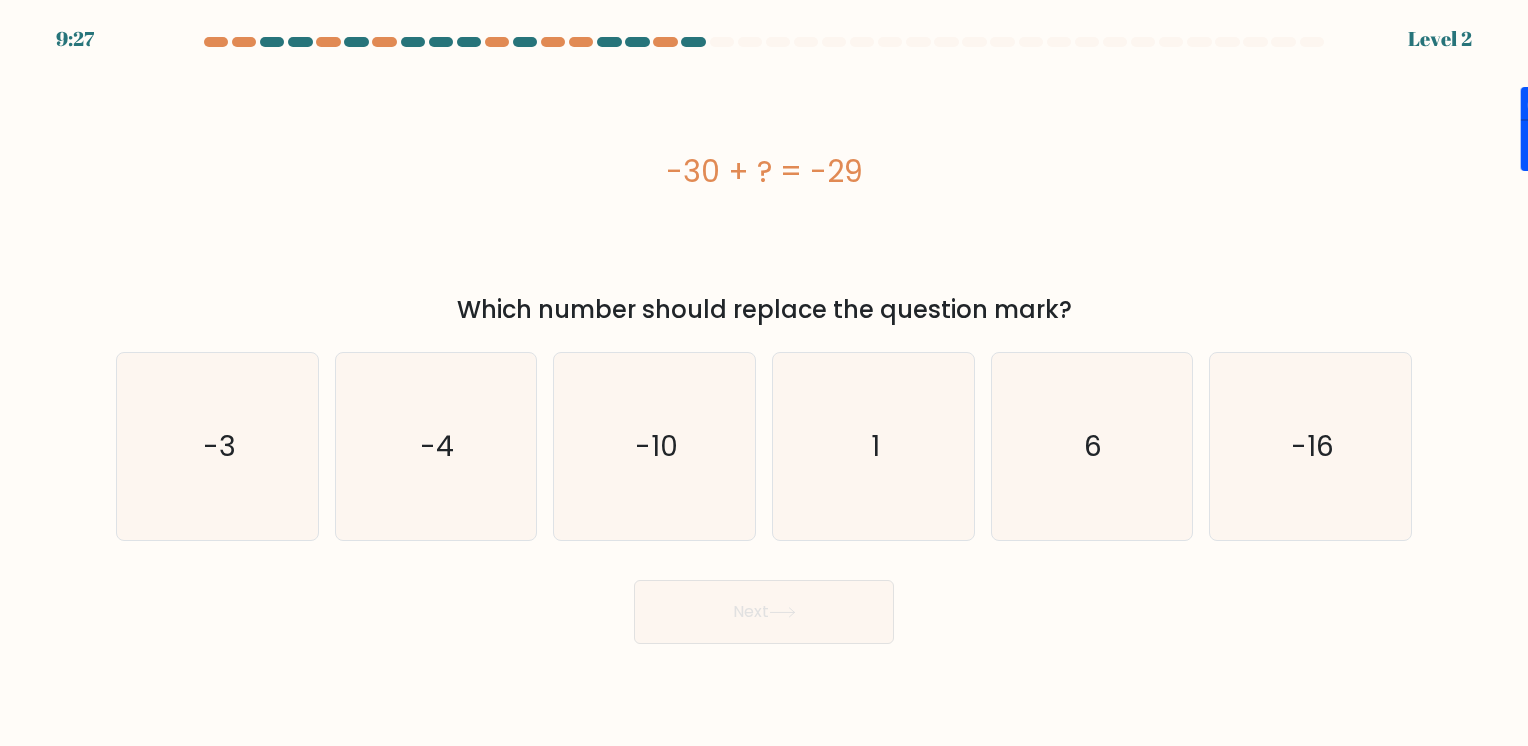 copy on "-30 + ?  = -29" 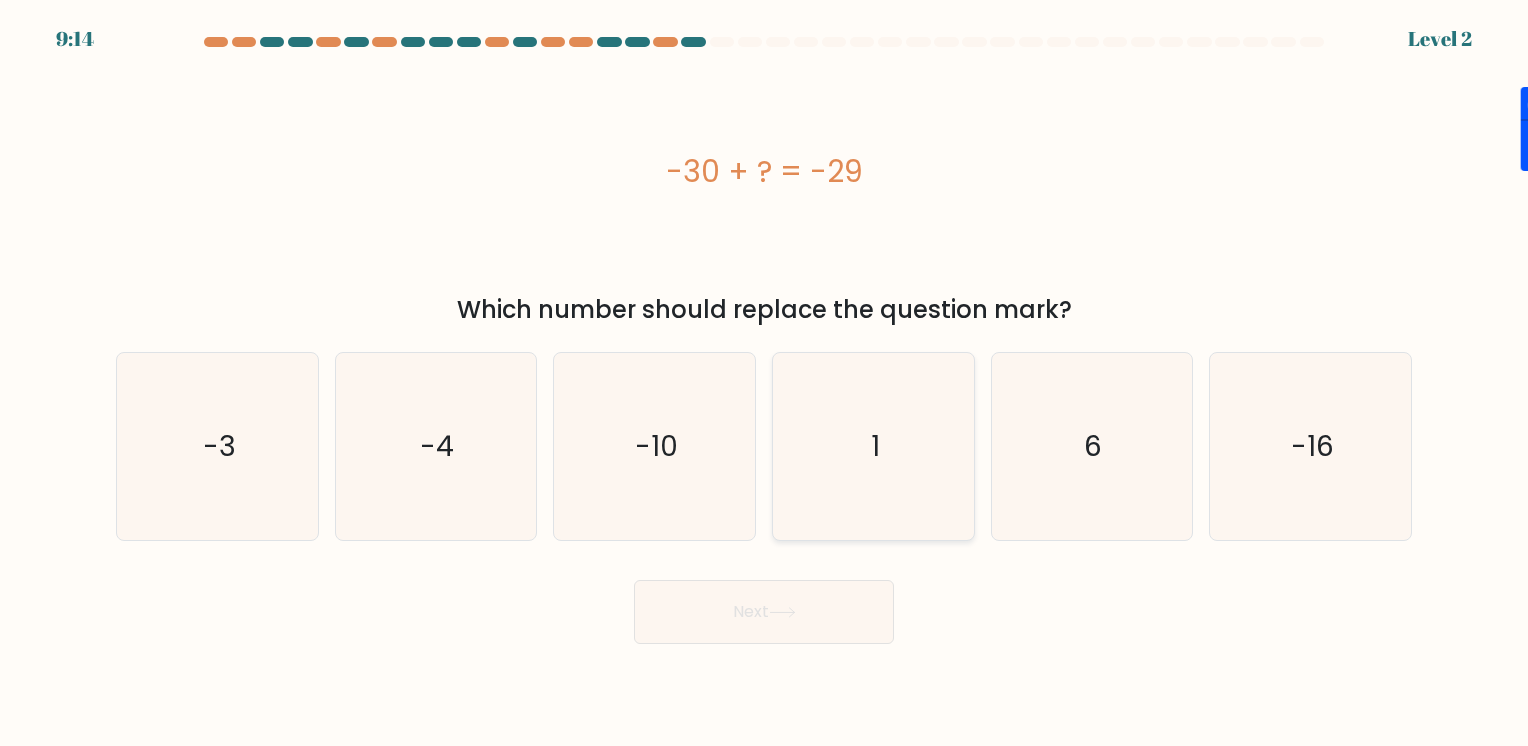 click on "1" at bounding box center (873, 446) 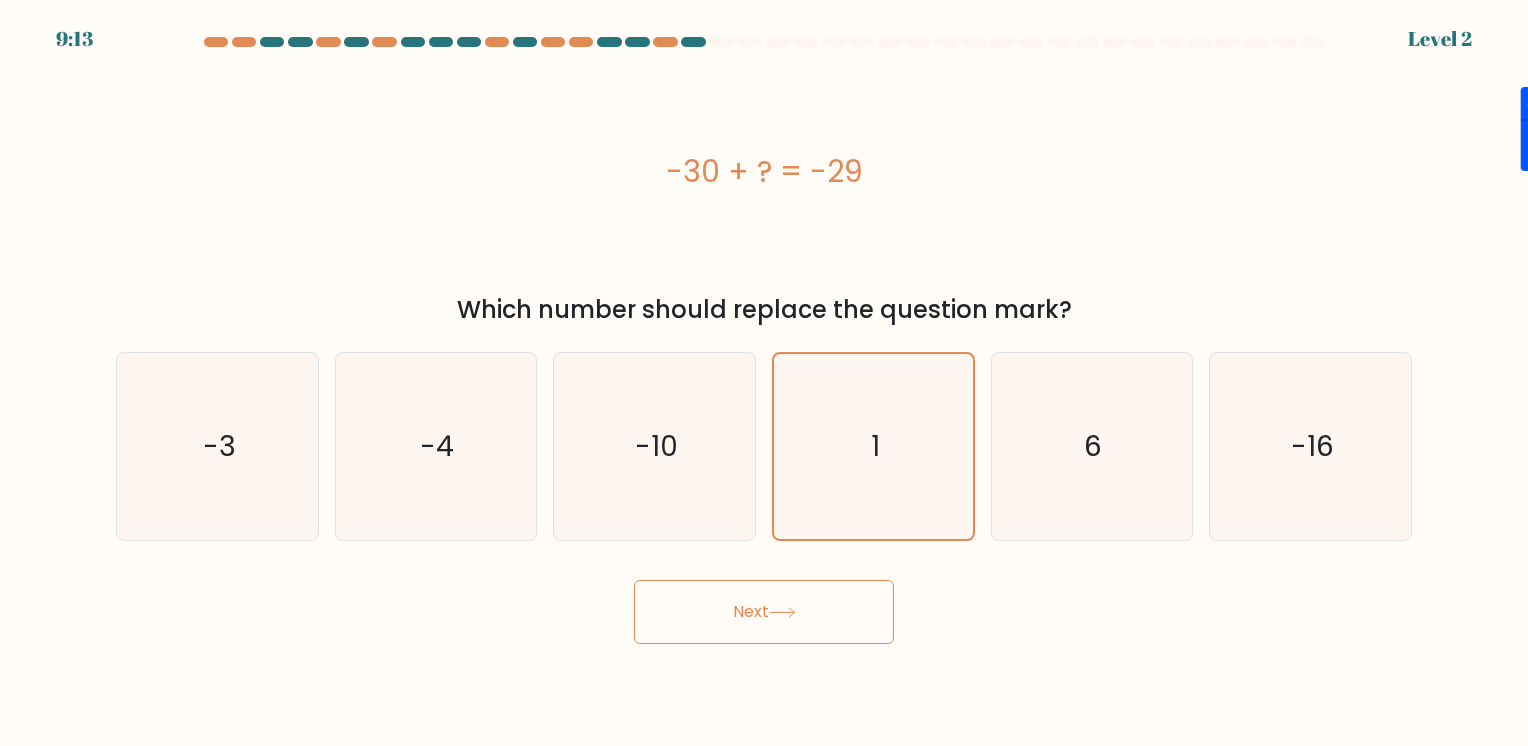 click on "Next" at bounding box center [764, 612] 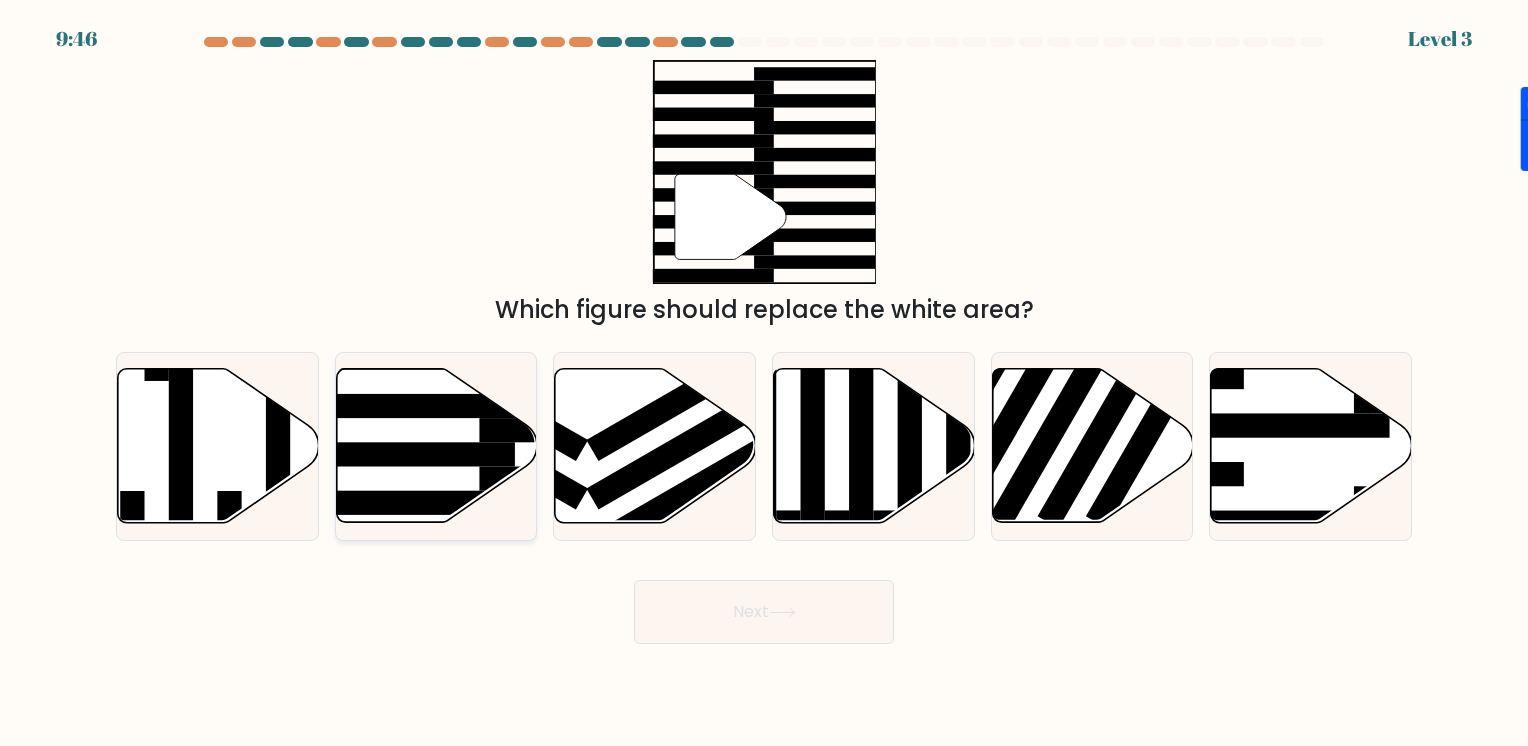click at bounding box center (436, 446) 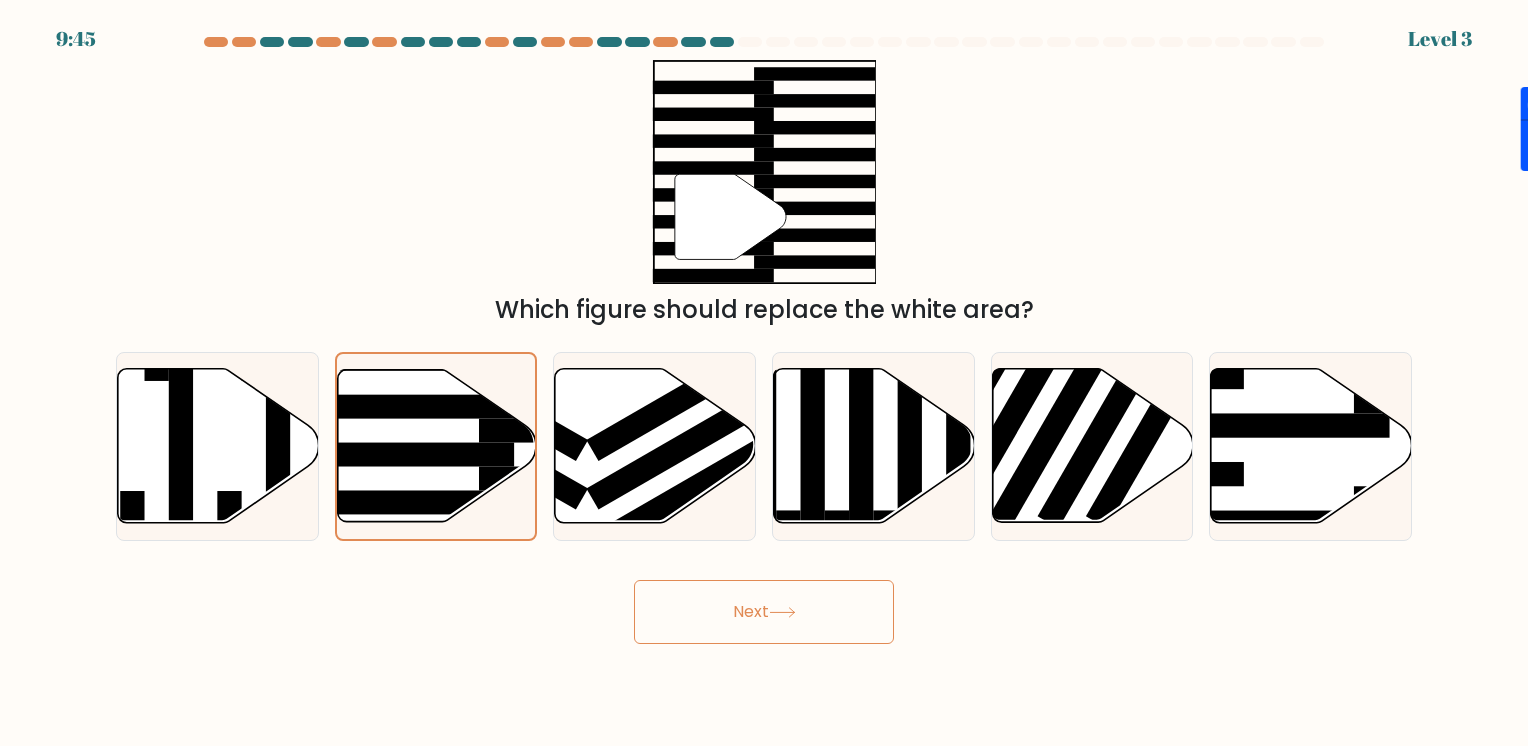 click on "Next" at bounding box center [764, 612] 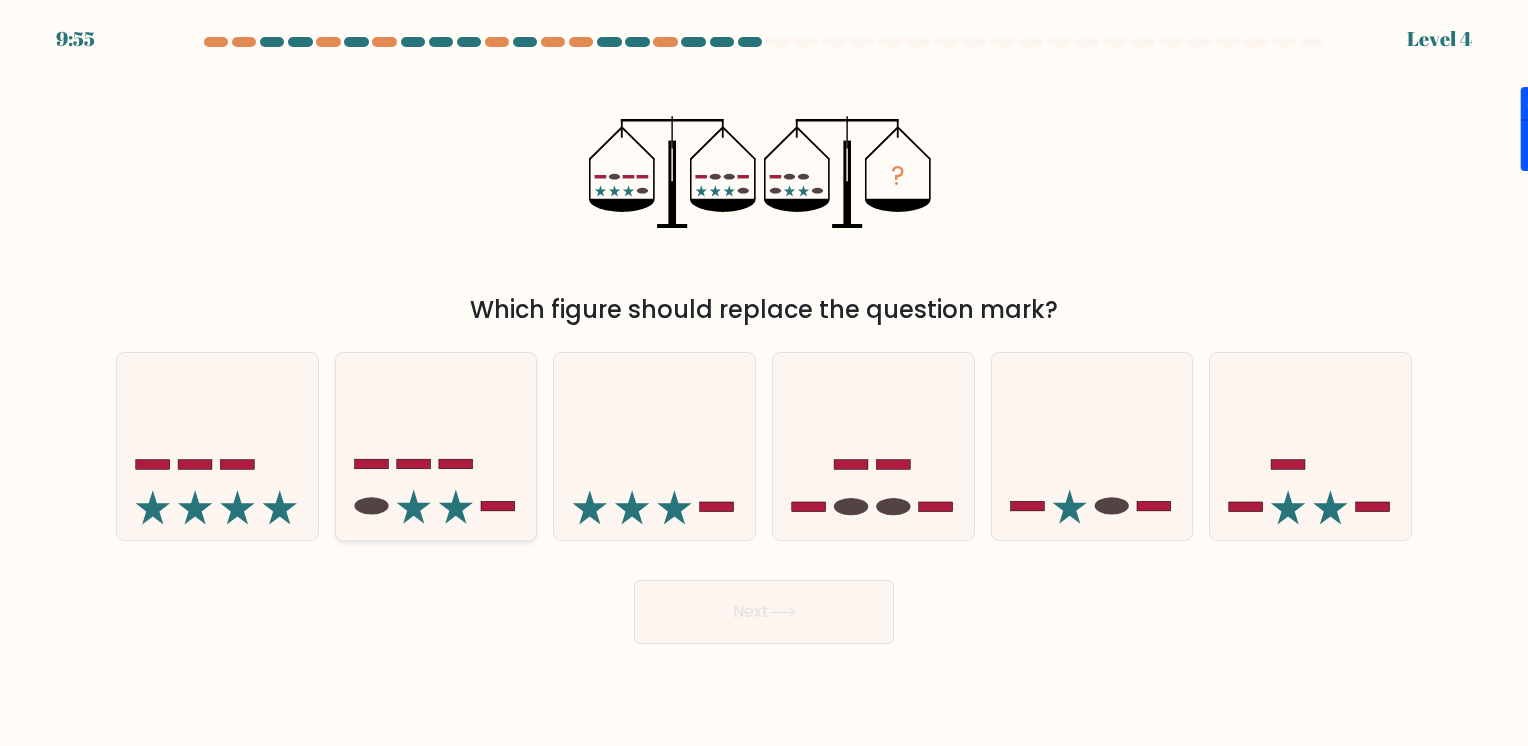click at bounding box center [436, 446] 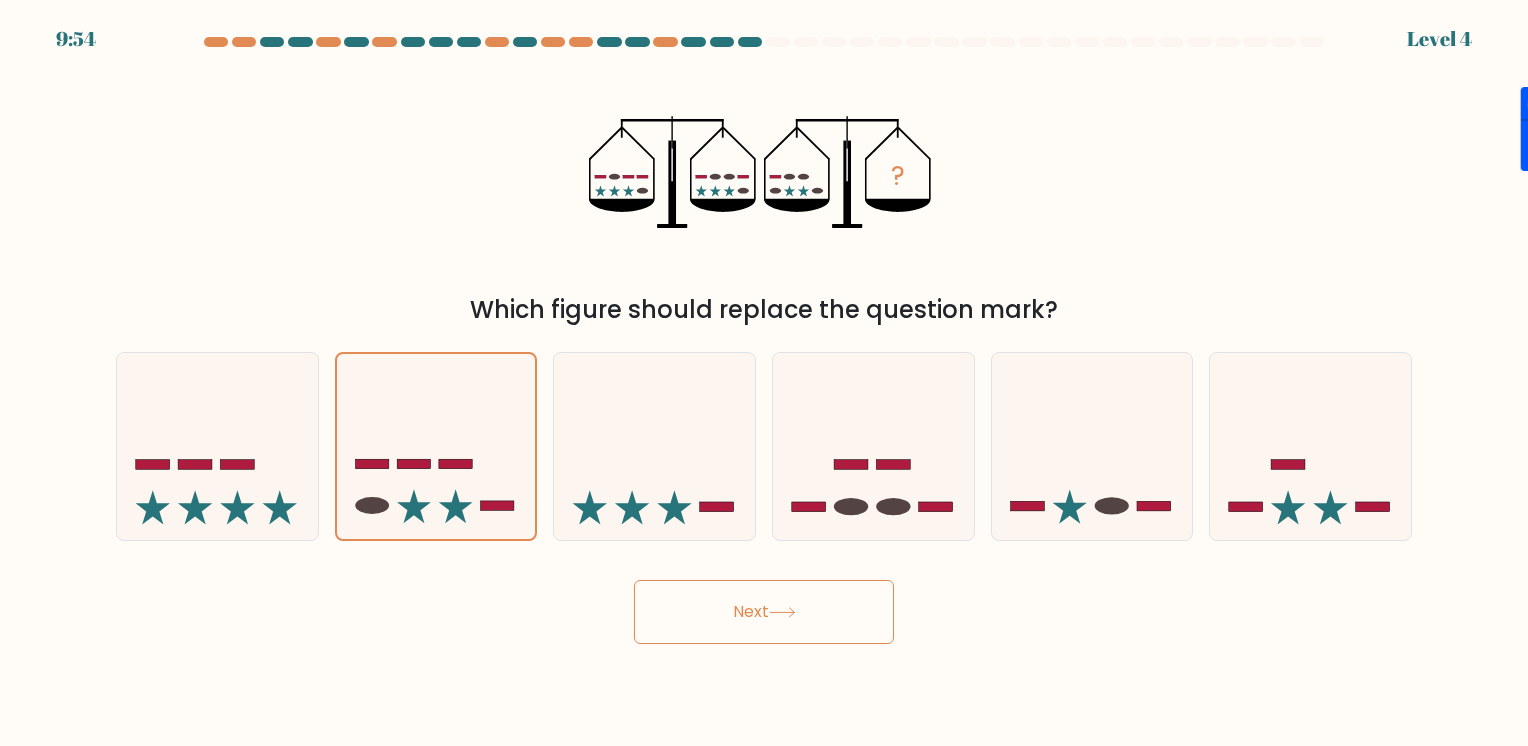click on "Next" at bounding box center (764, 612) 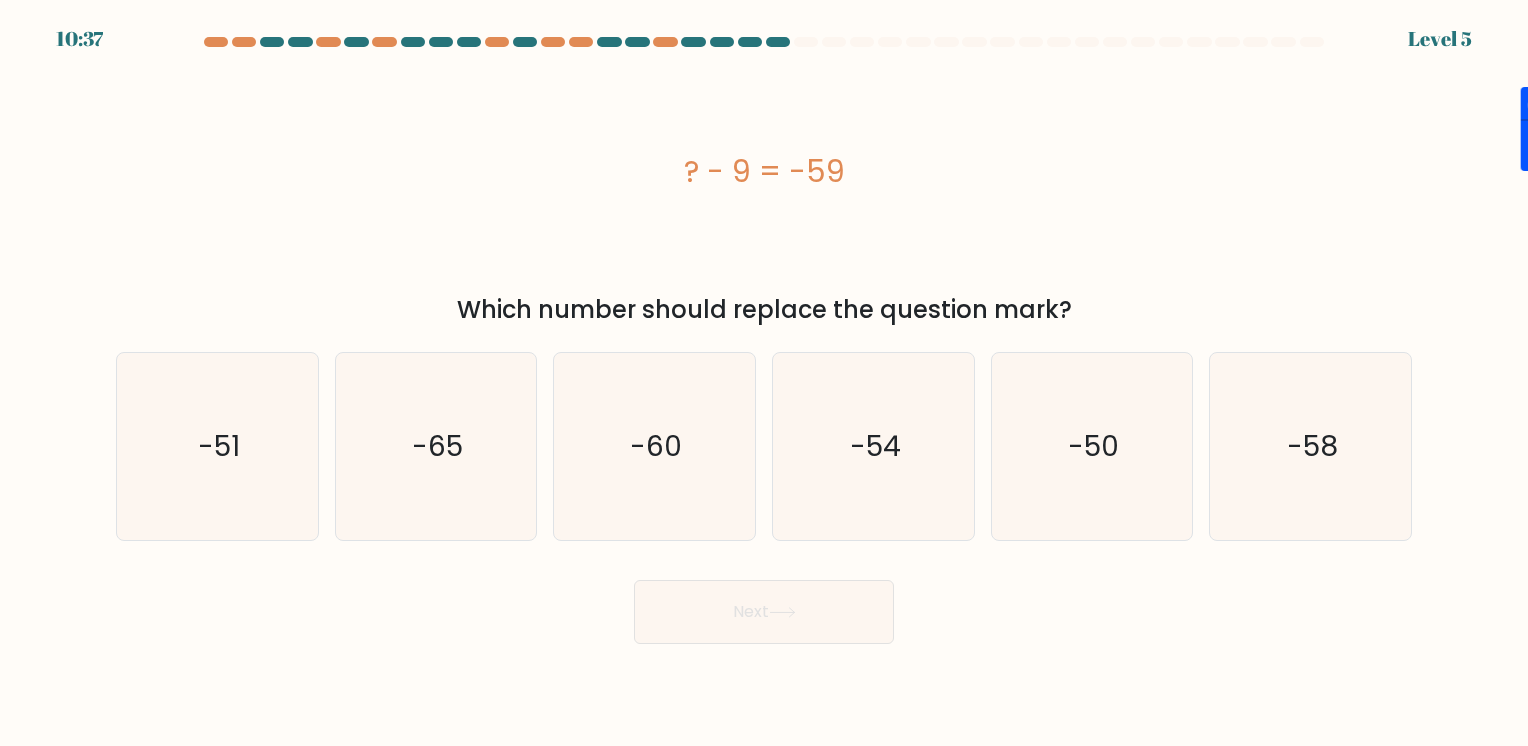 drag, startPoint x: 674, startPoint y: 173, endPoint x: 866, endPoint y: 173, distance: 192 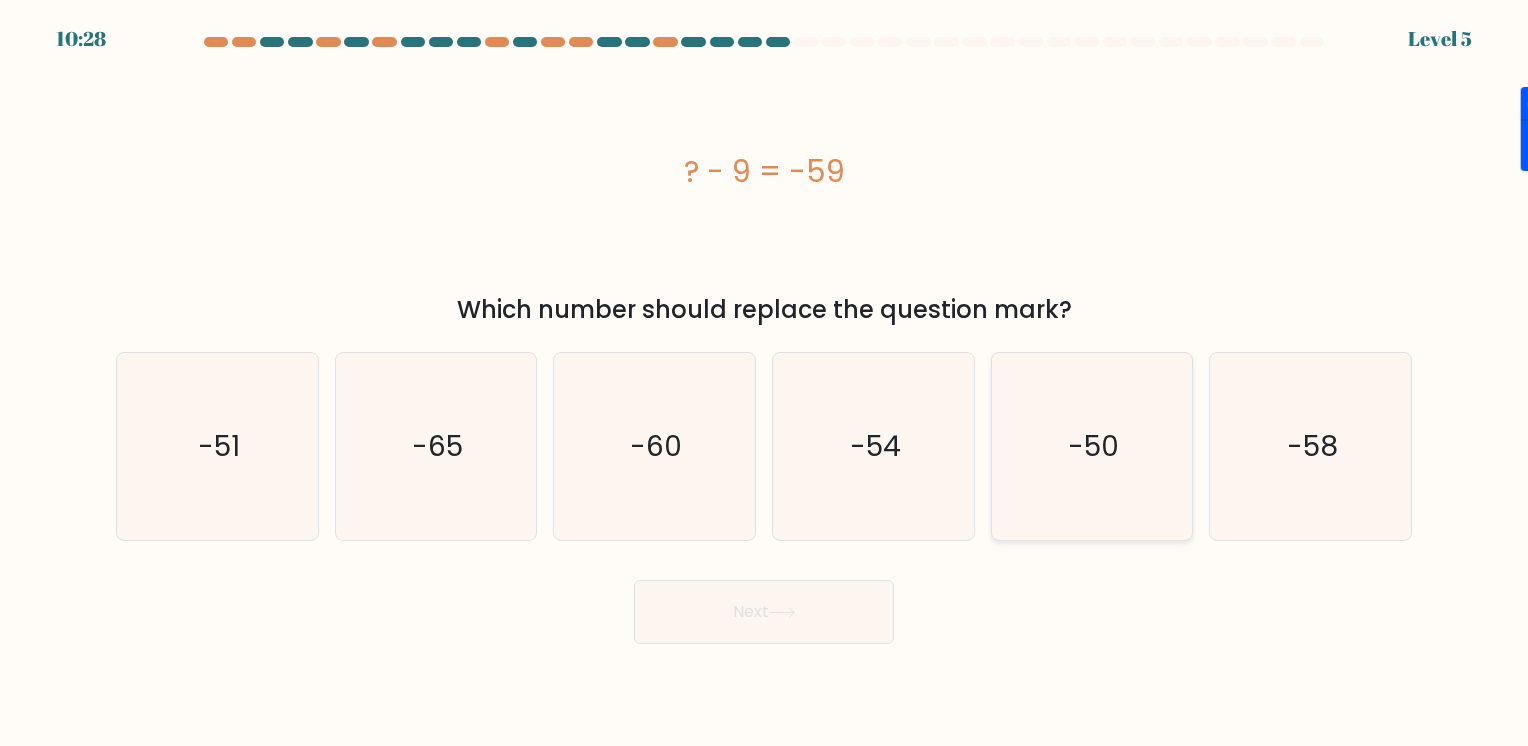 click on "-50" at bounding box center [1091, 446] 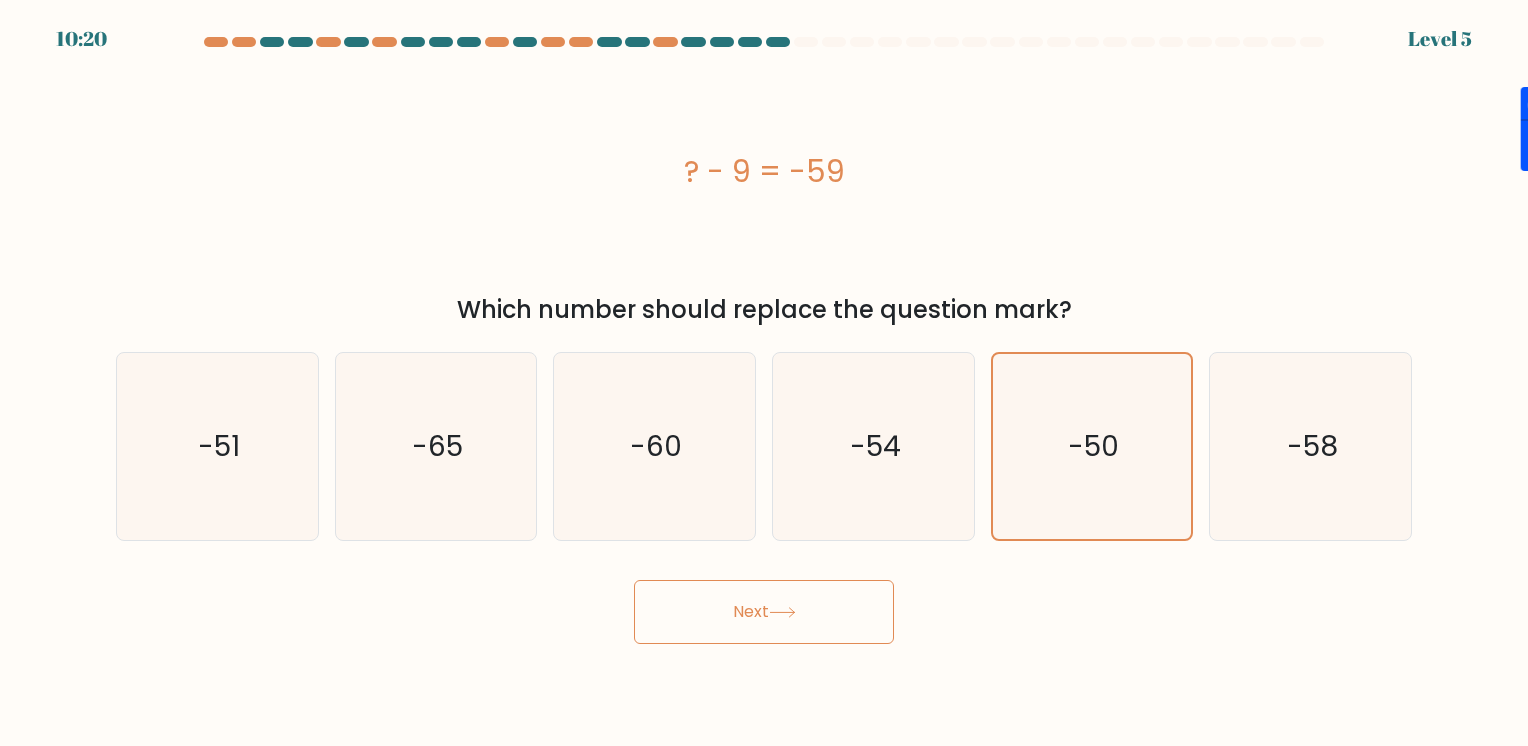 click on "Next" at bounding box center [764, 612] 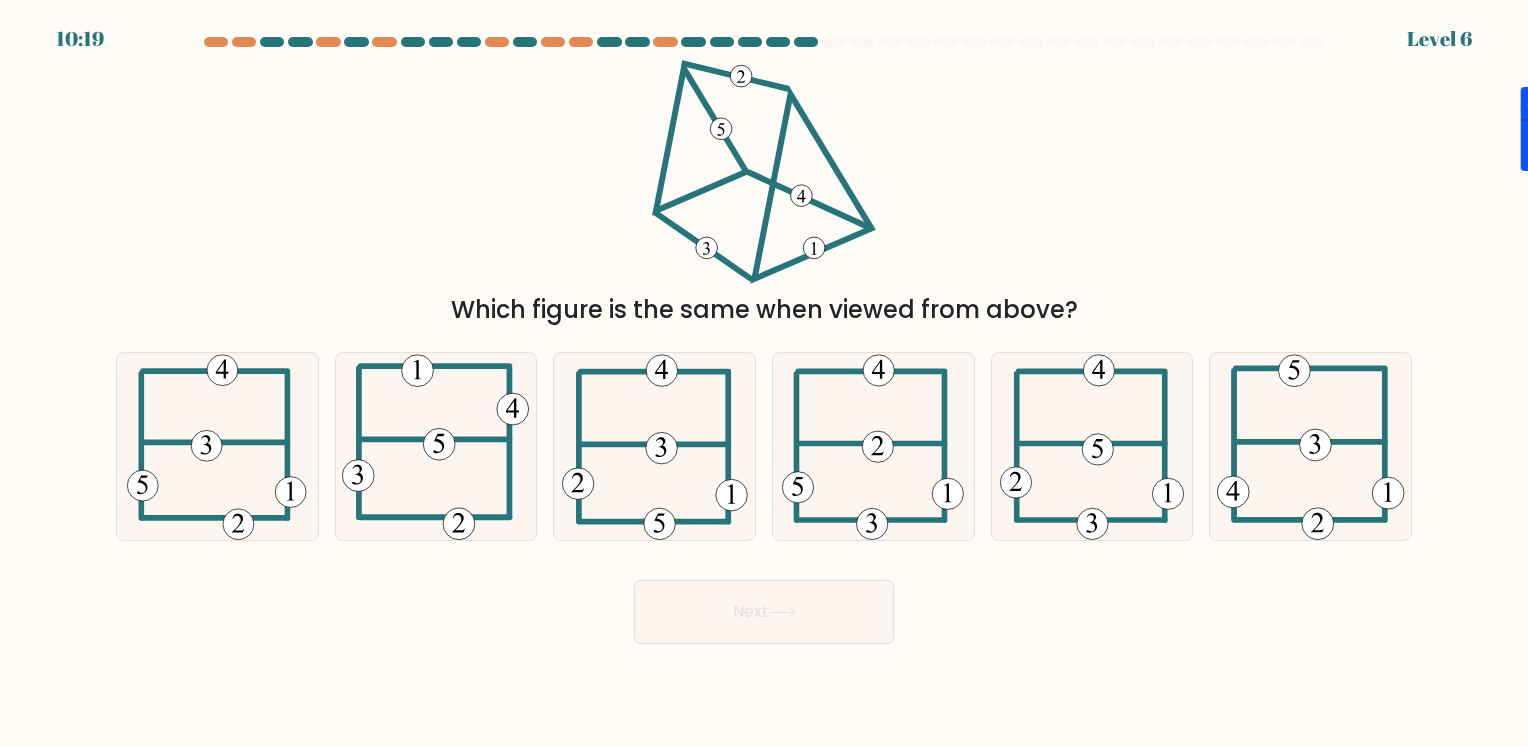 click on "Next" at bounding box center [764, 612] 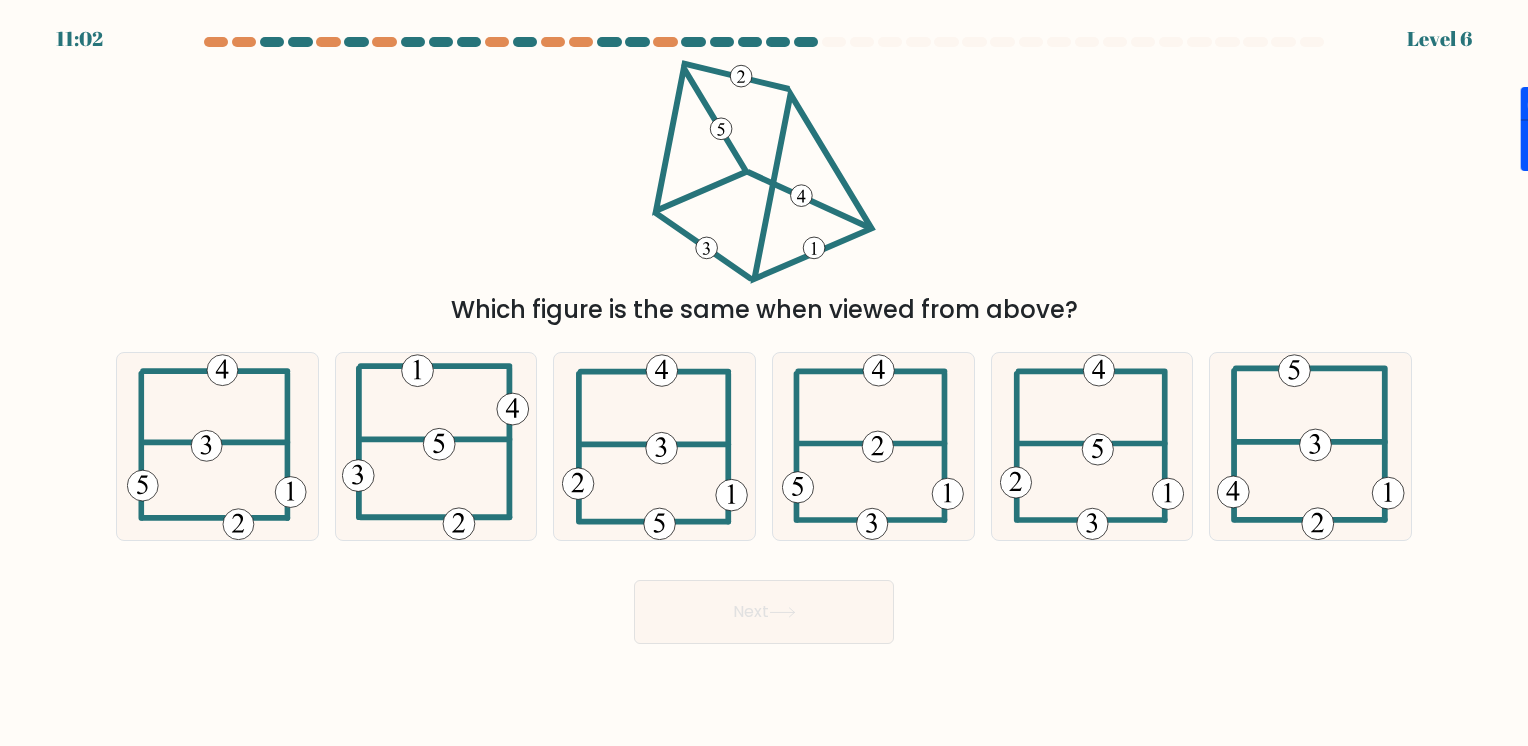 click on "Which figure is the same when viewed from above?" at bounding box center (764, 194) 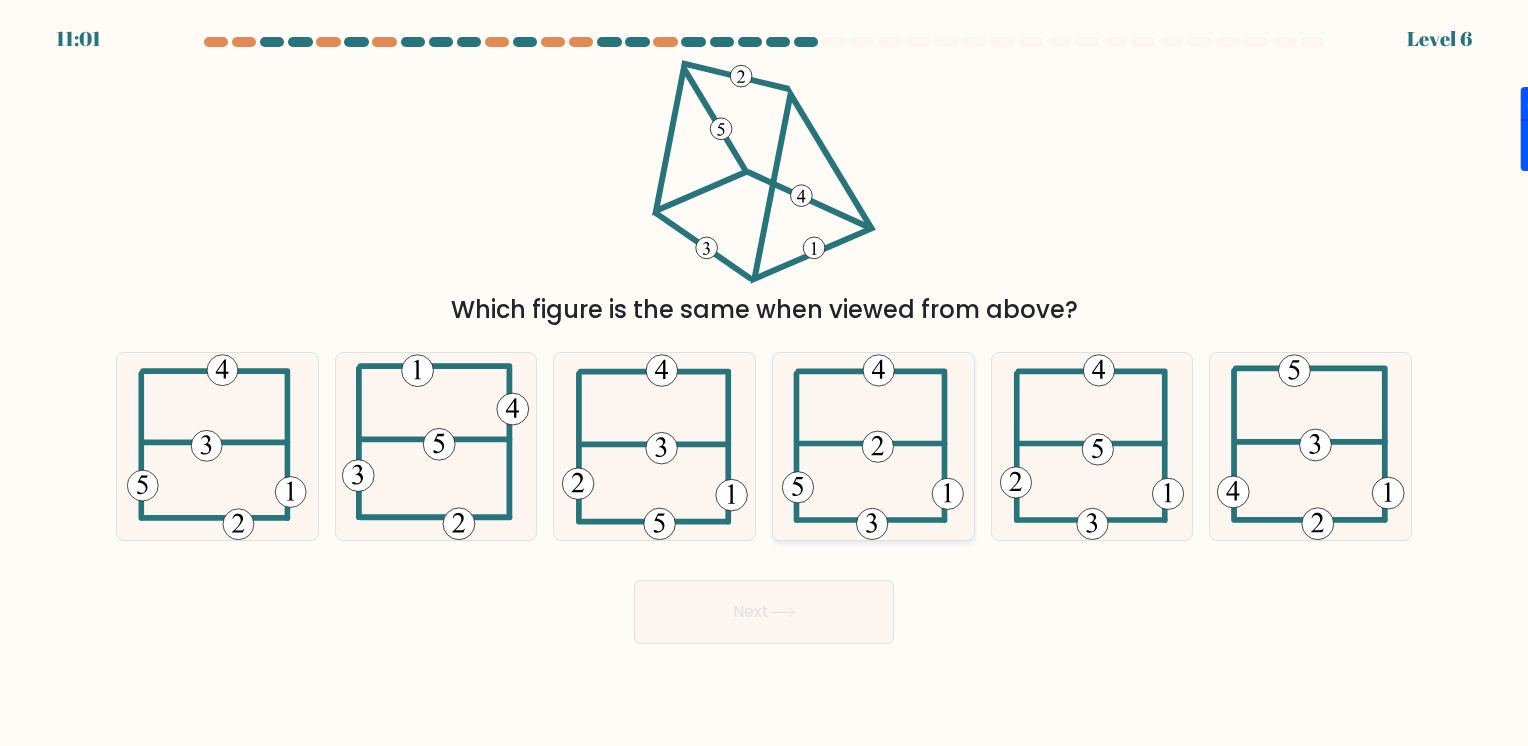 click at bounding box center [873, 446] 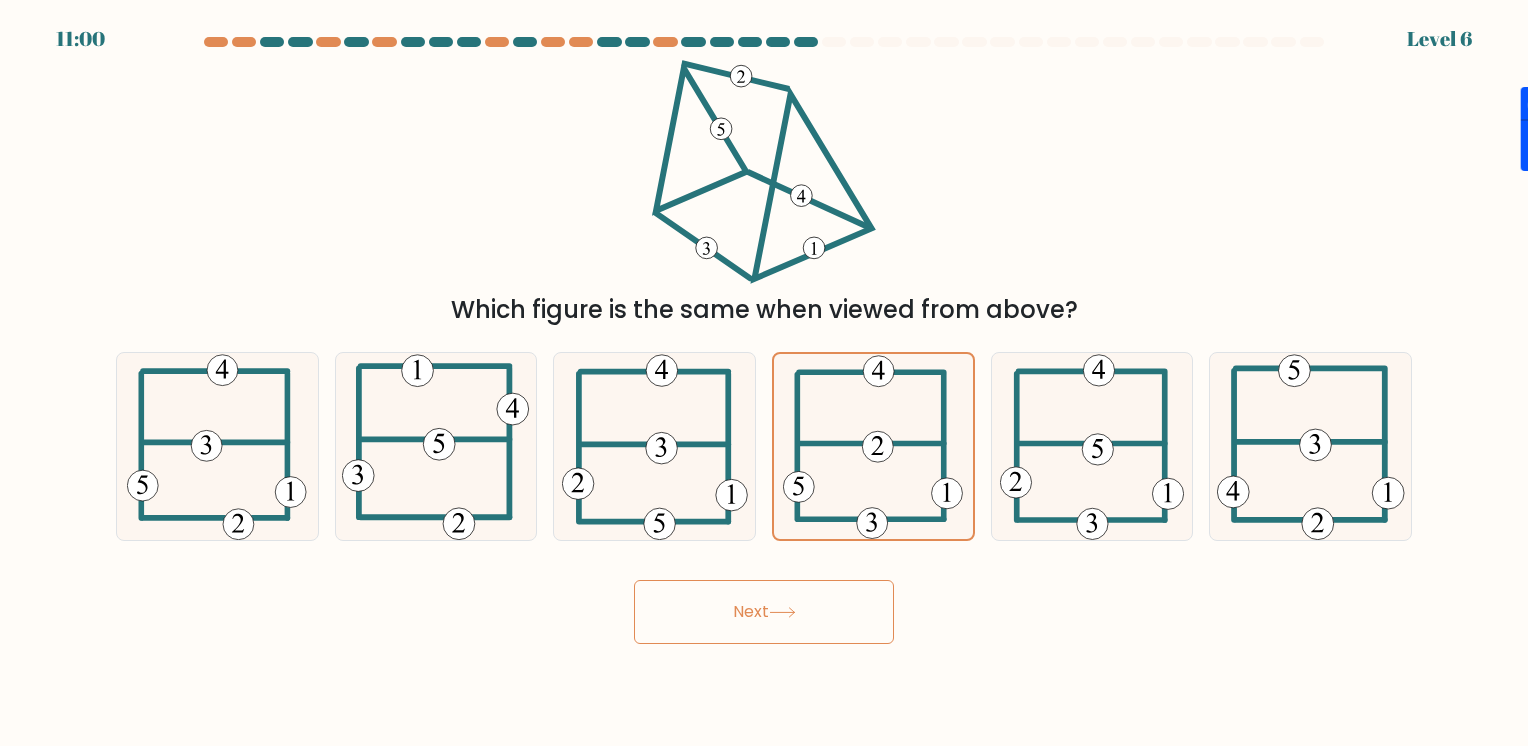 click on "Next" at bounding box center [764, 612] 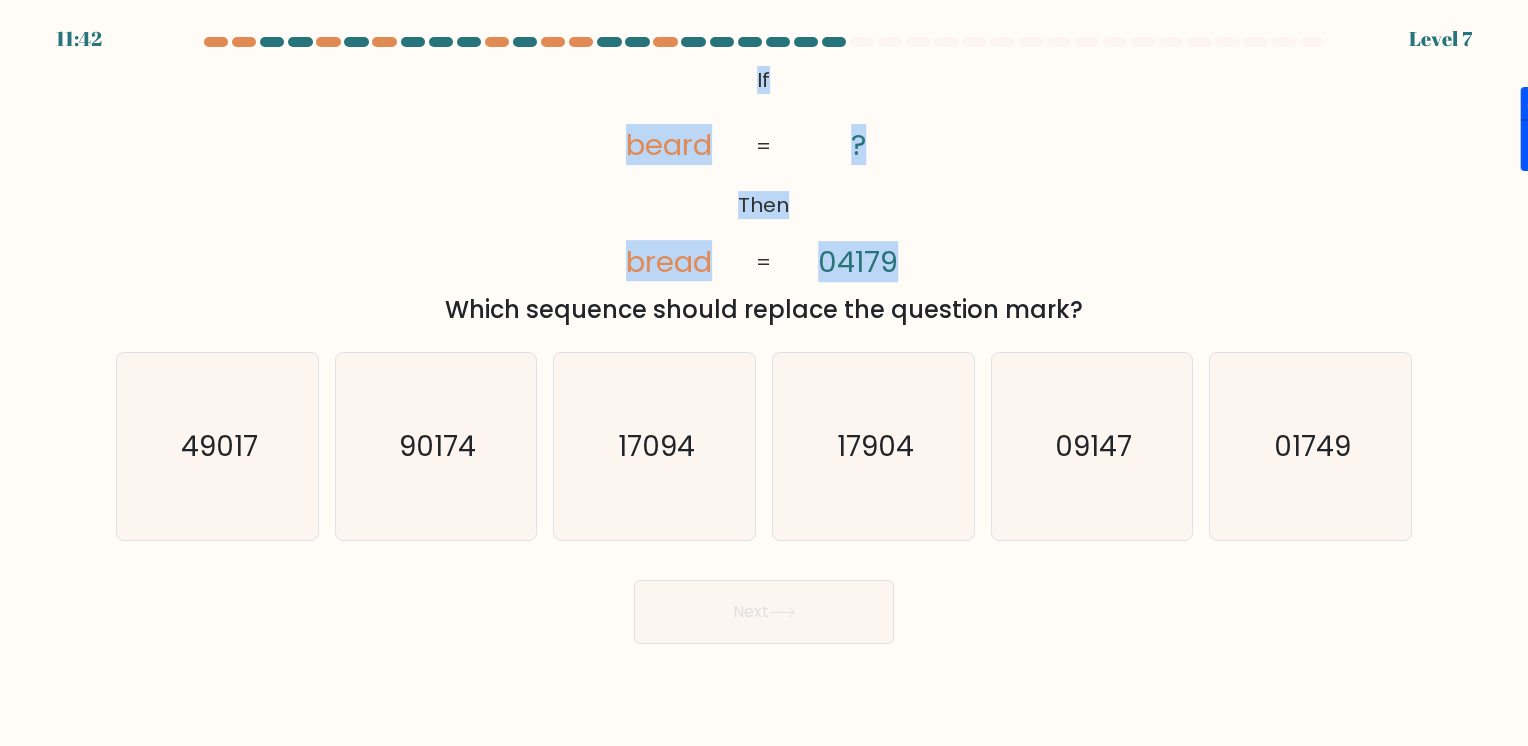 drag, startPoint x: 735, startPoint y: 71, endPoint x: 906, endPoint y: 267, distance: 260.1096 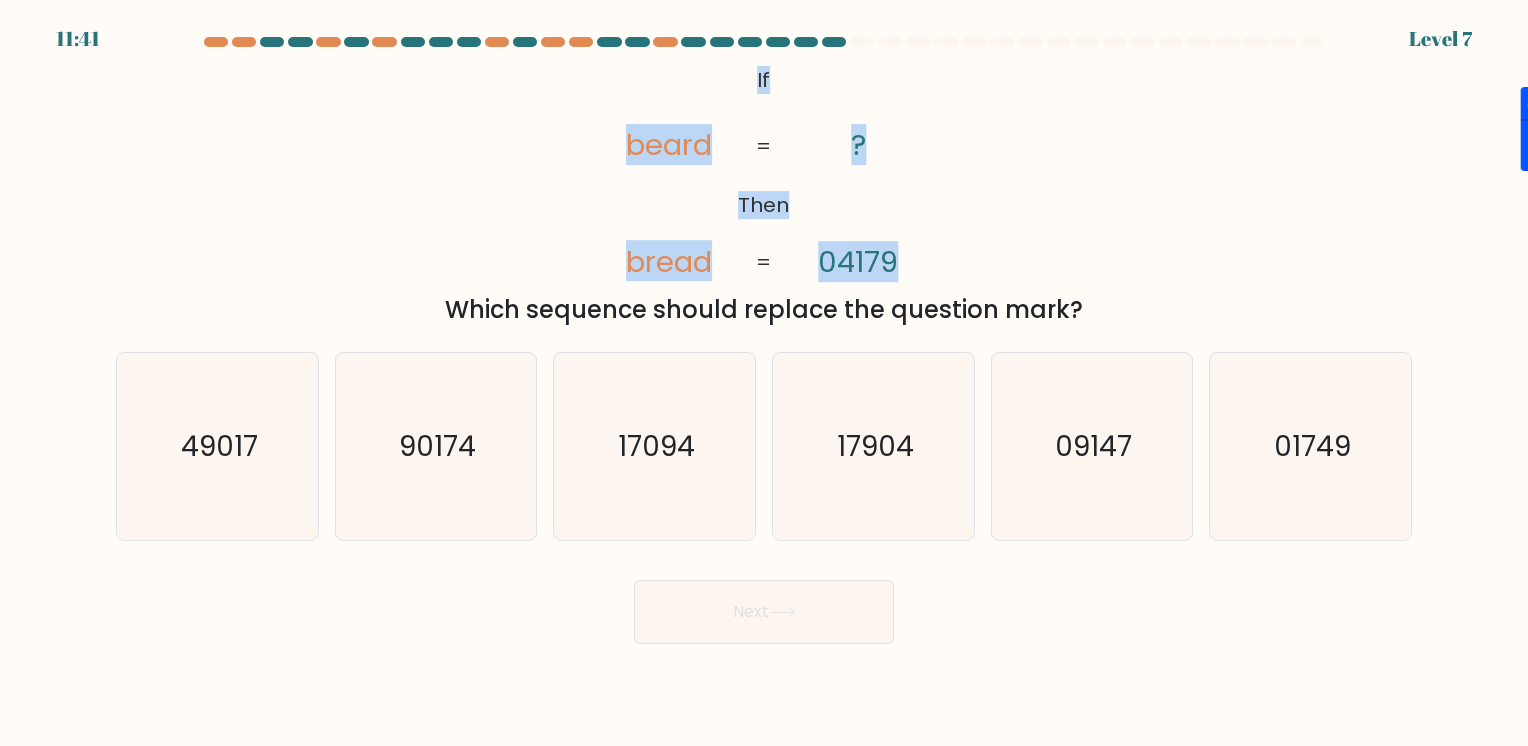 copy on "If       Then       beard       bread       ?       04179" 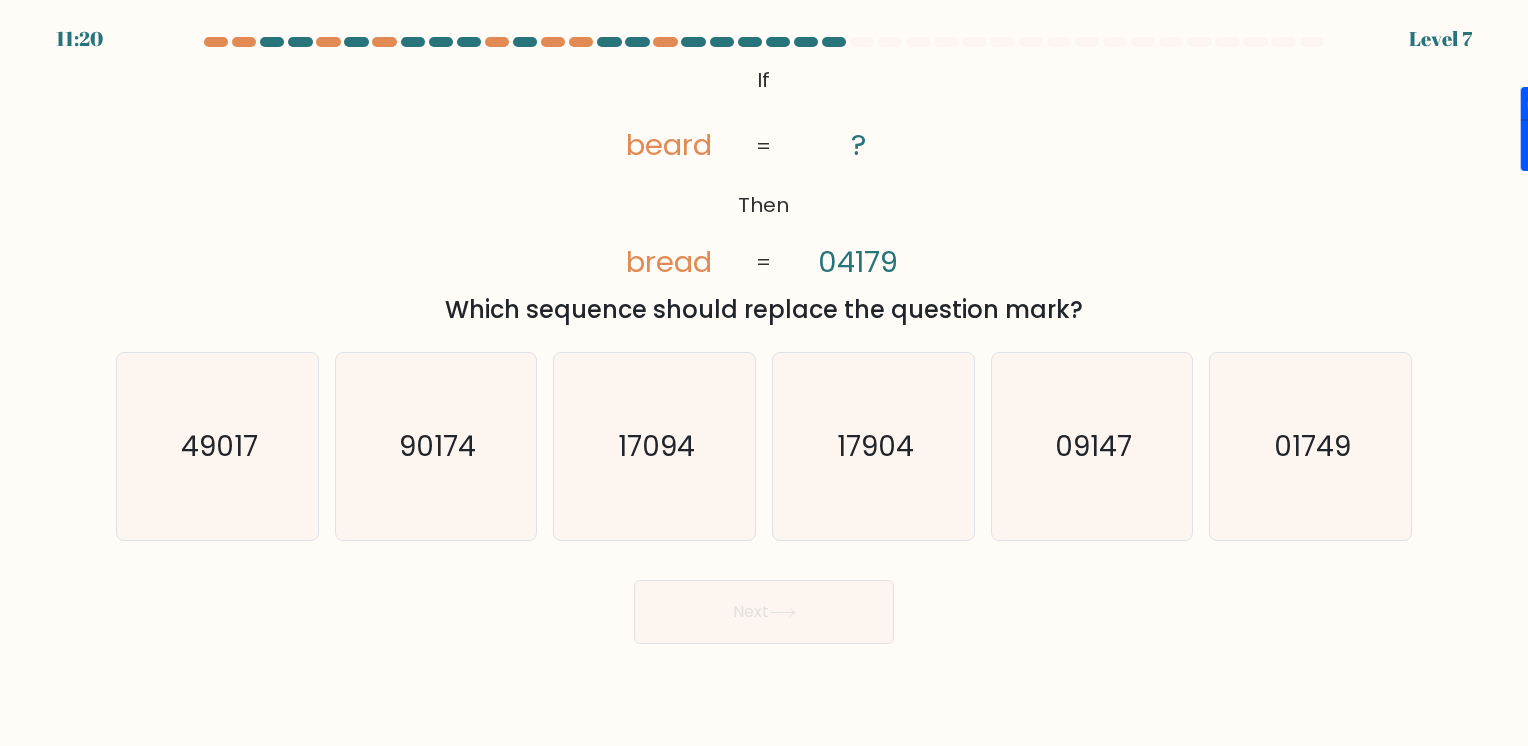 click on "@import url('https://fonts.googleapis.com/css?family=Abril+Fatface:400,100,100italic,300,300italic,400italic,500,500italic,700,700italic,900,900italic');           If       Then       beard       bread       ?       04179       =       =
Which sequence should replace the question mark?" at bounding box center [764, 194] 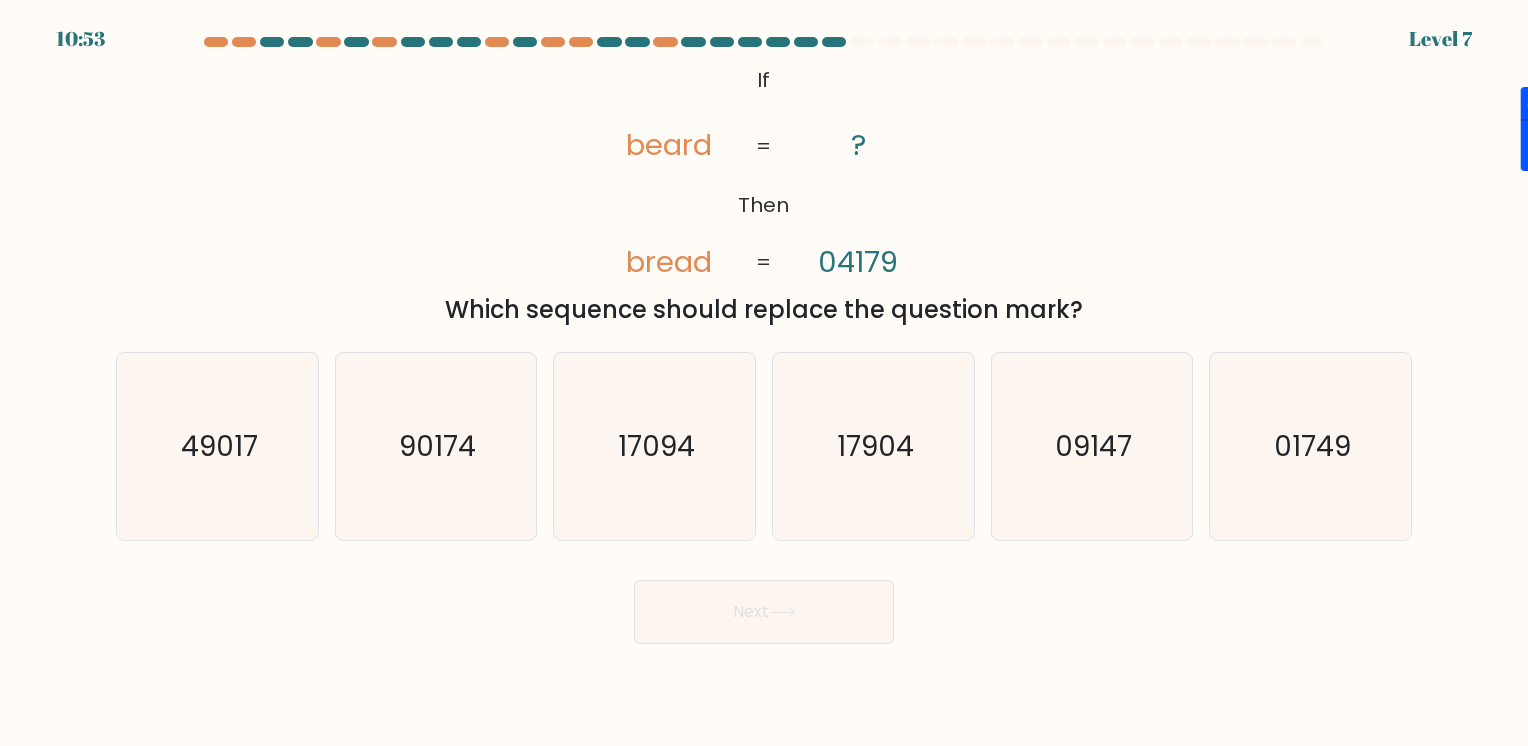 drag, startPoint x: 456, startPoint y: 310, endPoint x: 1115, endPoint y: 290, distance: 659.3034 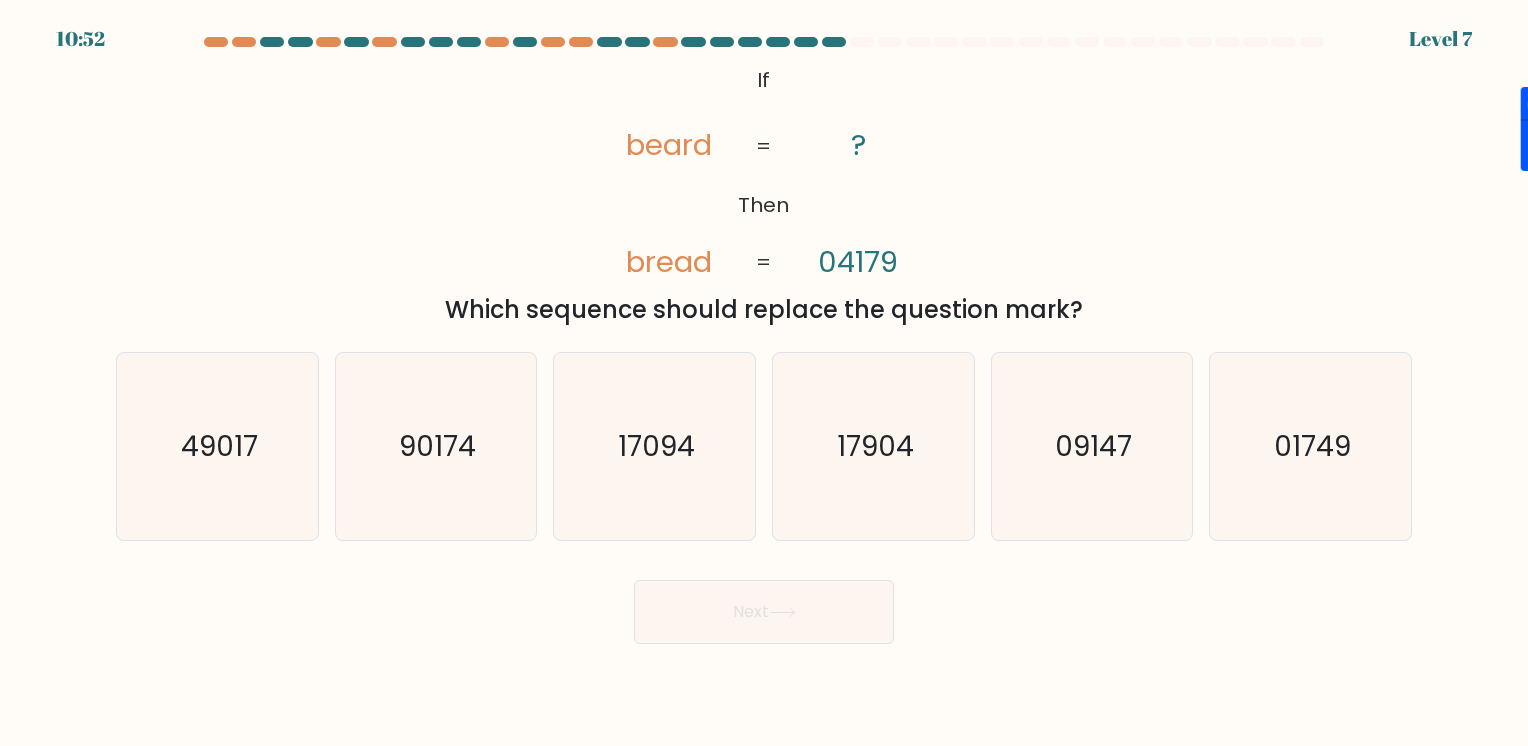 copy on "Which sequence should replace the question mark?" 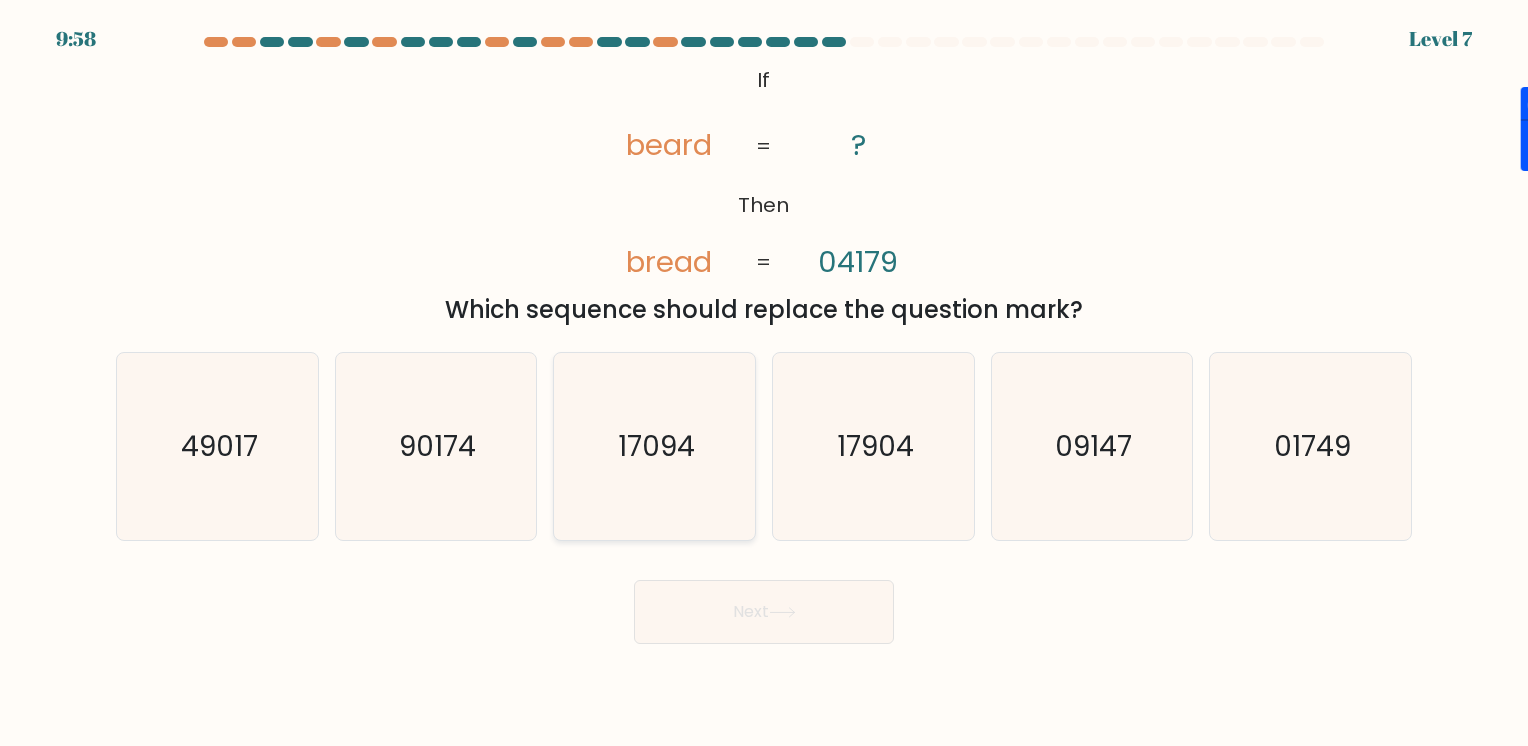 click on "17094" at bounding box center [654, 446] 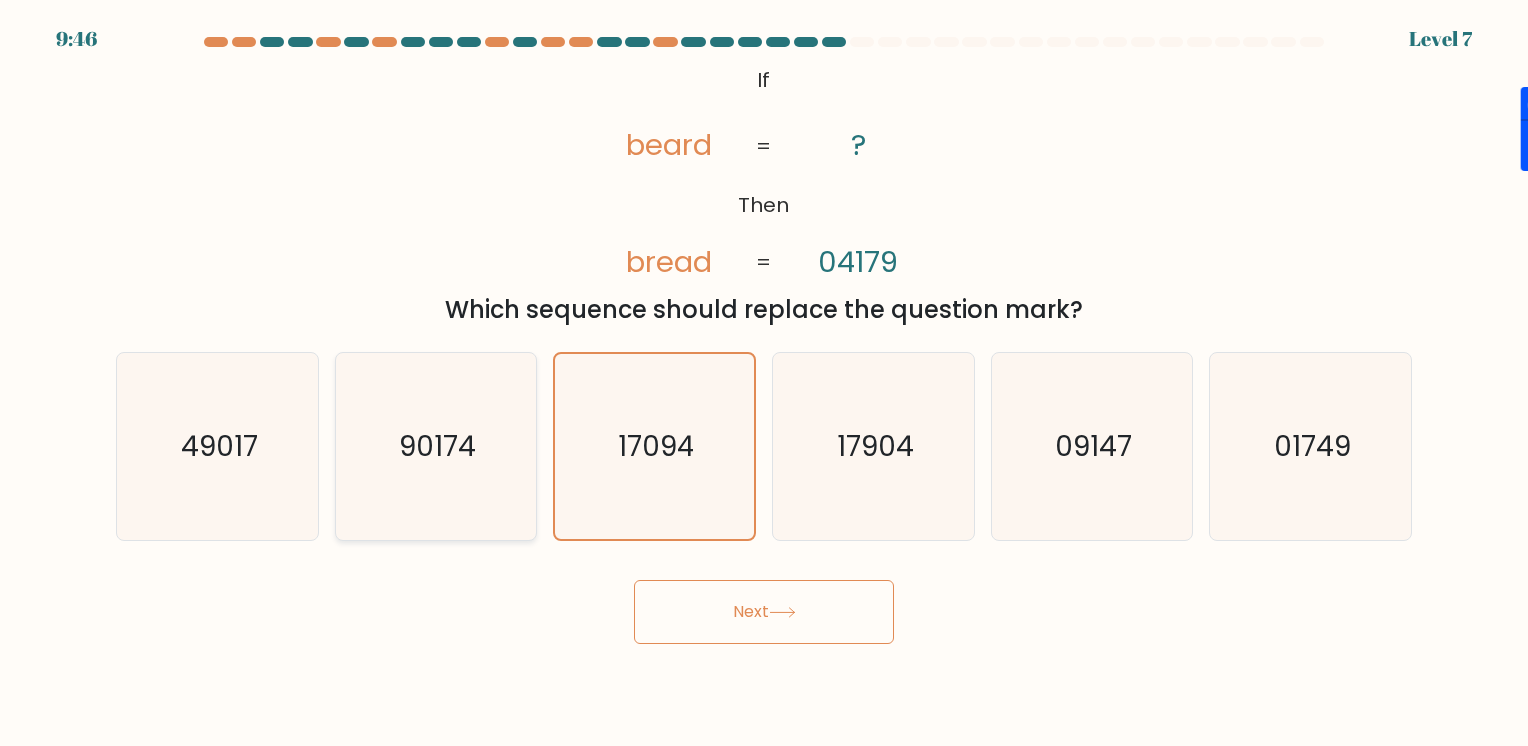 click on "90174" at bounding box center (435, 446) 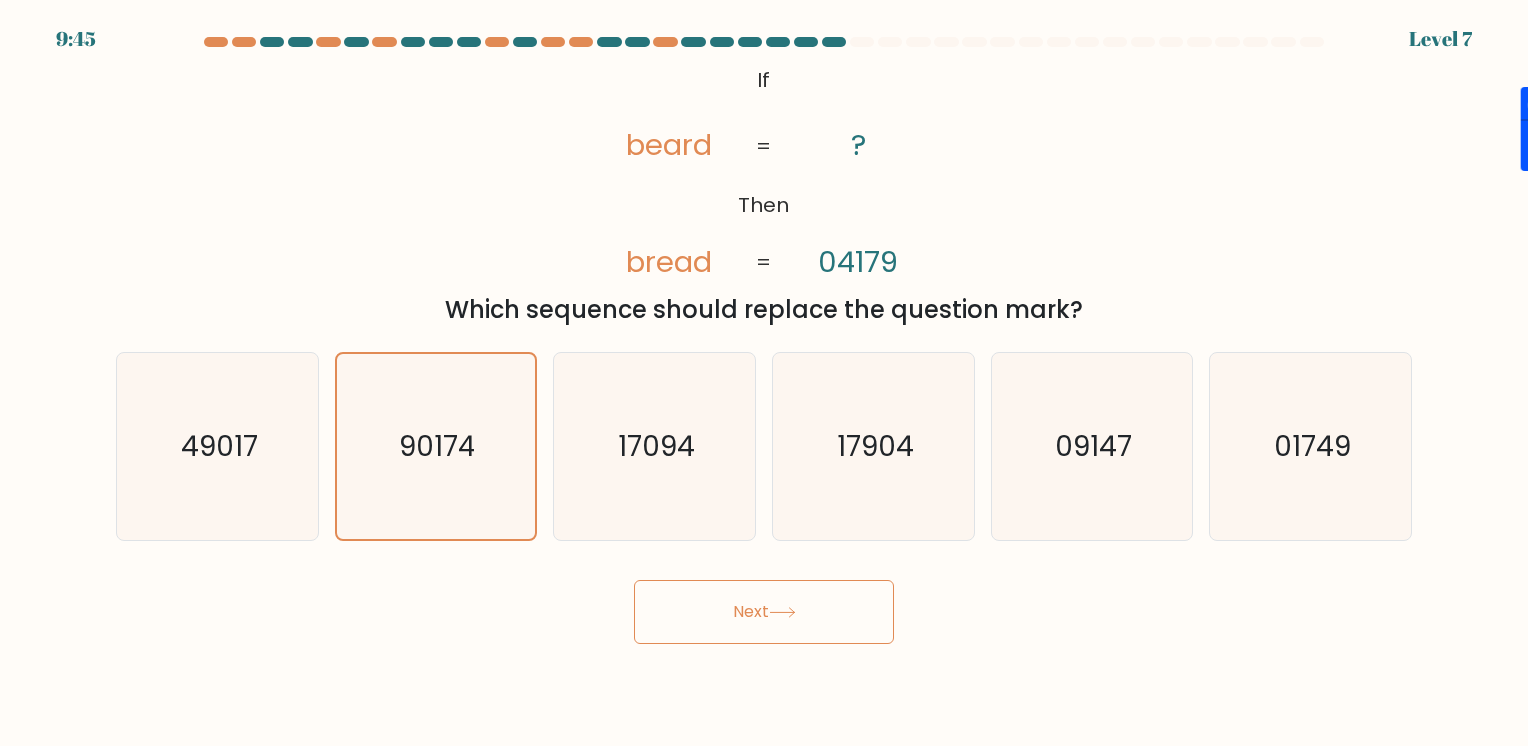 click on "Next" at bounding box center (764, 612) 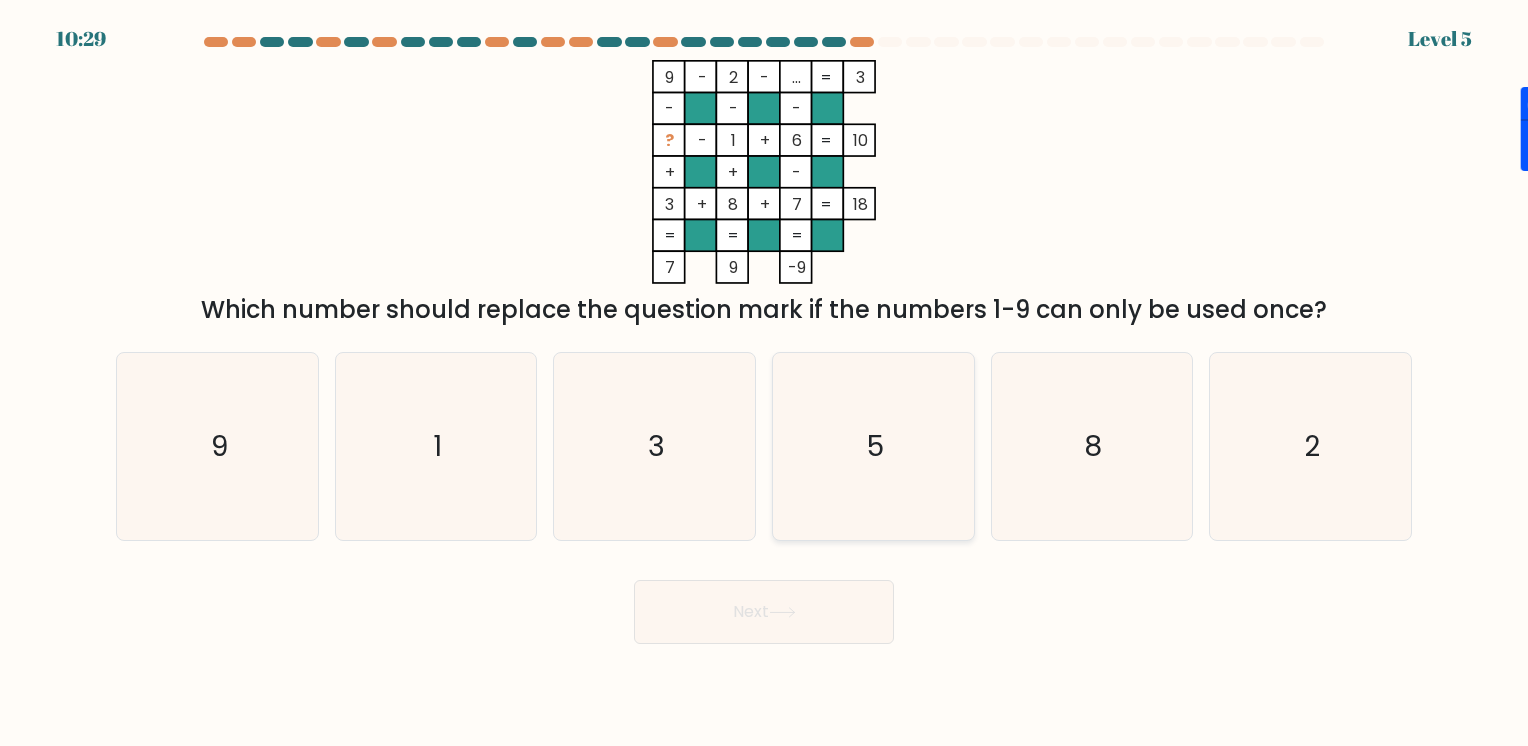 click on "5" at bounding box center (873, 446) 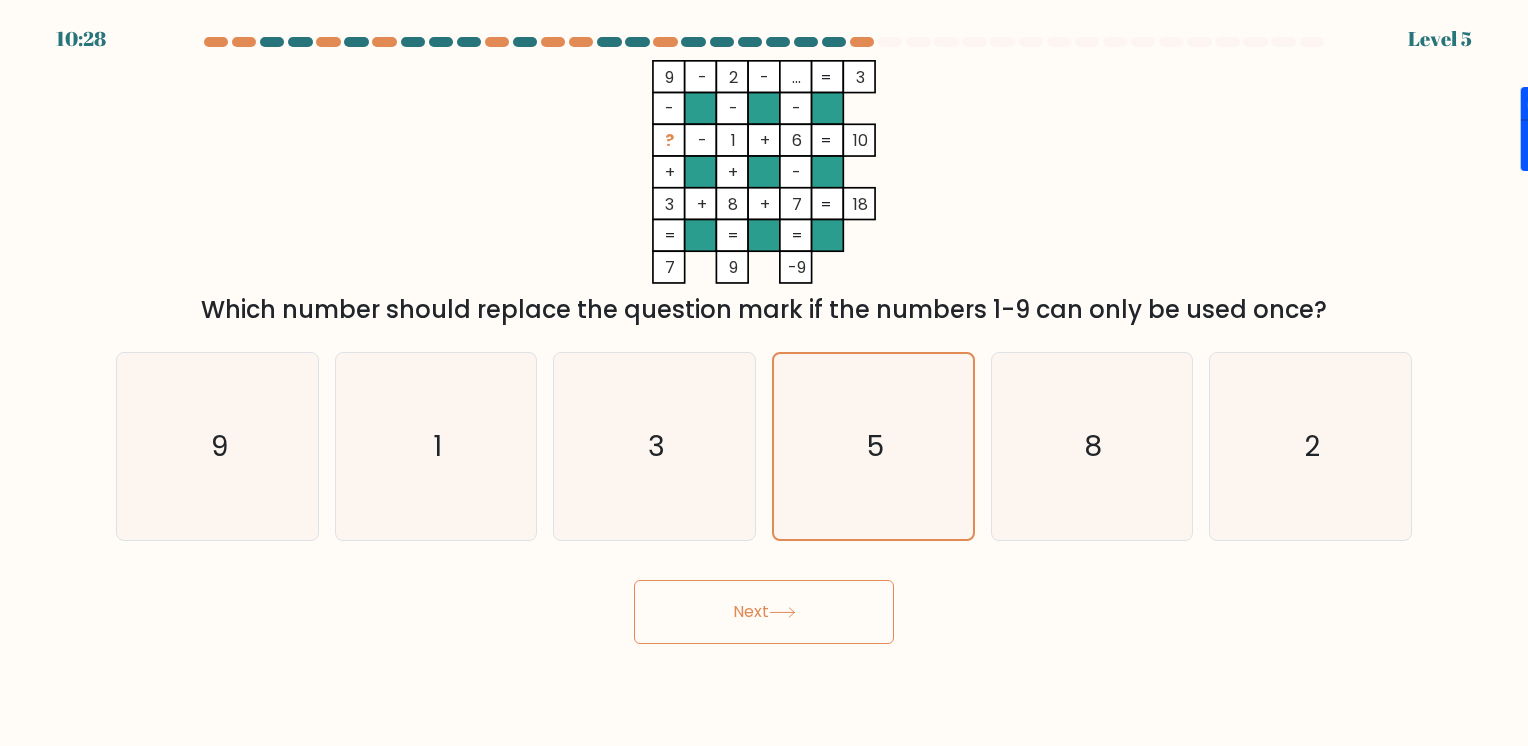 click on "Next" at bounding box center (764, 612) 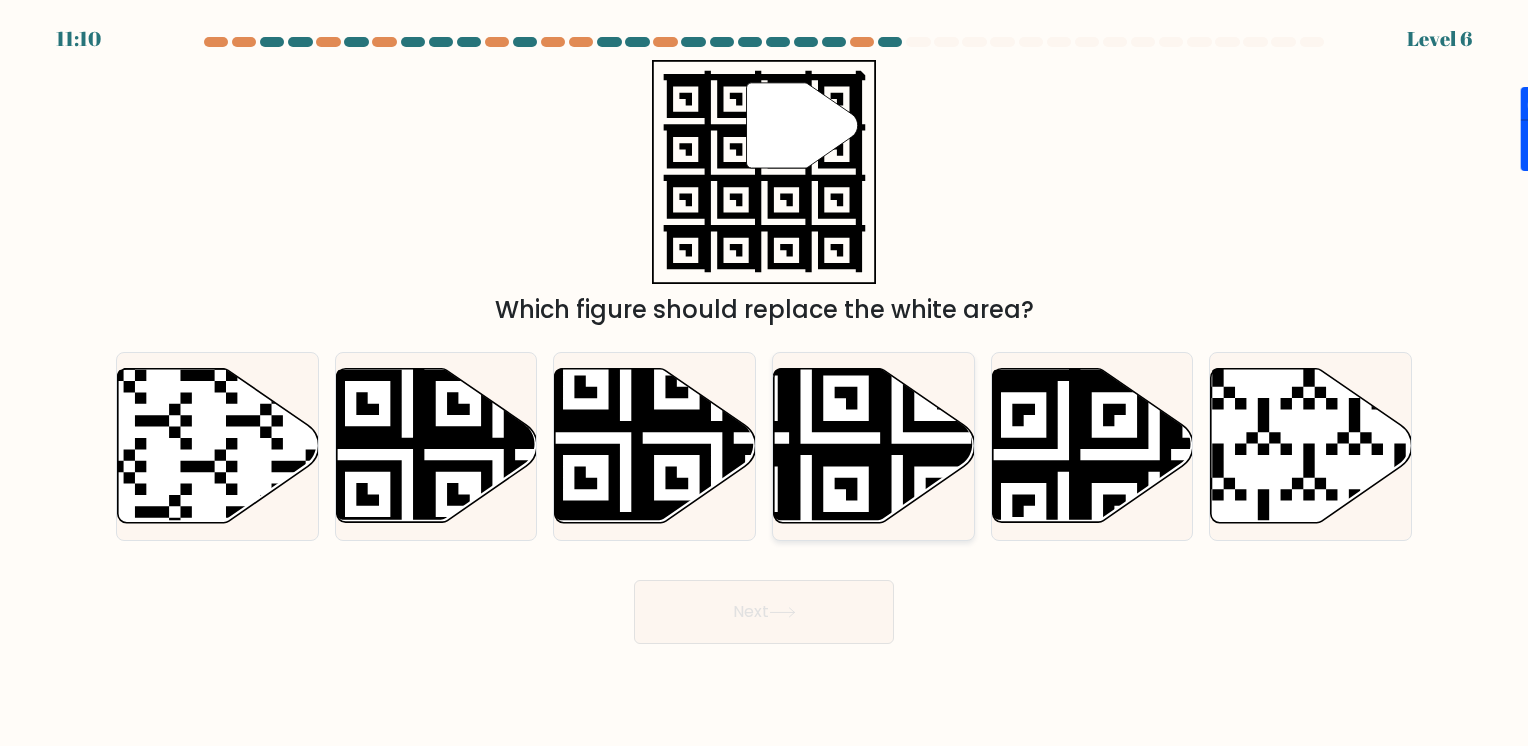 click at bounding box center [874, 446] 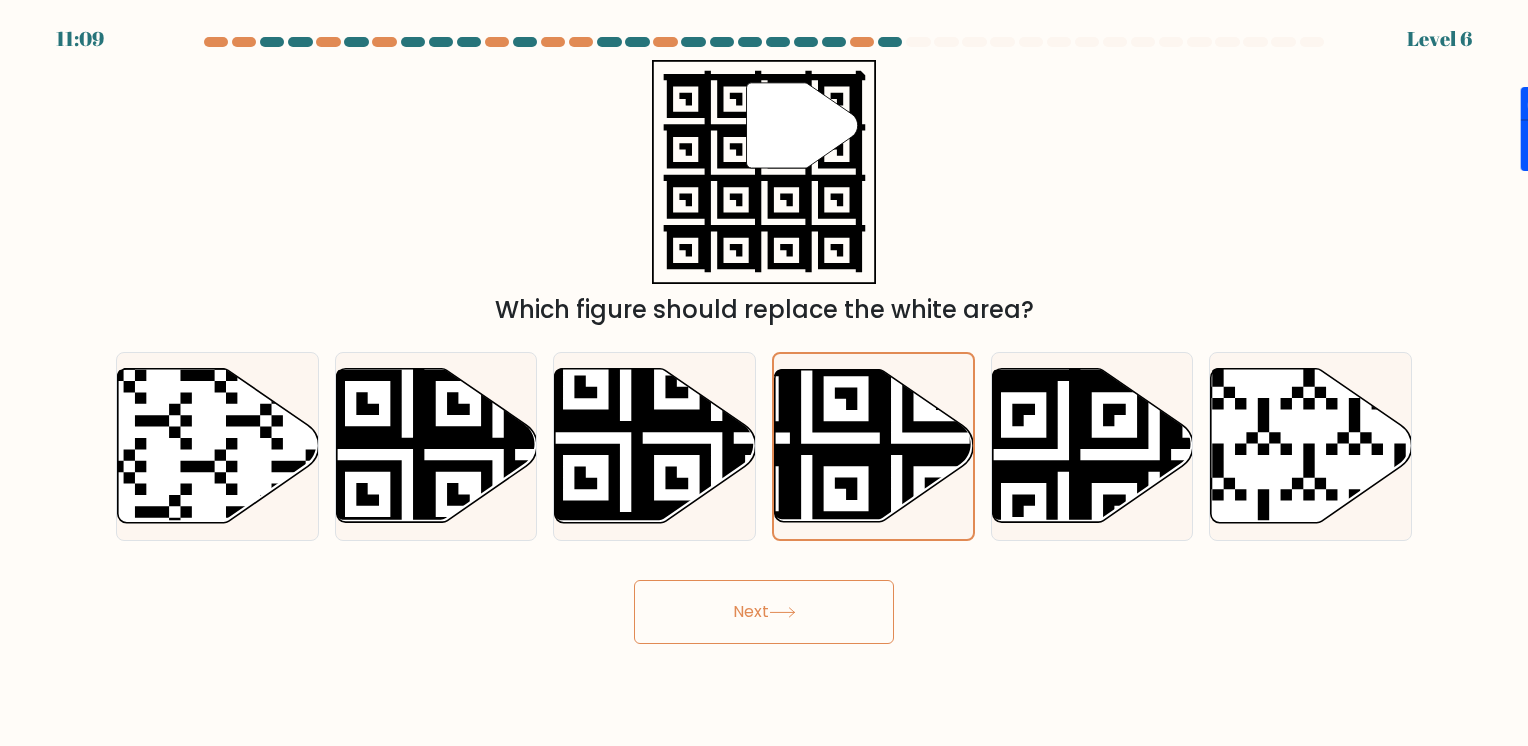 click on "Next" at bounding box center [764, 612] 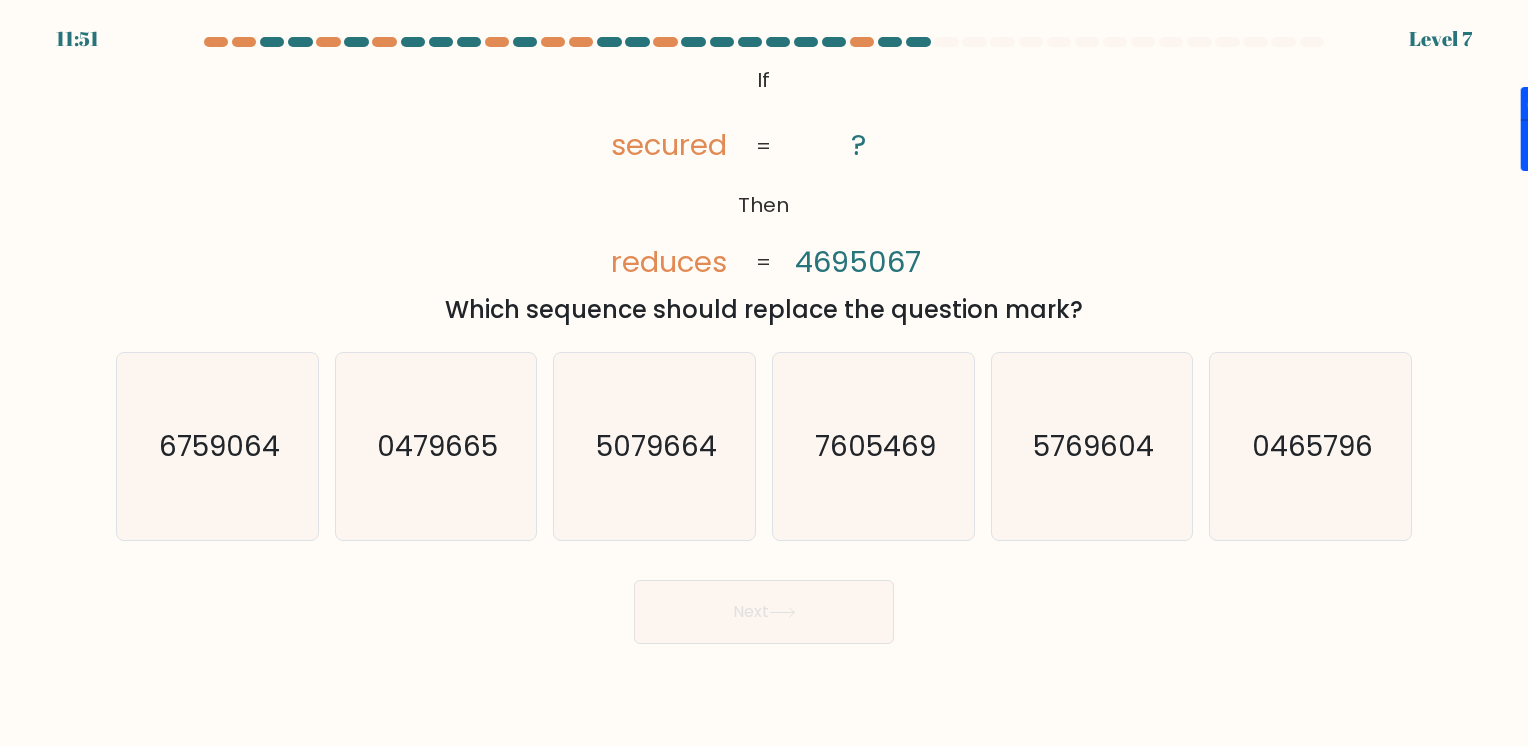 drag, startPoint x: 756, startPoint y: 74, endPoint x: 1111, endPoint y: 310, distance: 426.28748 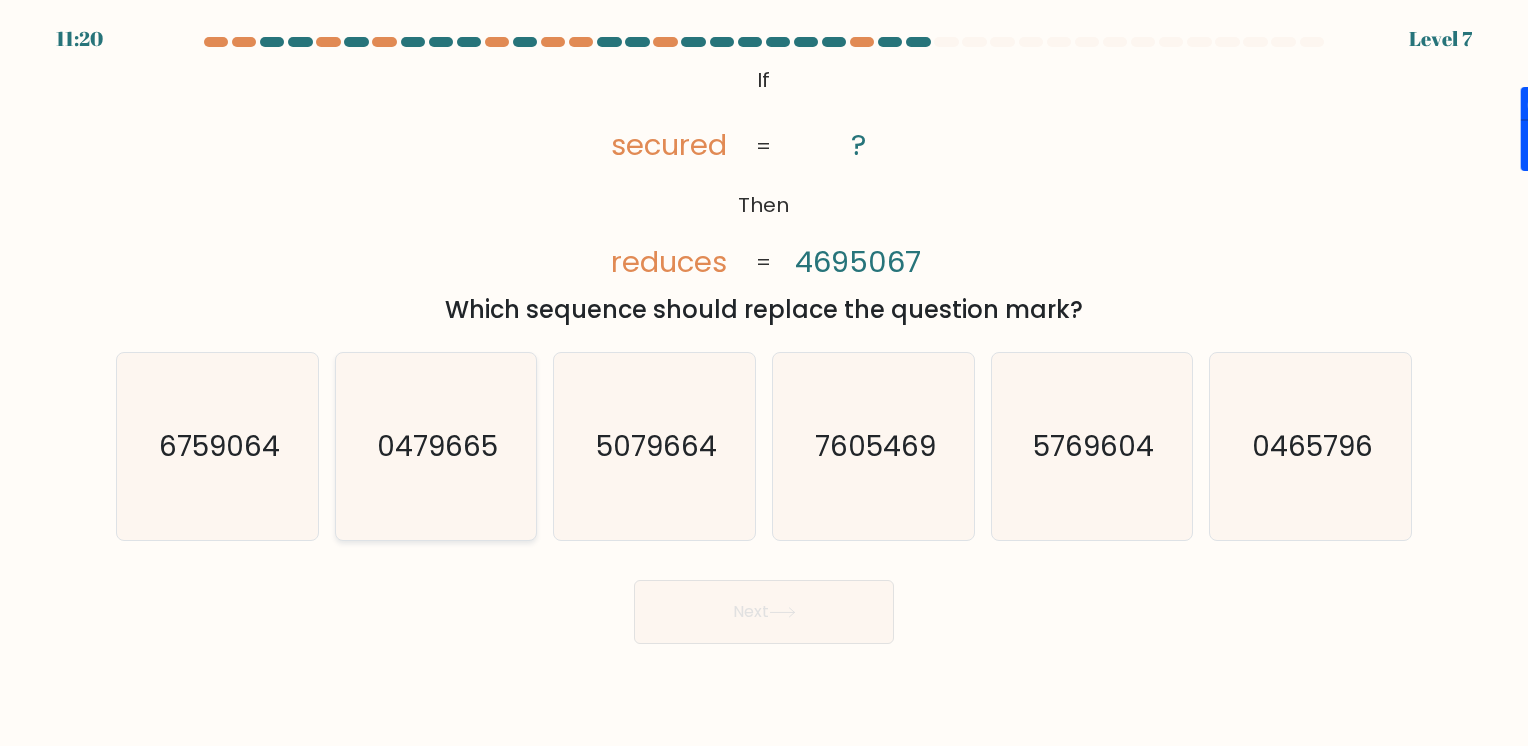 click on "0479665" at bounding box center [435, 446] 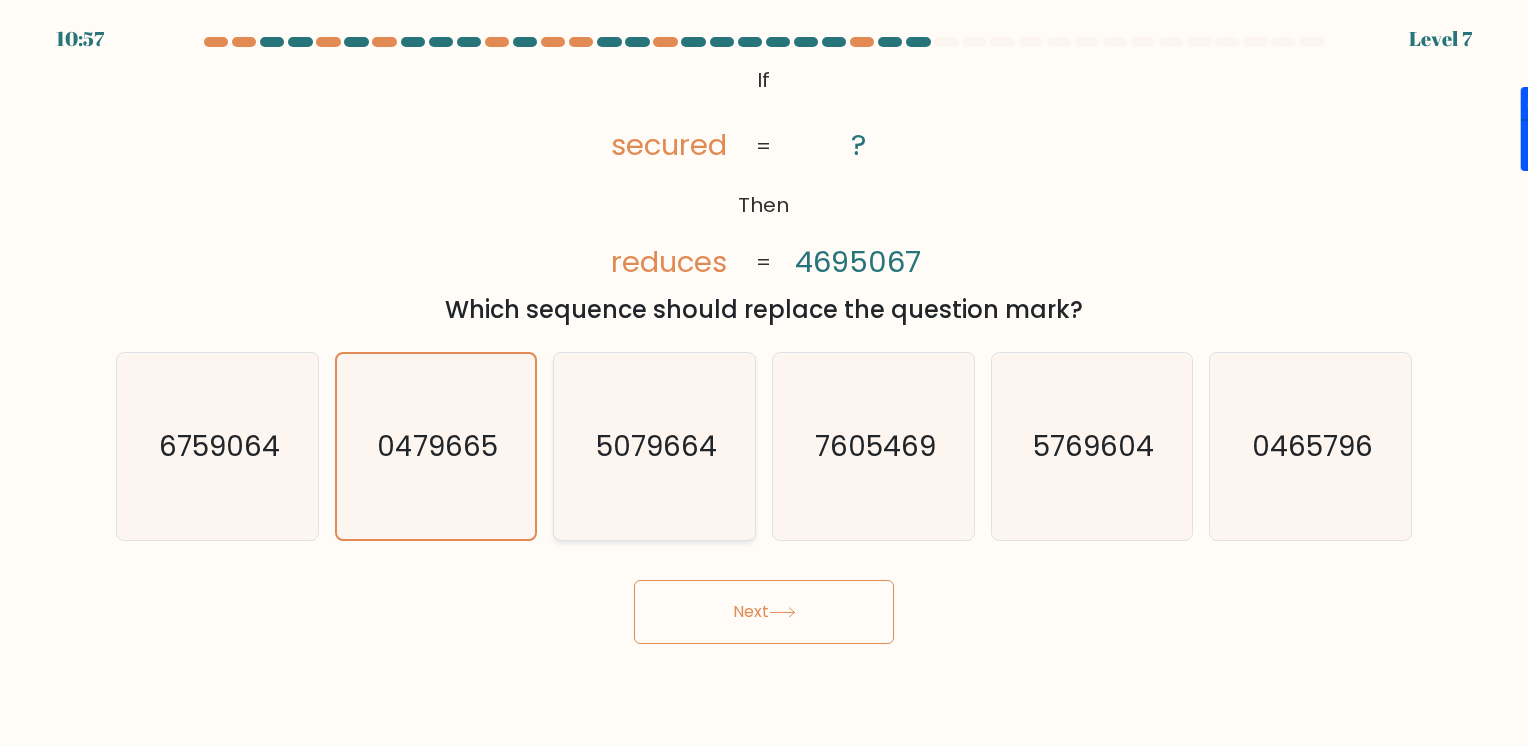 click on "5079664" at bounding box center (654, 446) 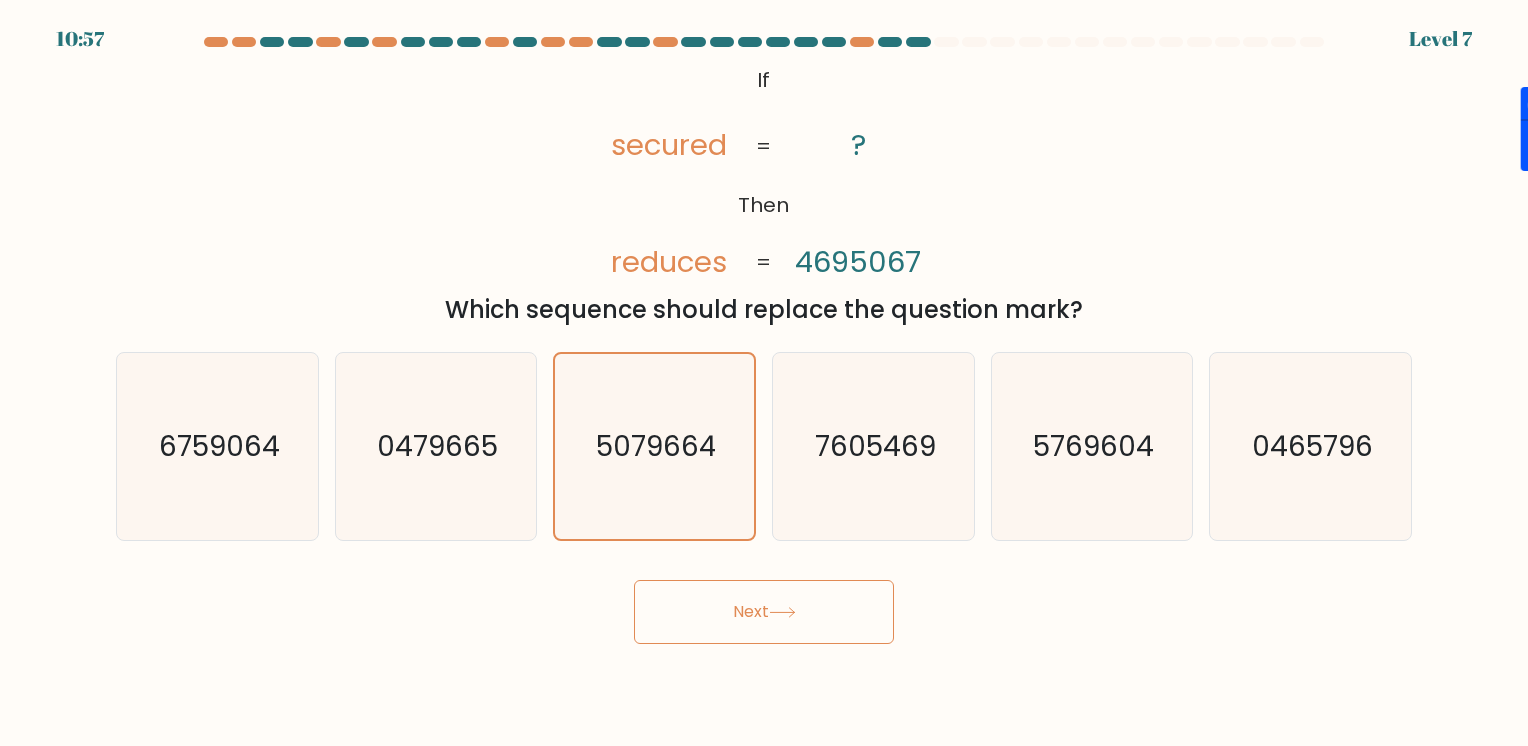 click on "Next" at bounding box center (764, 612) 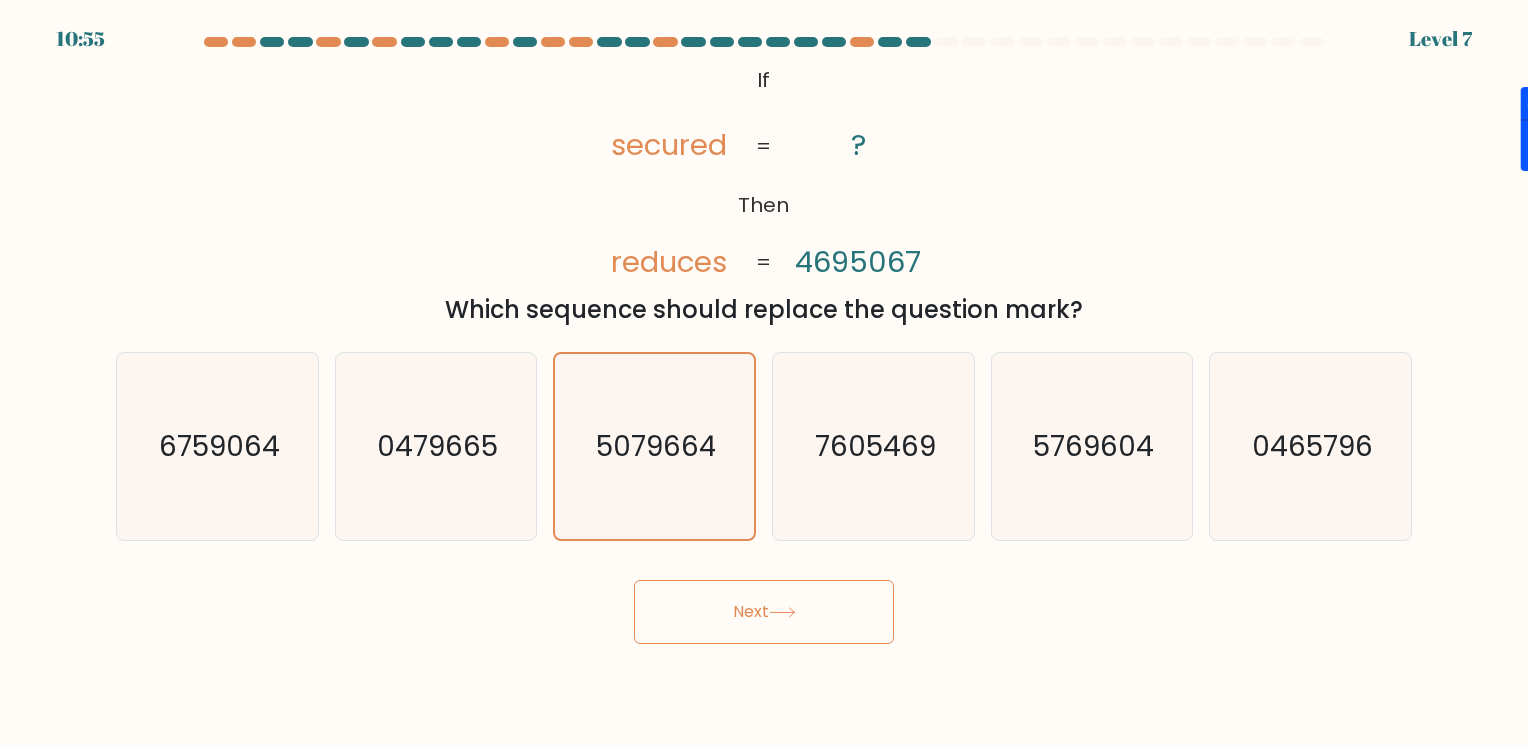 click at bounding box center [782, 612] 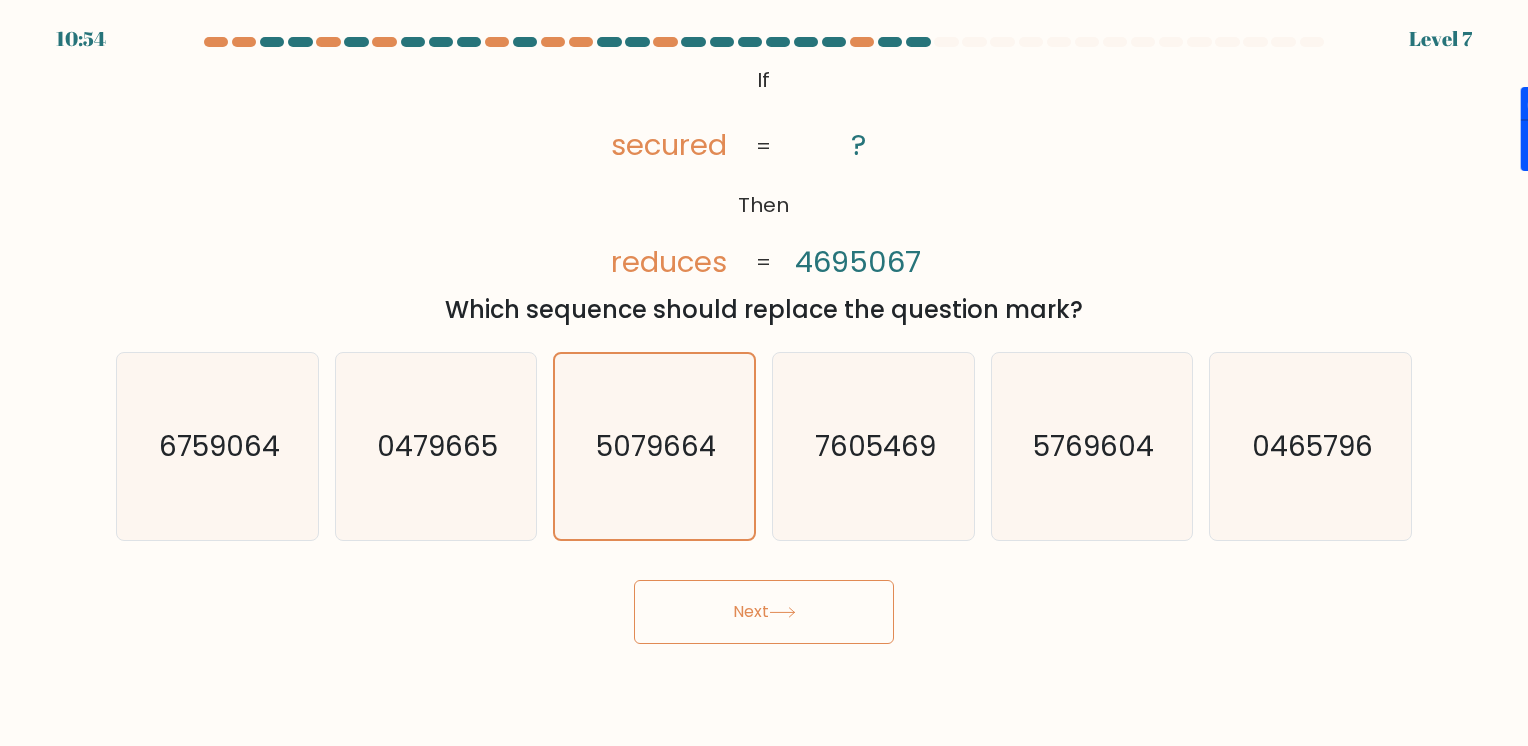 click on "Next" at bounding box center [764, 612] 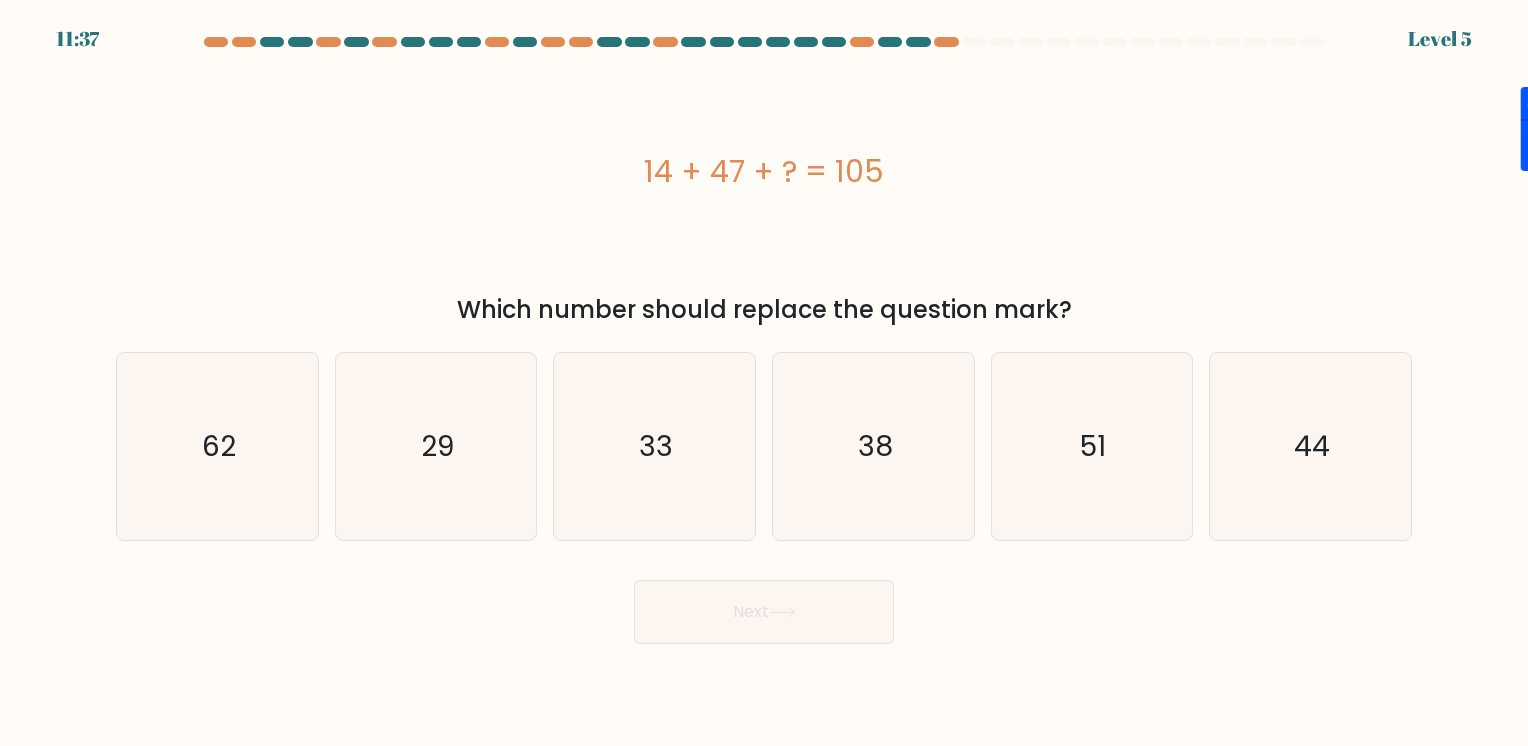 drag, startPoint x: 639, startPoint y: 175, endPoint x: 1008, endPoint y: 170, distance: 369.03387 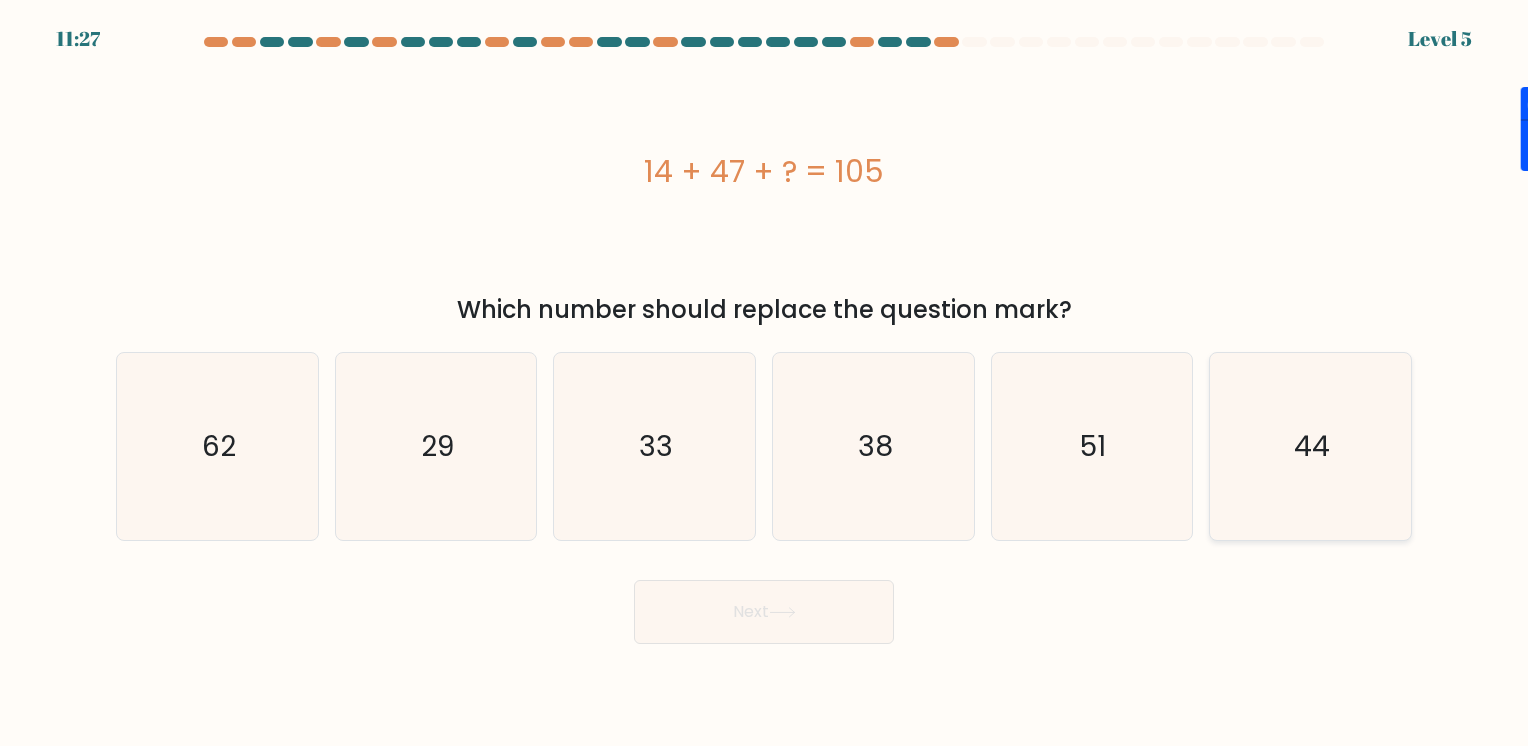 click on "44" at bounding box center [1310, 446] 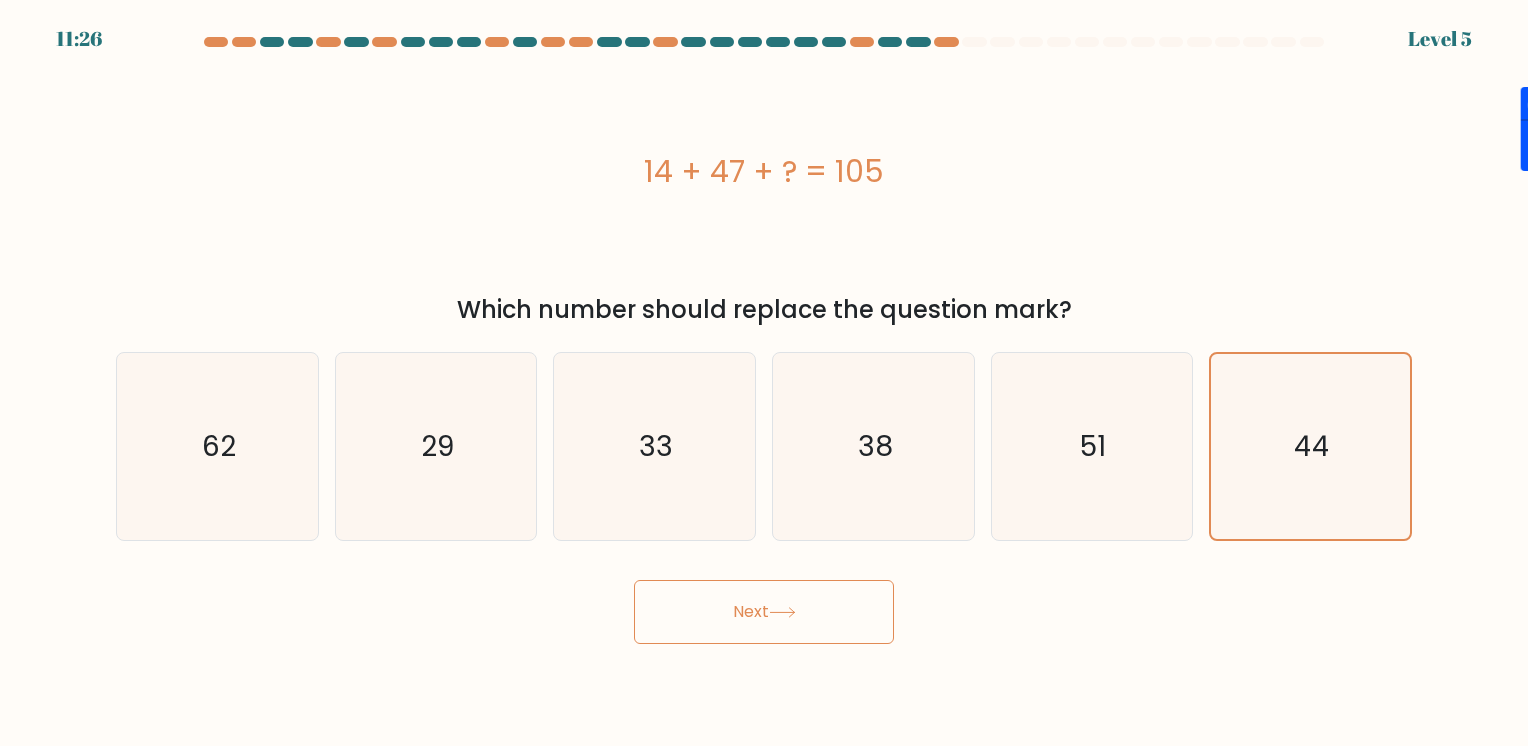click on "11:26
Level 5" at bounding box center [764, 373] 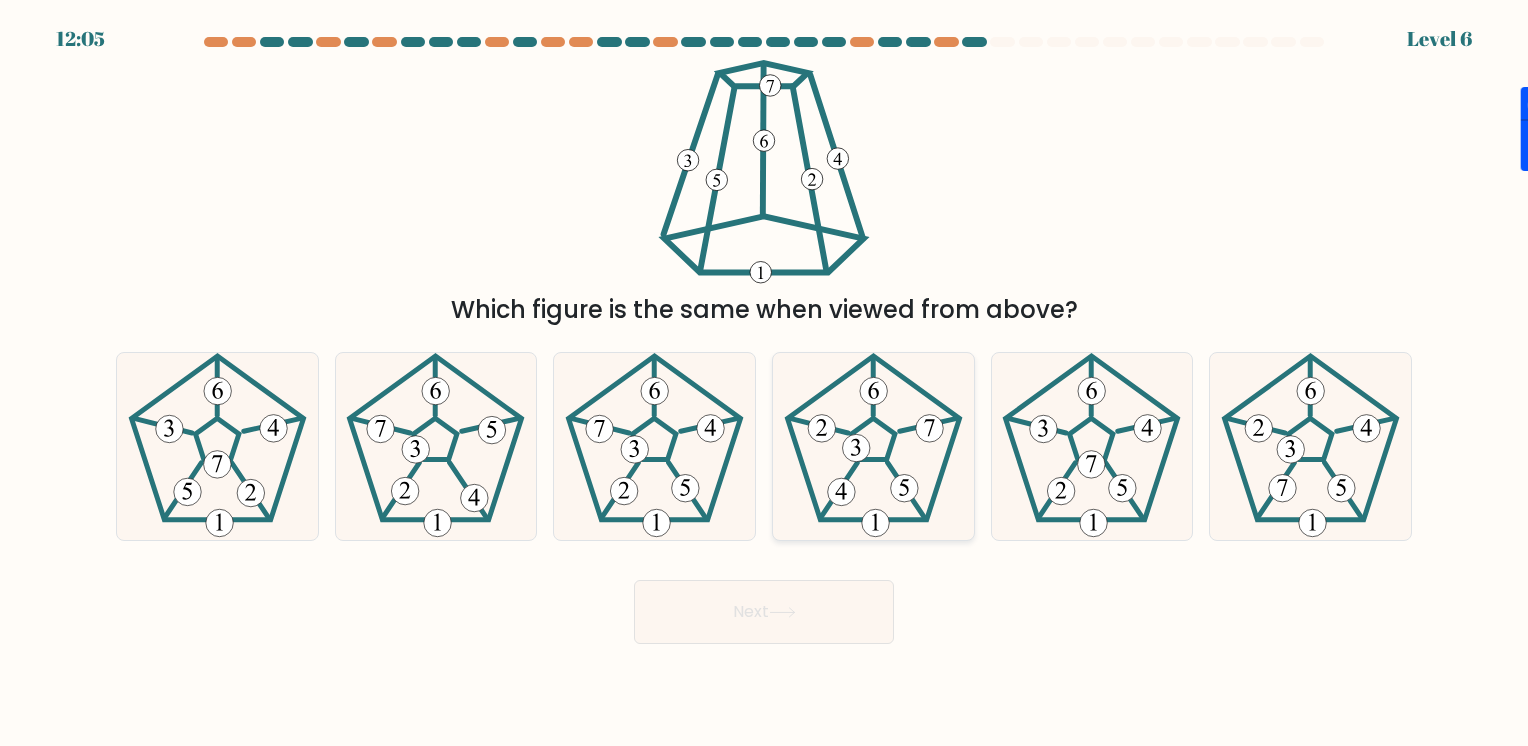 click at bounding box center [873, 446] 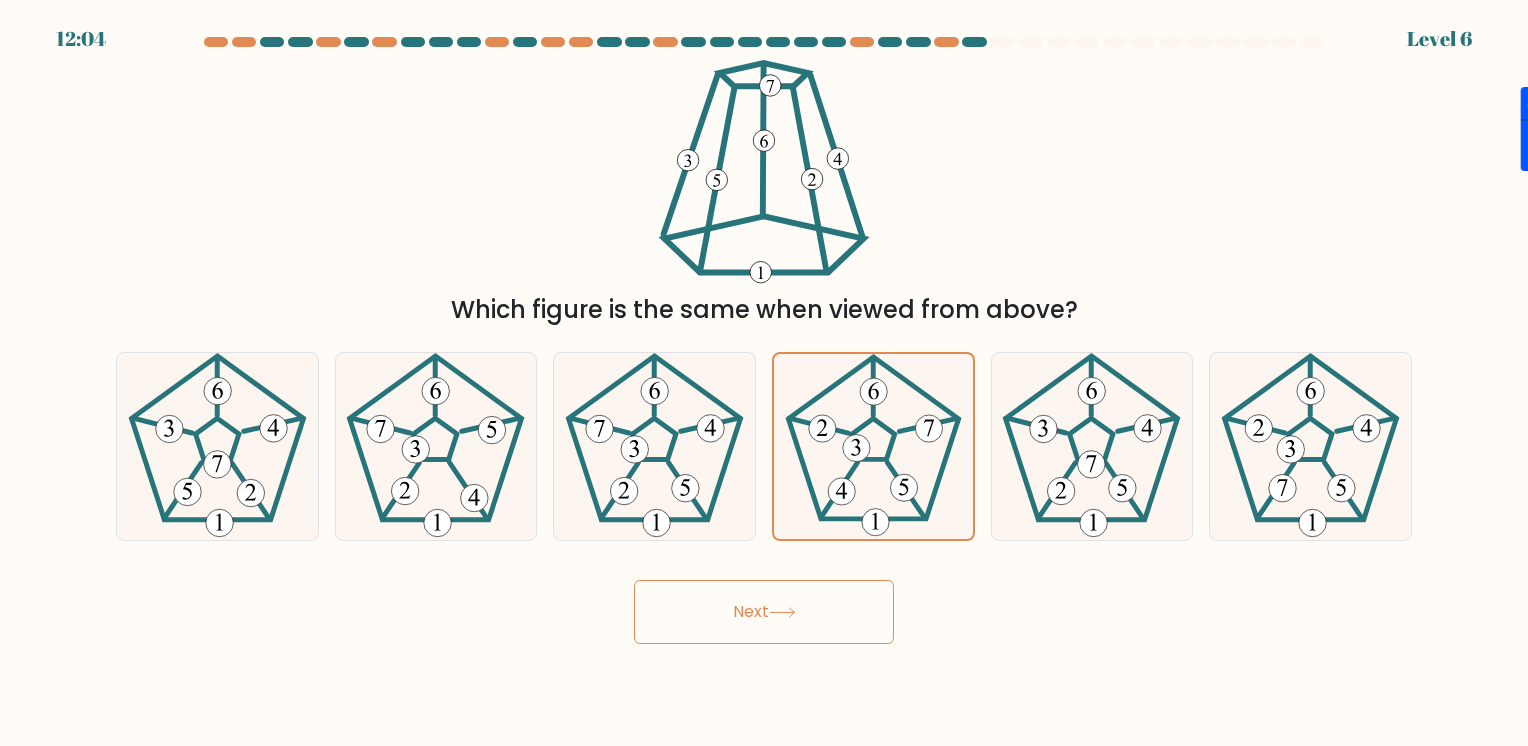 click on "Next" at bounding box center (764, 612) 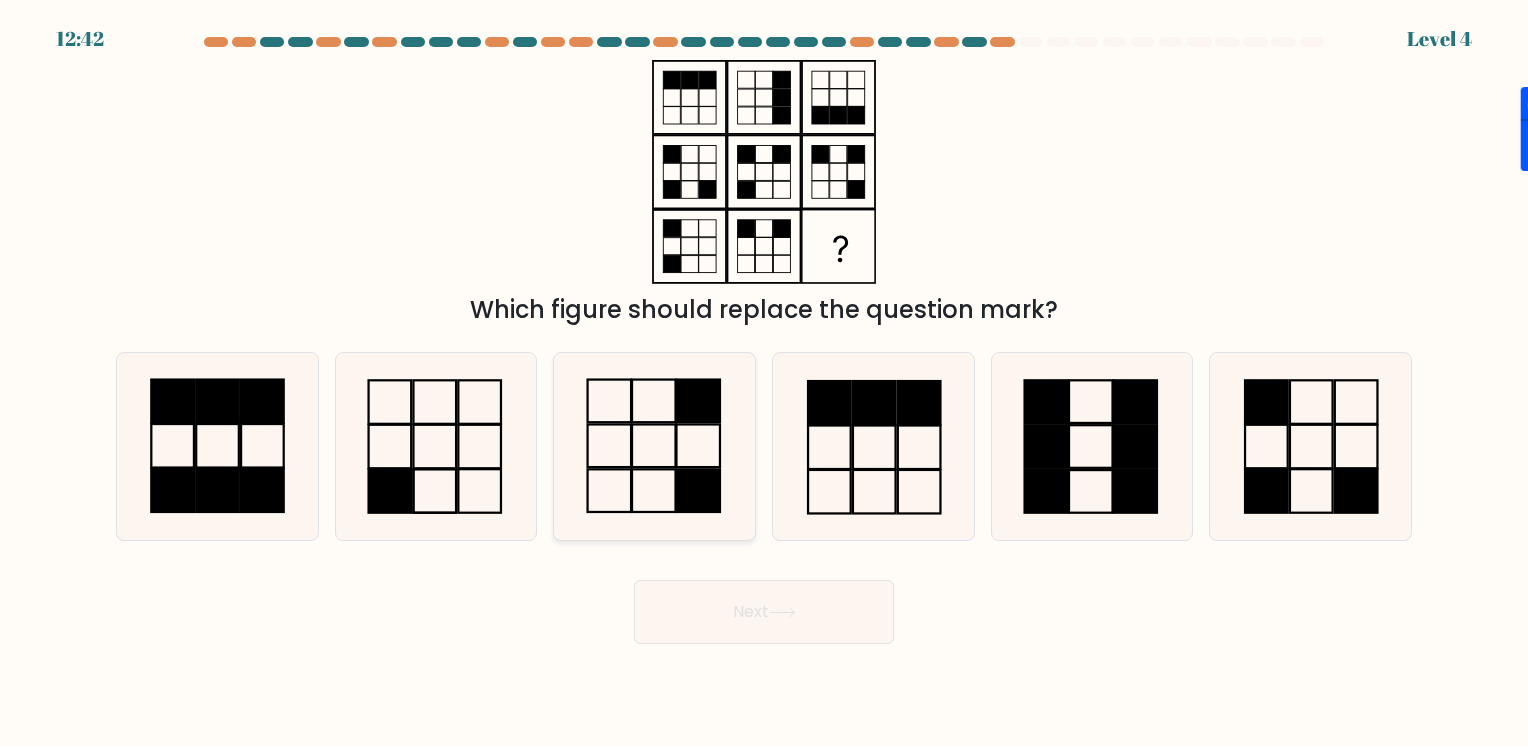 click at bounding box center [654, 446] 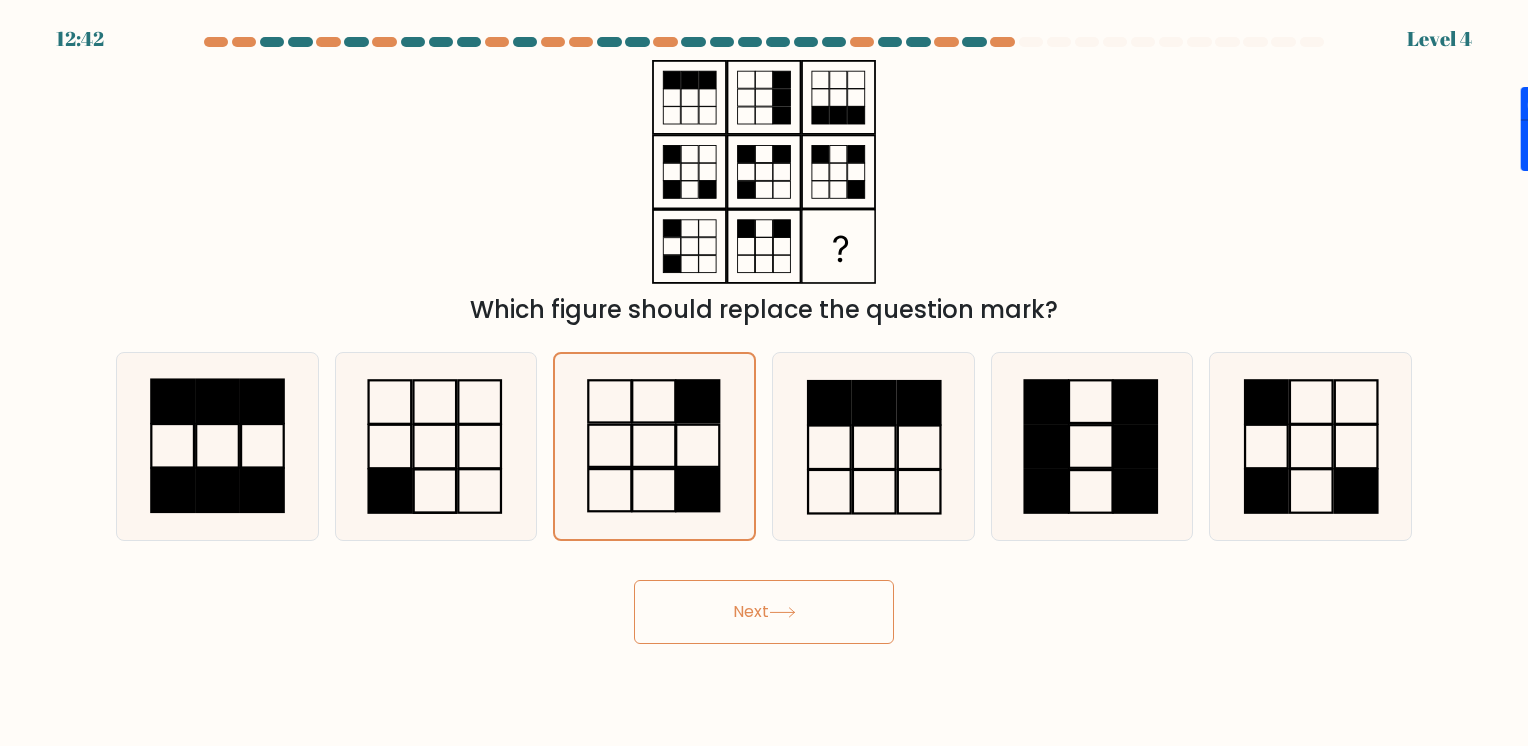click on "Next" at bounding box center [764, 612] 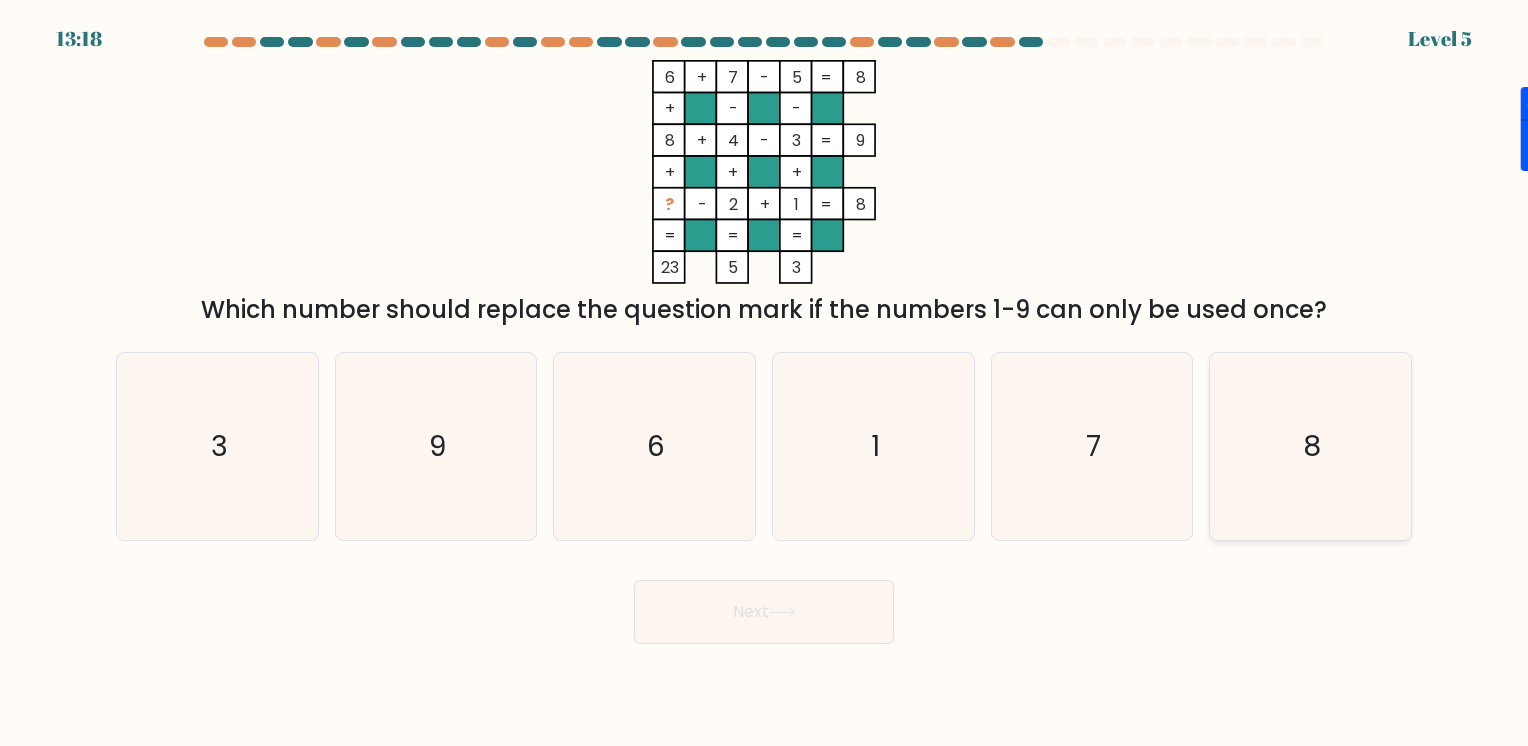click on "8" at bounding box center (1310, 446) 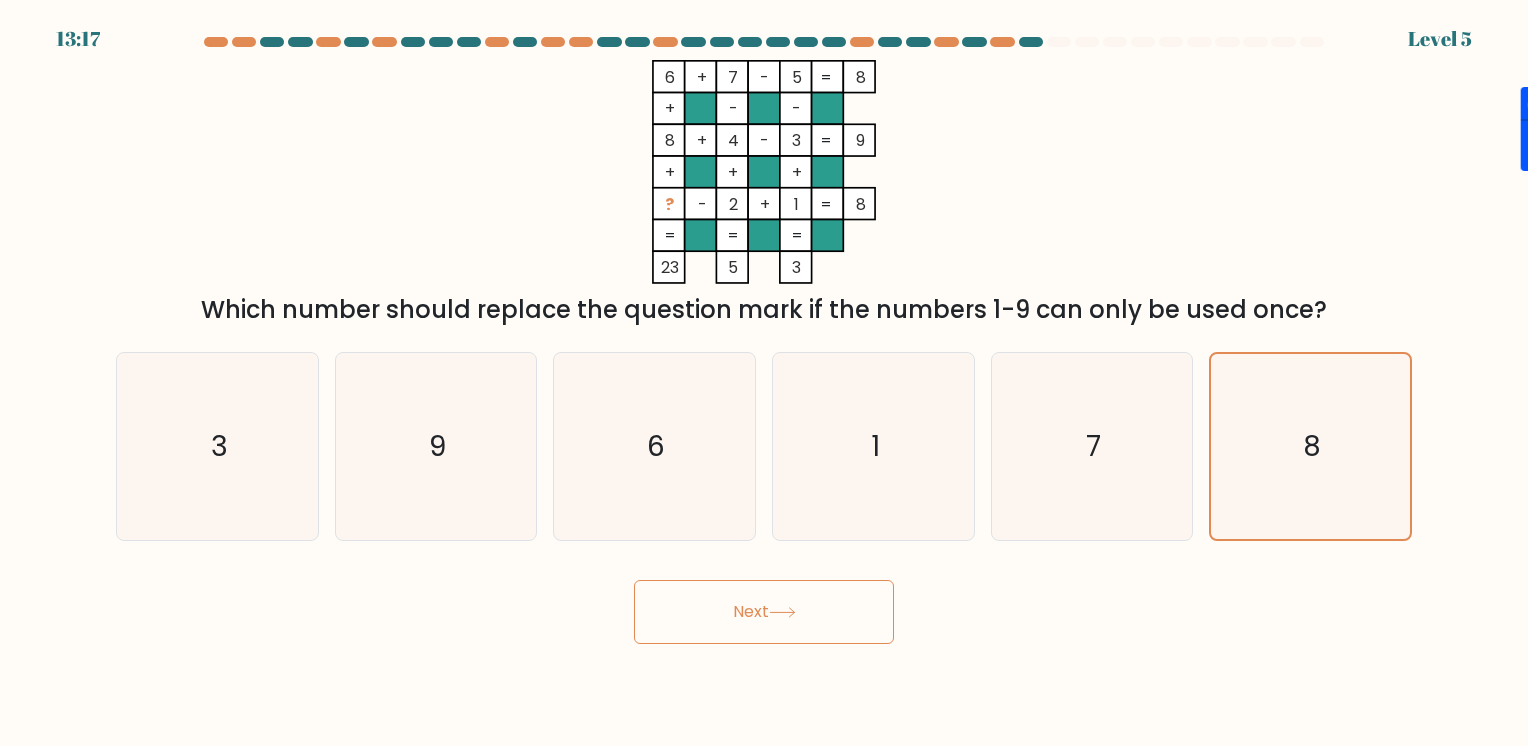 click on "Next" at bounding box center [764, 612] 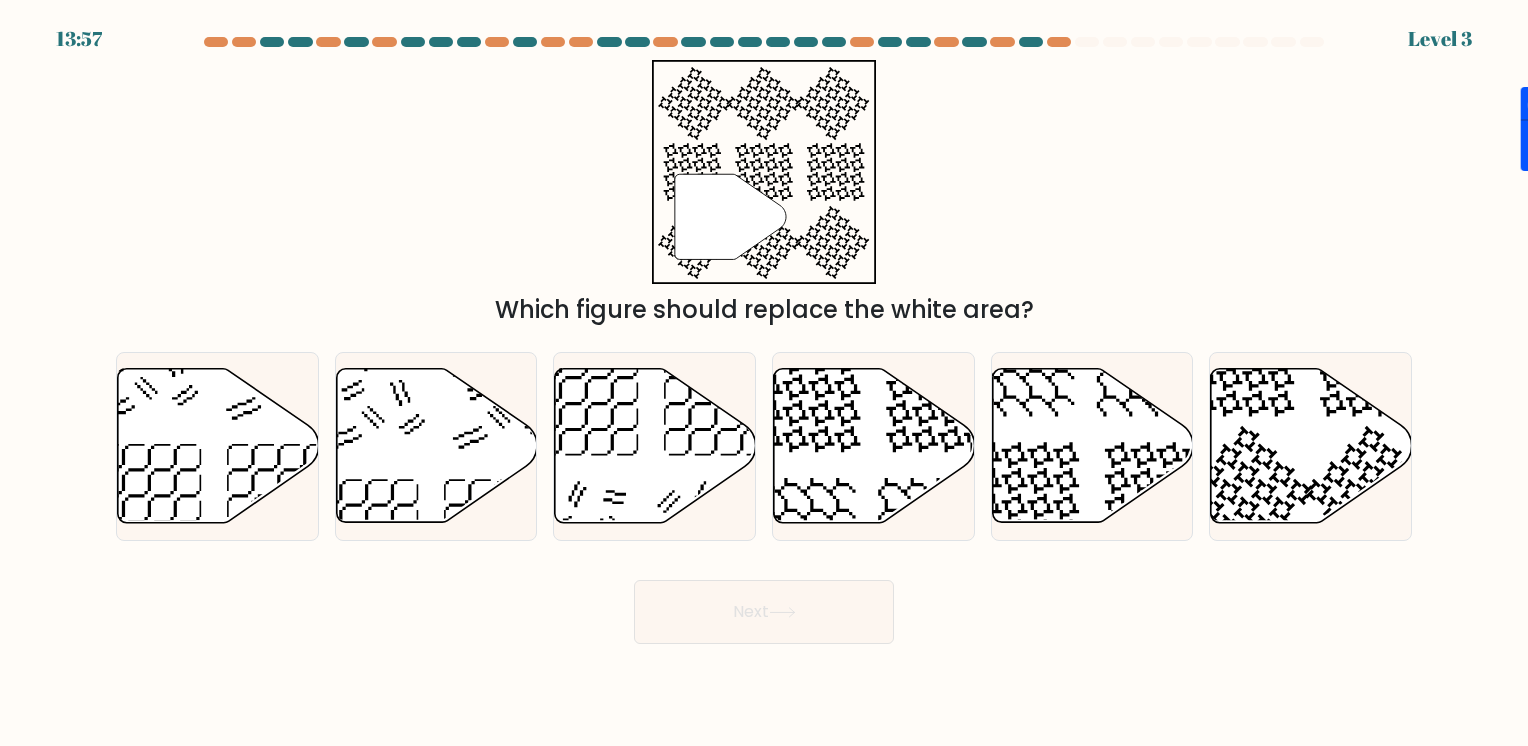click on "e." at bounding box center [1092, 446] 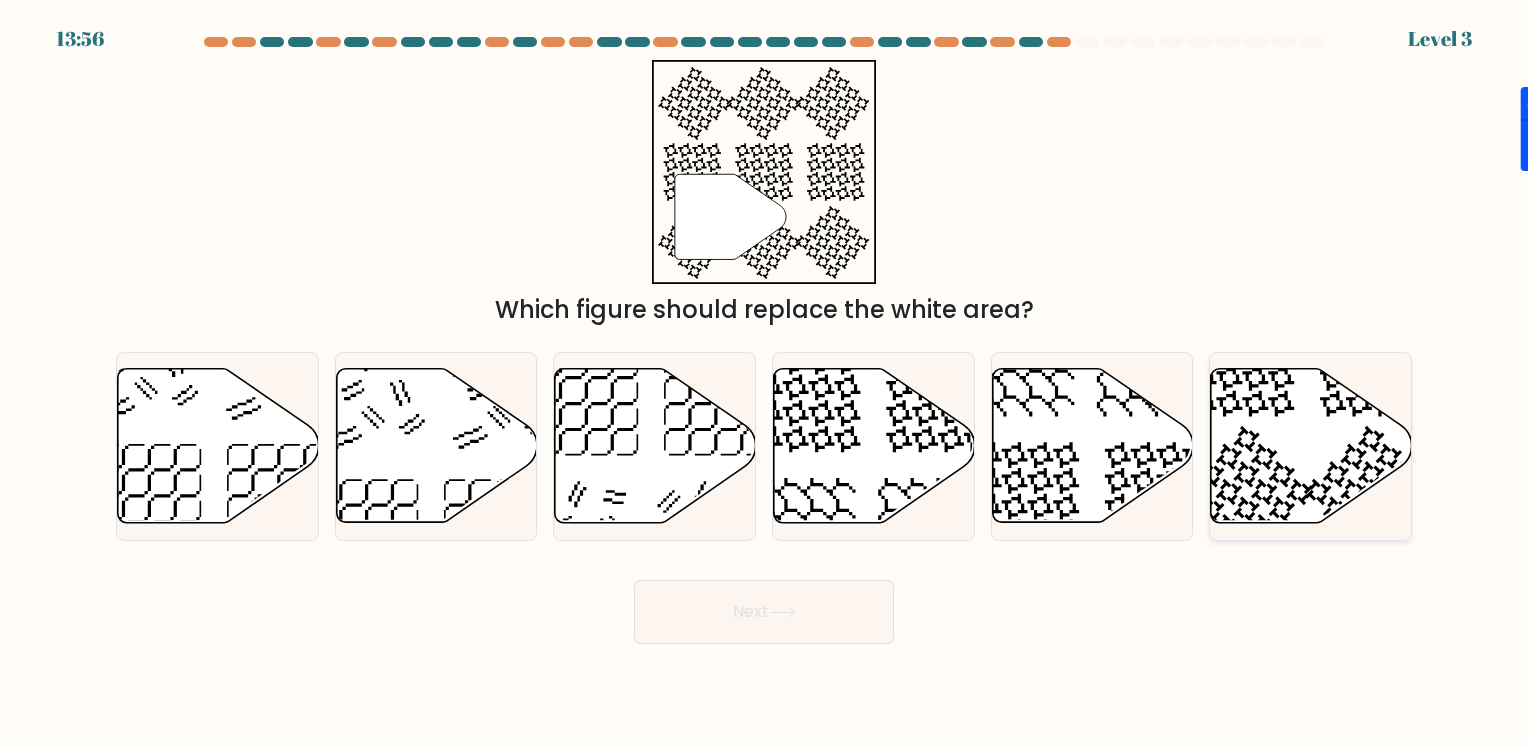 click at bounding box center (1311, 446) 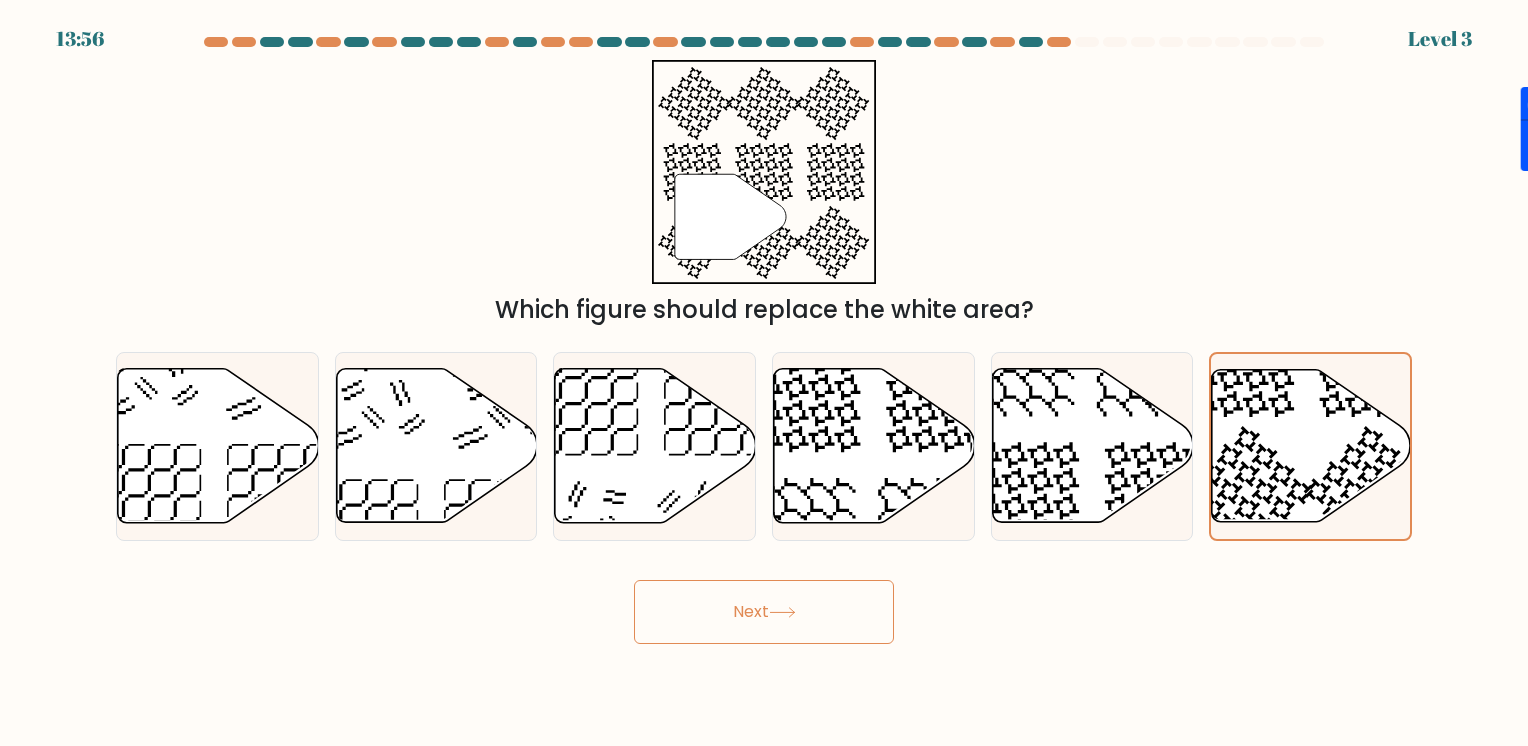 click on "Next" at bounding box center [764, 612] 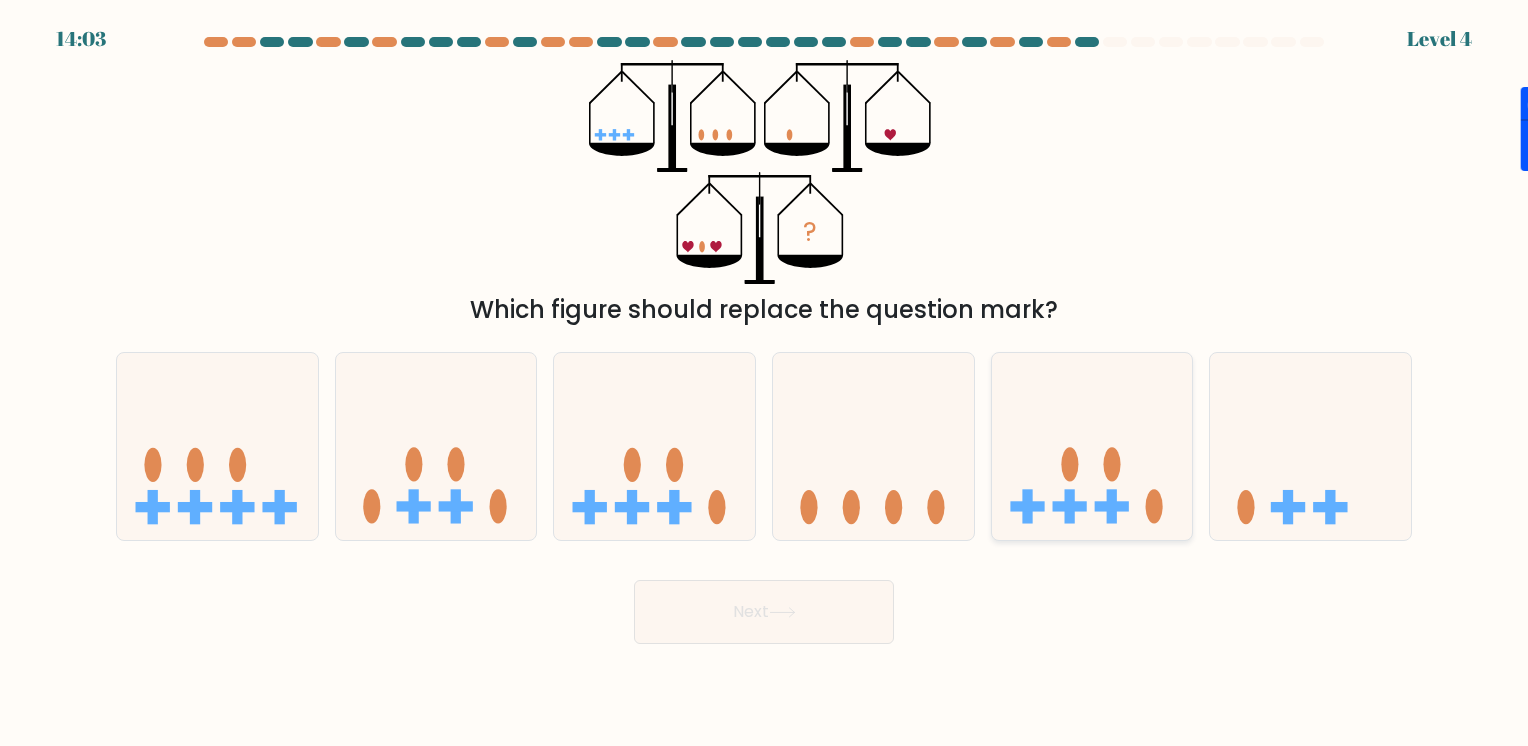 click at bounding box center [1092, 446] 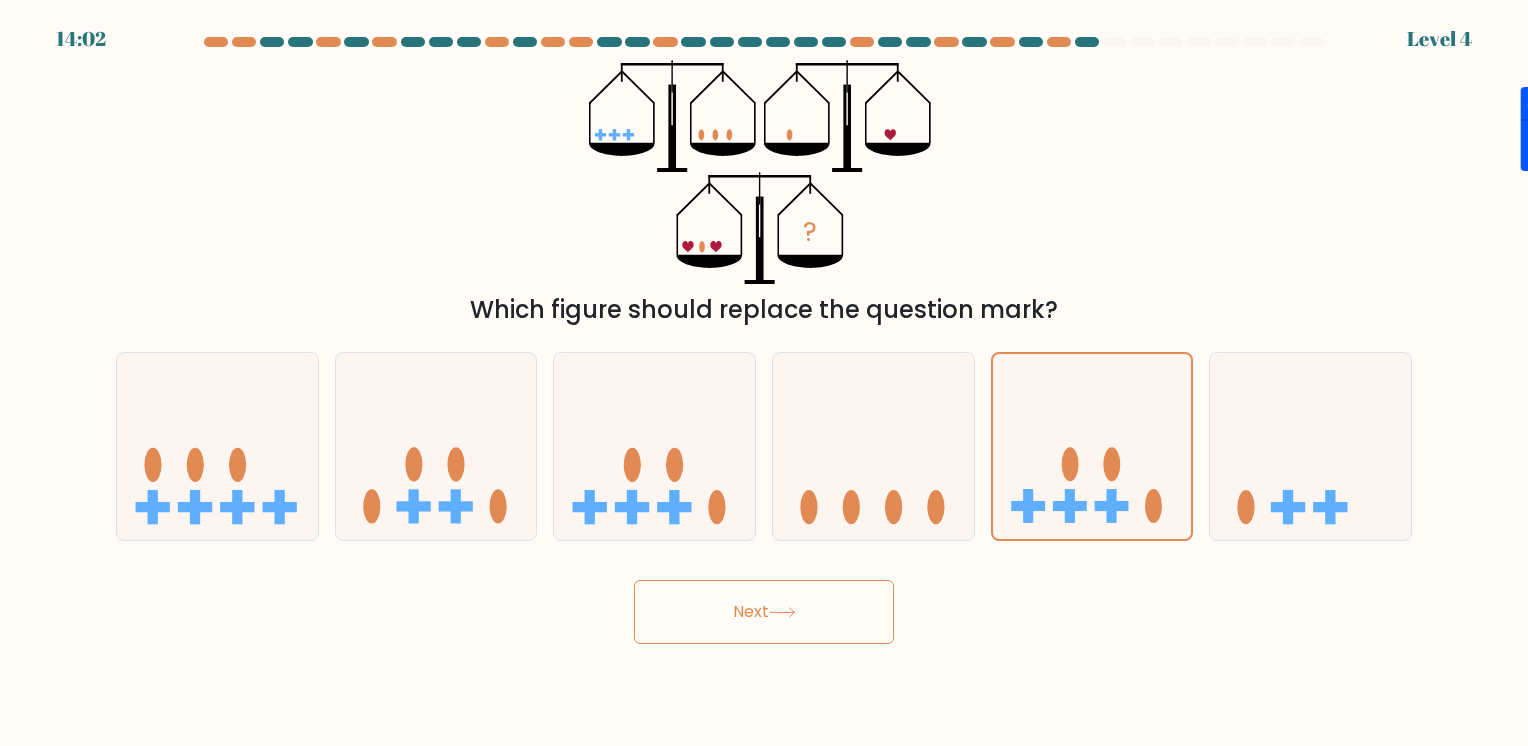 click at bounding box center [782, 612] 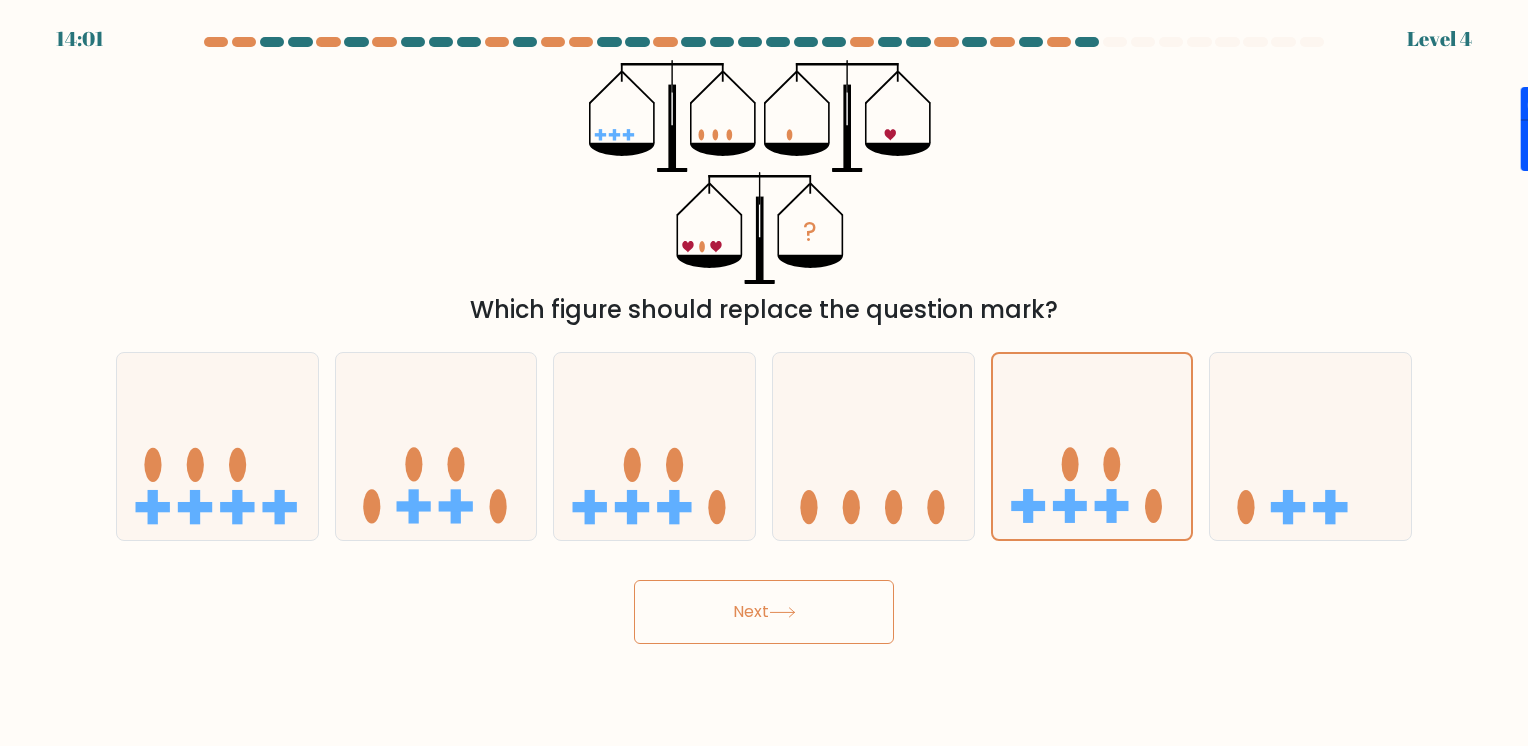 click on "Next" at bounding box center [764, 612] 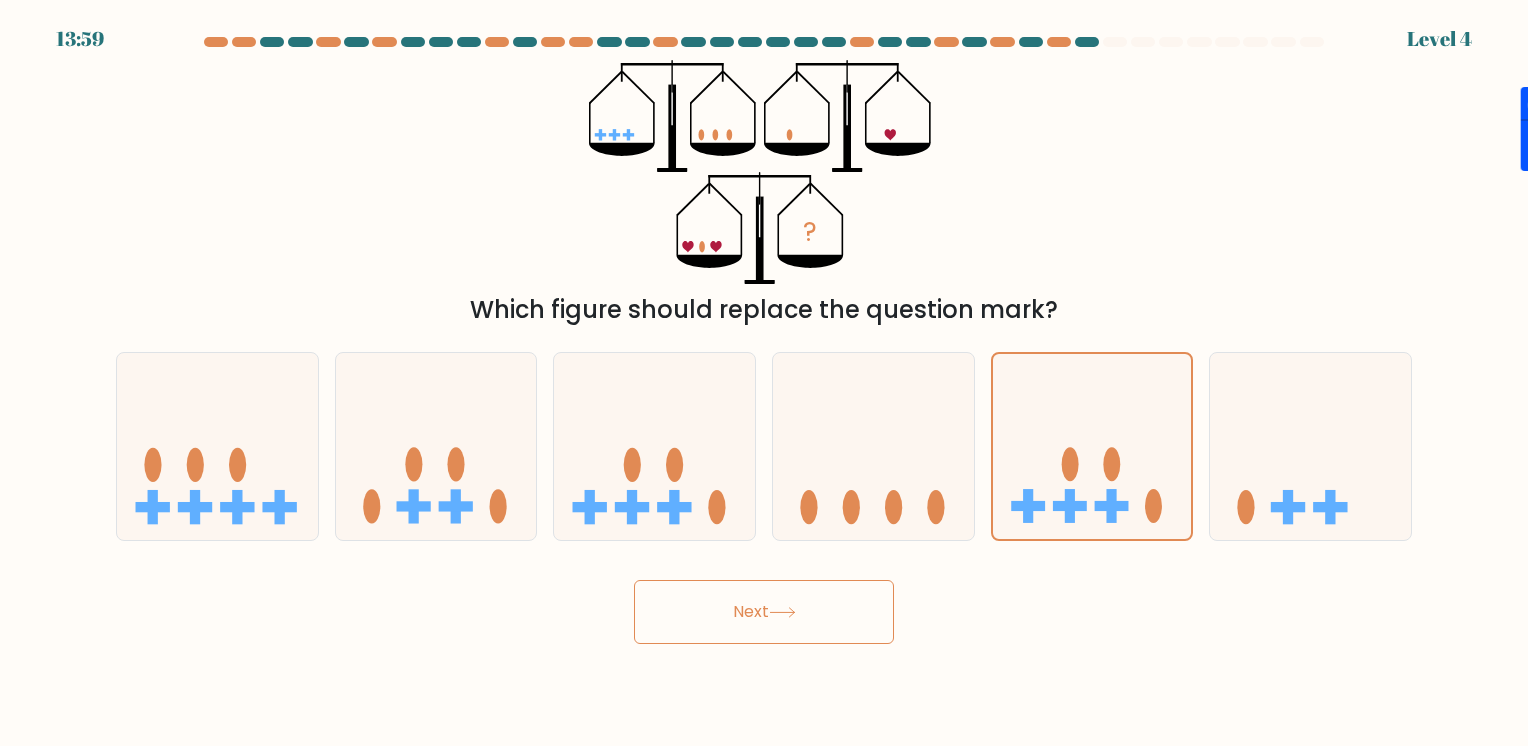 click on "Next" at bounding box center [764, 612] 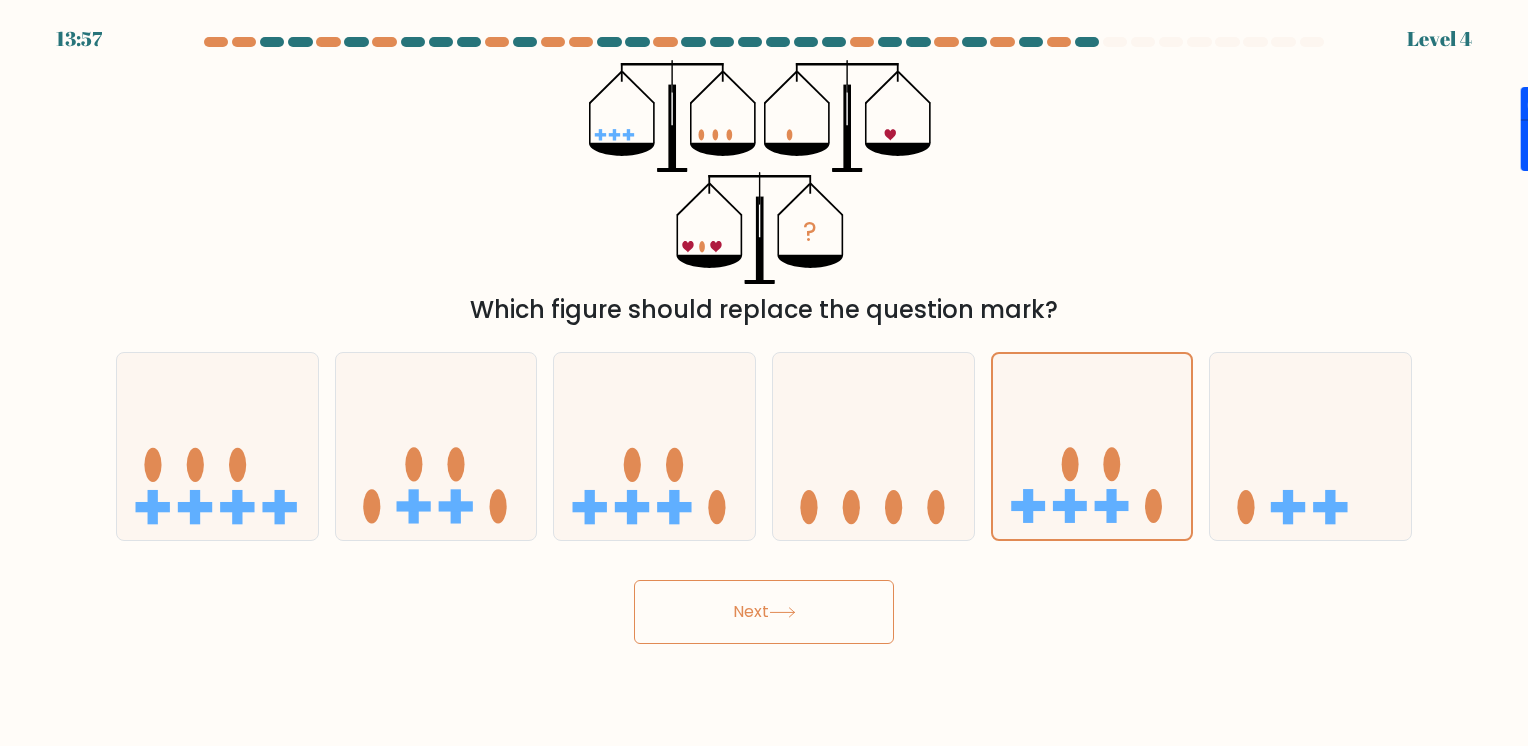 click on "Next" at bounding box center [764, 612] 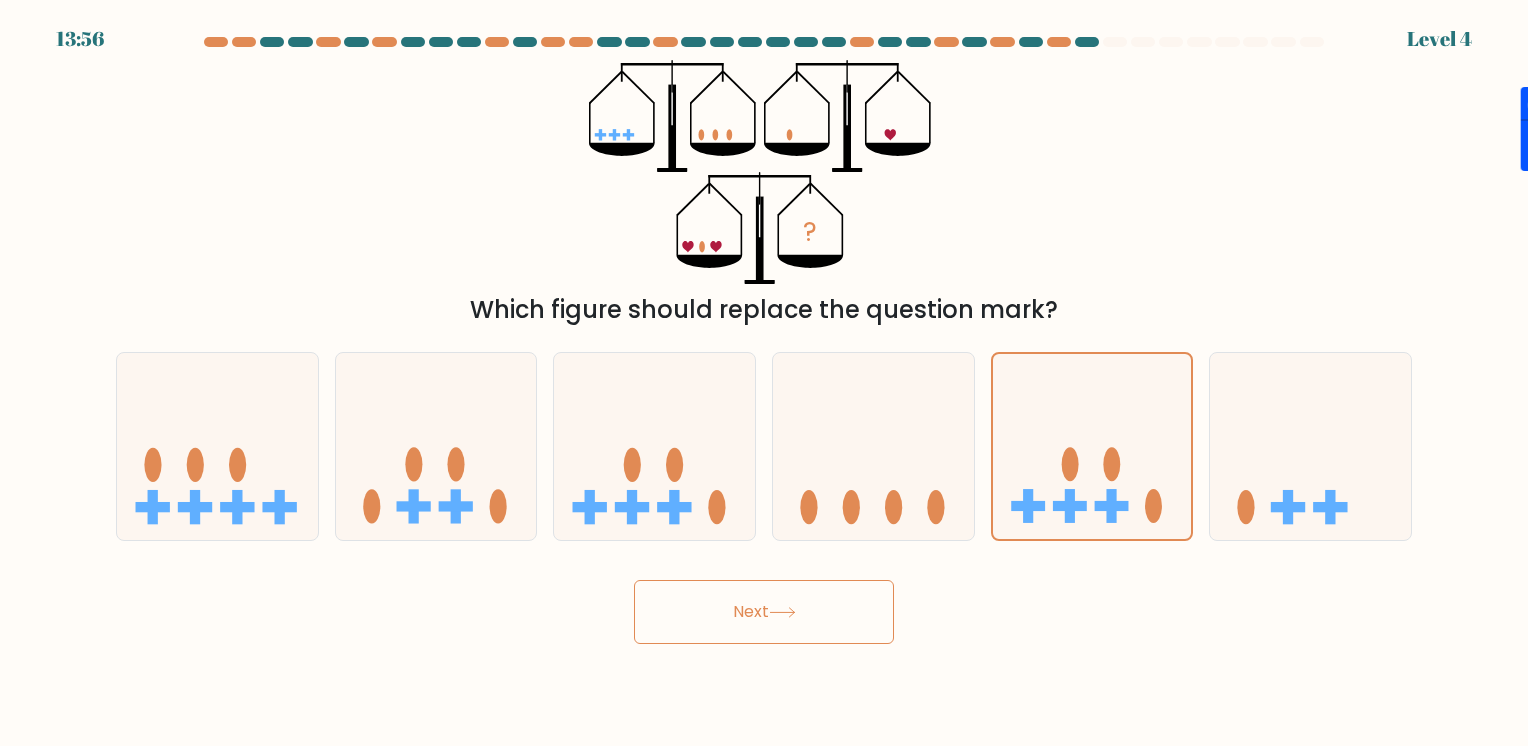 click at bounding box center [782, 612] 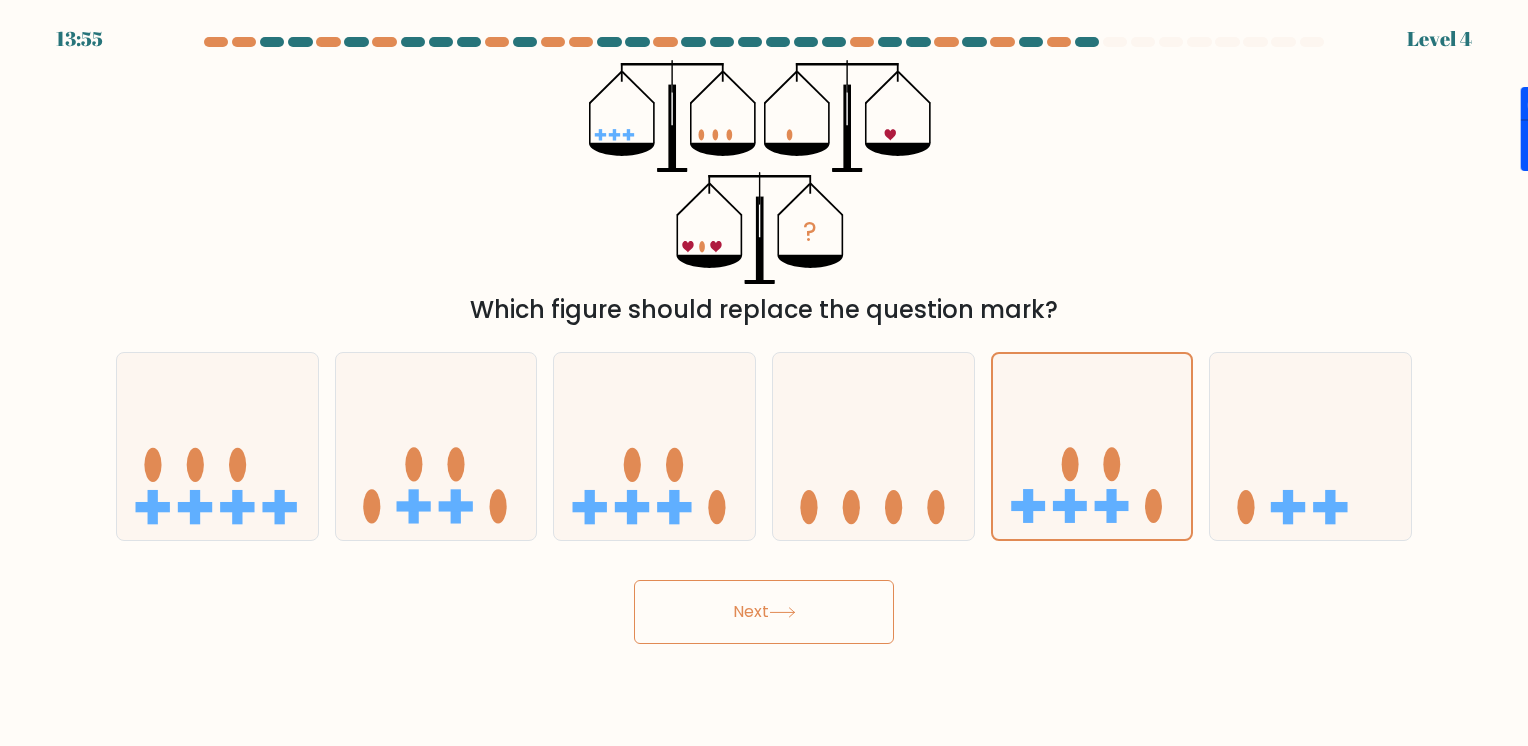drag, startPoint x: 790, startPoint y: 610, endPoint x: 772, endPoint y: 610, distance: 18 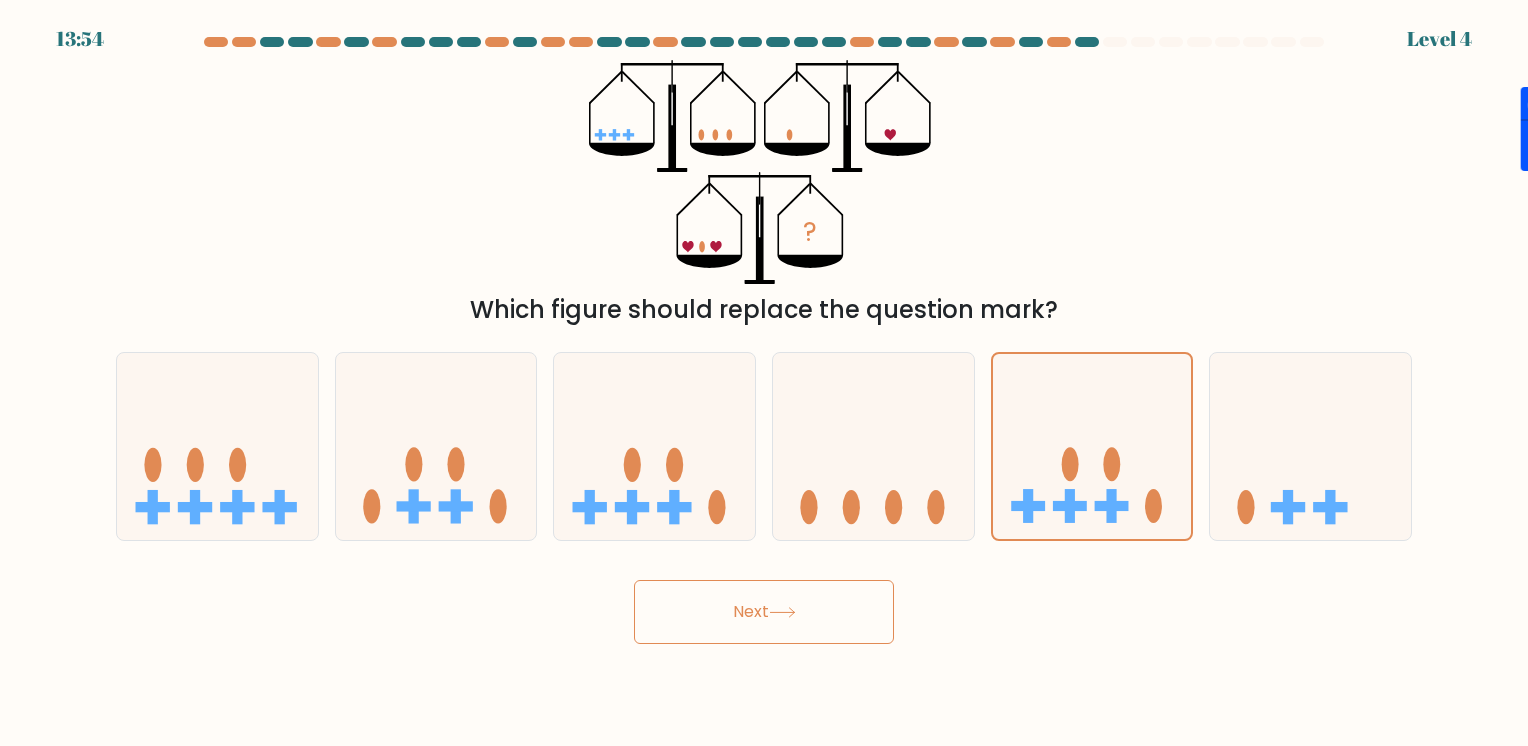 click on "Next" at bounding box center [764, 612] 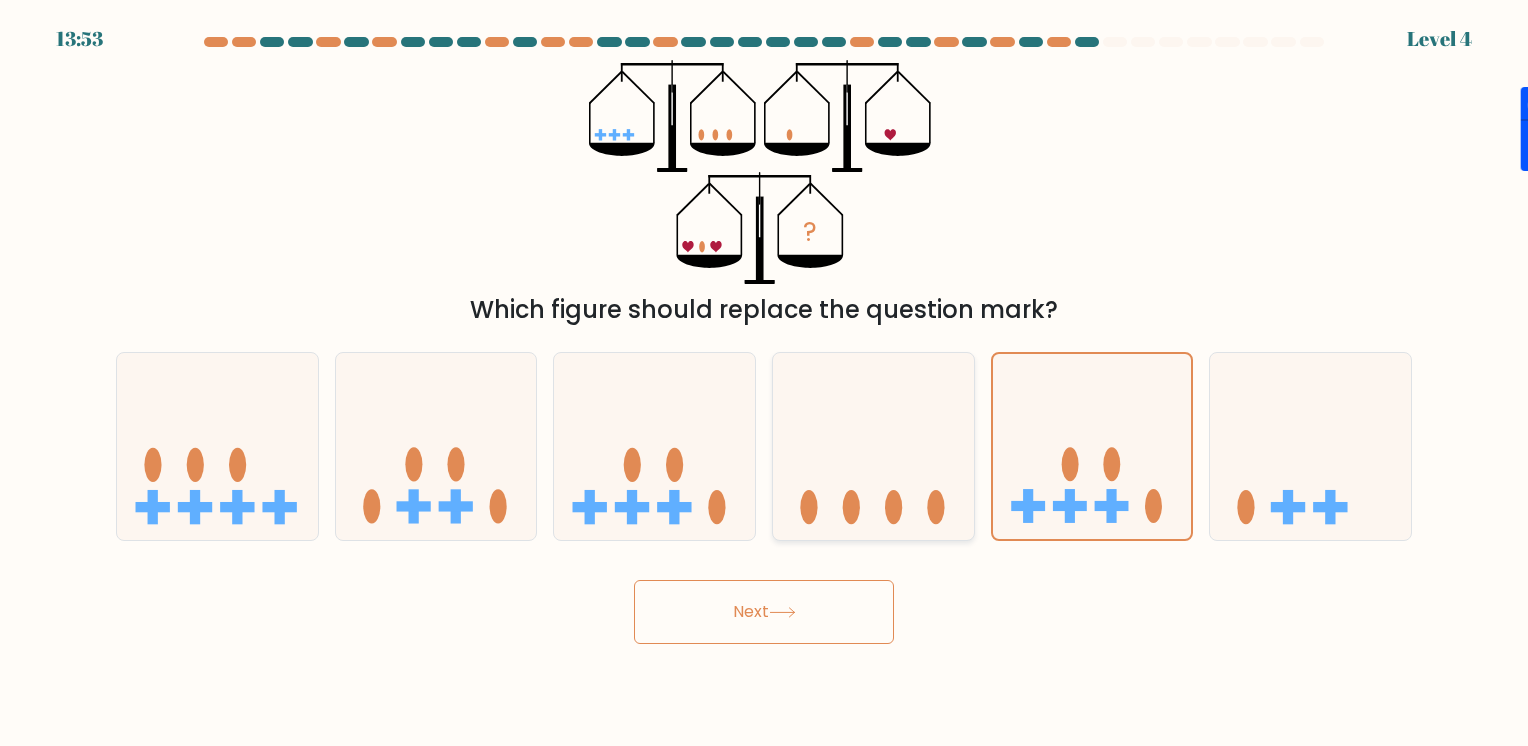 click at bounding box center (851, 507) 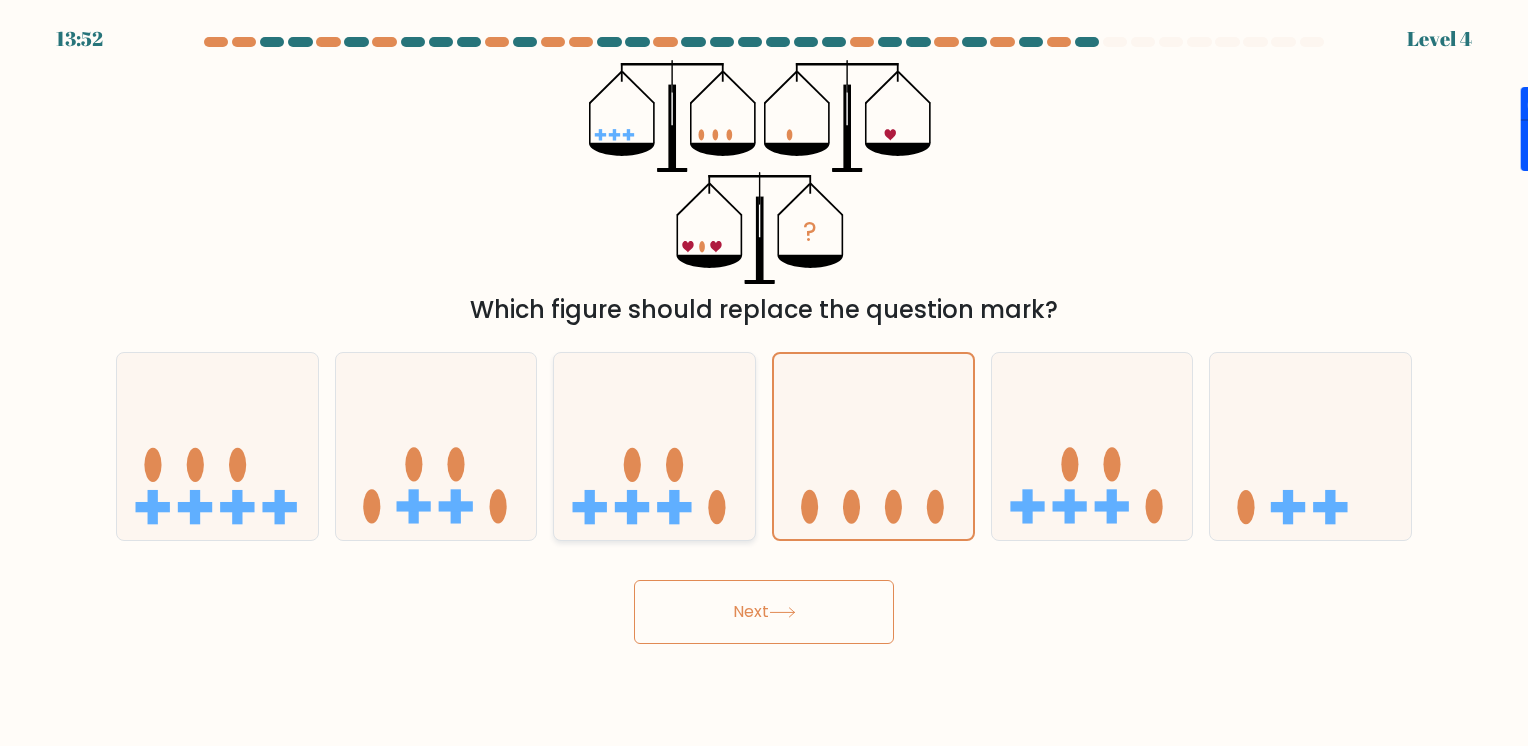 click at bounding box center (654, 446) 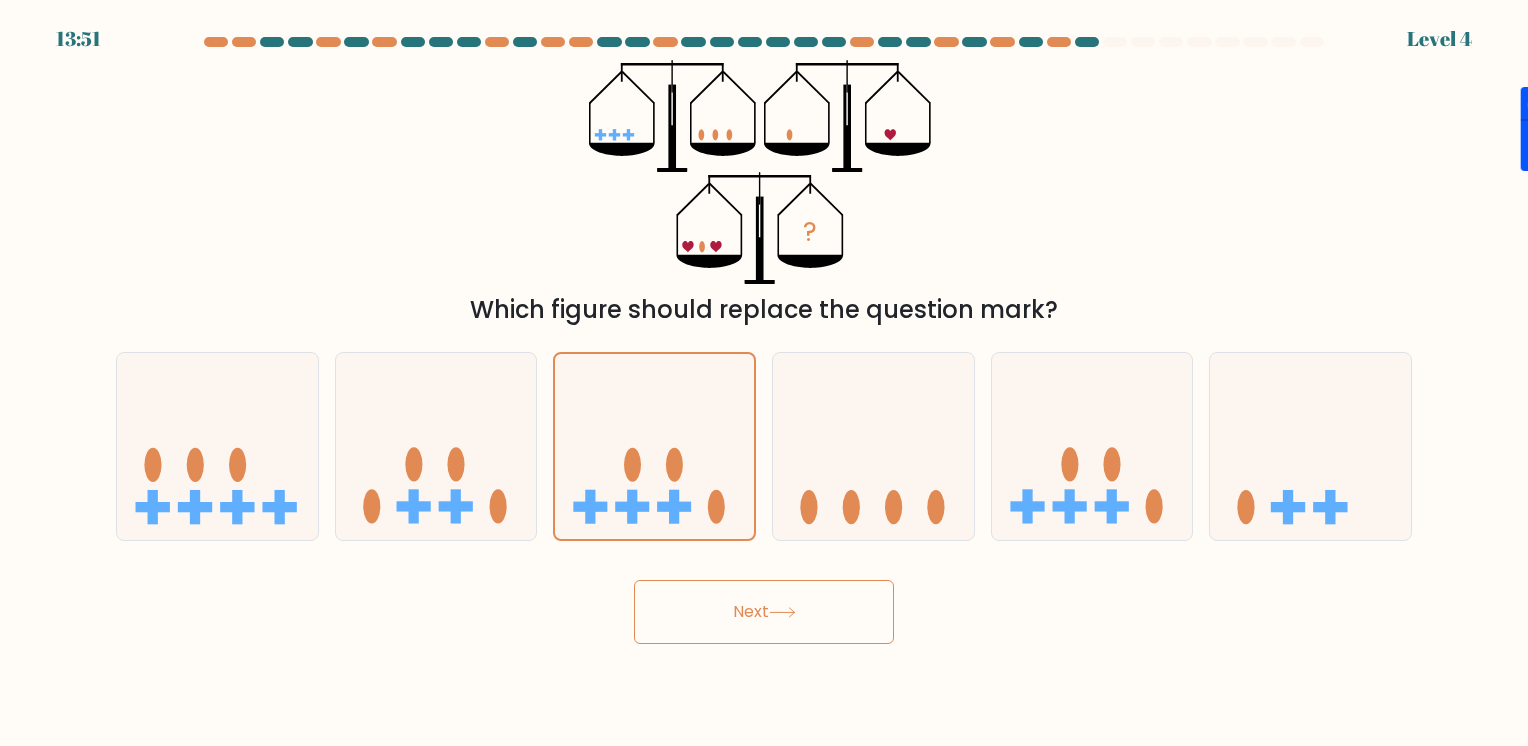 click on "Next" at bounding box center (764, 612) 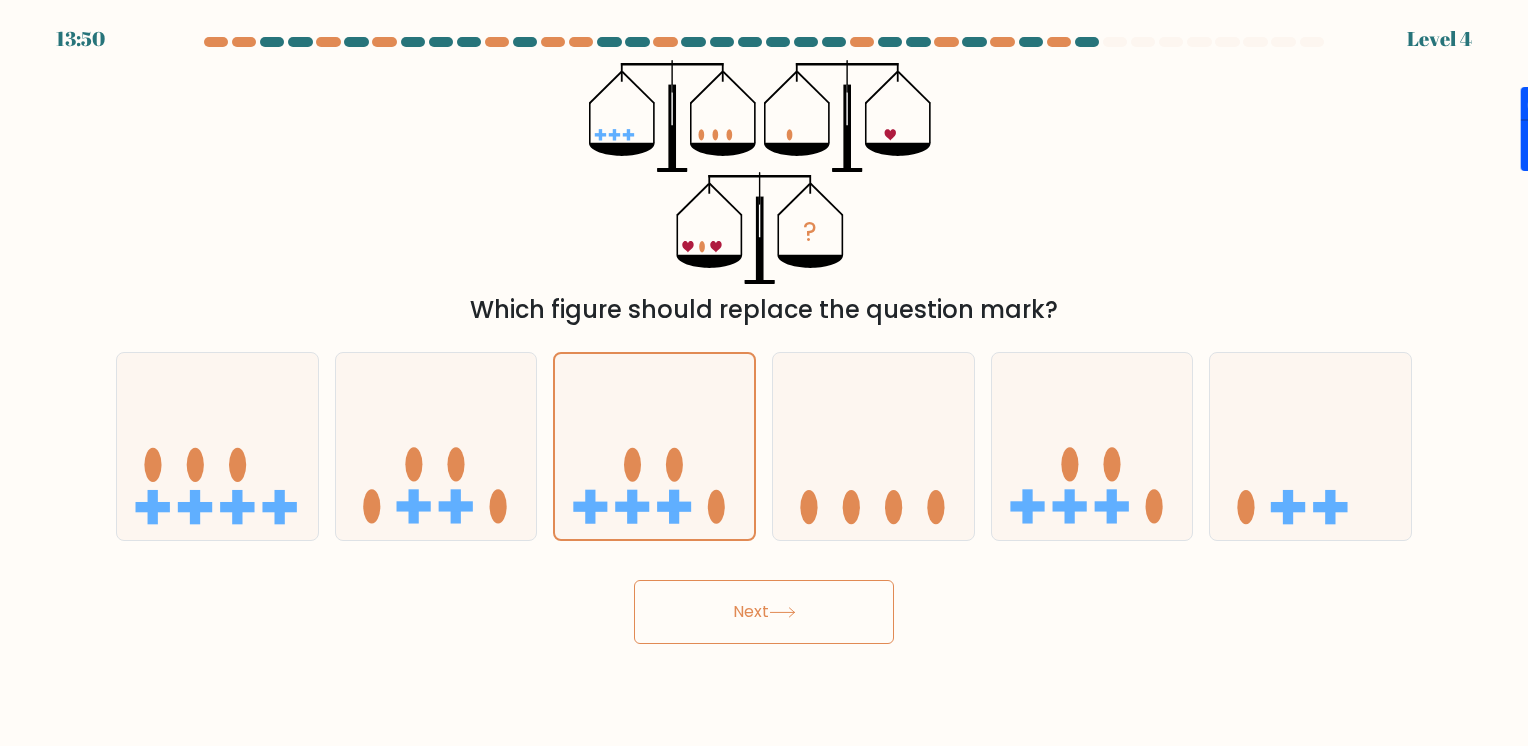 click on "Next" at bounding box center (764, 612) 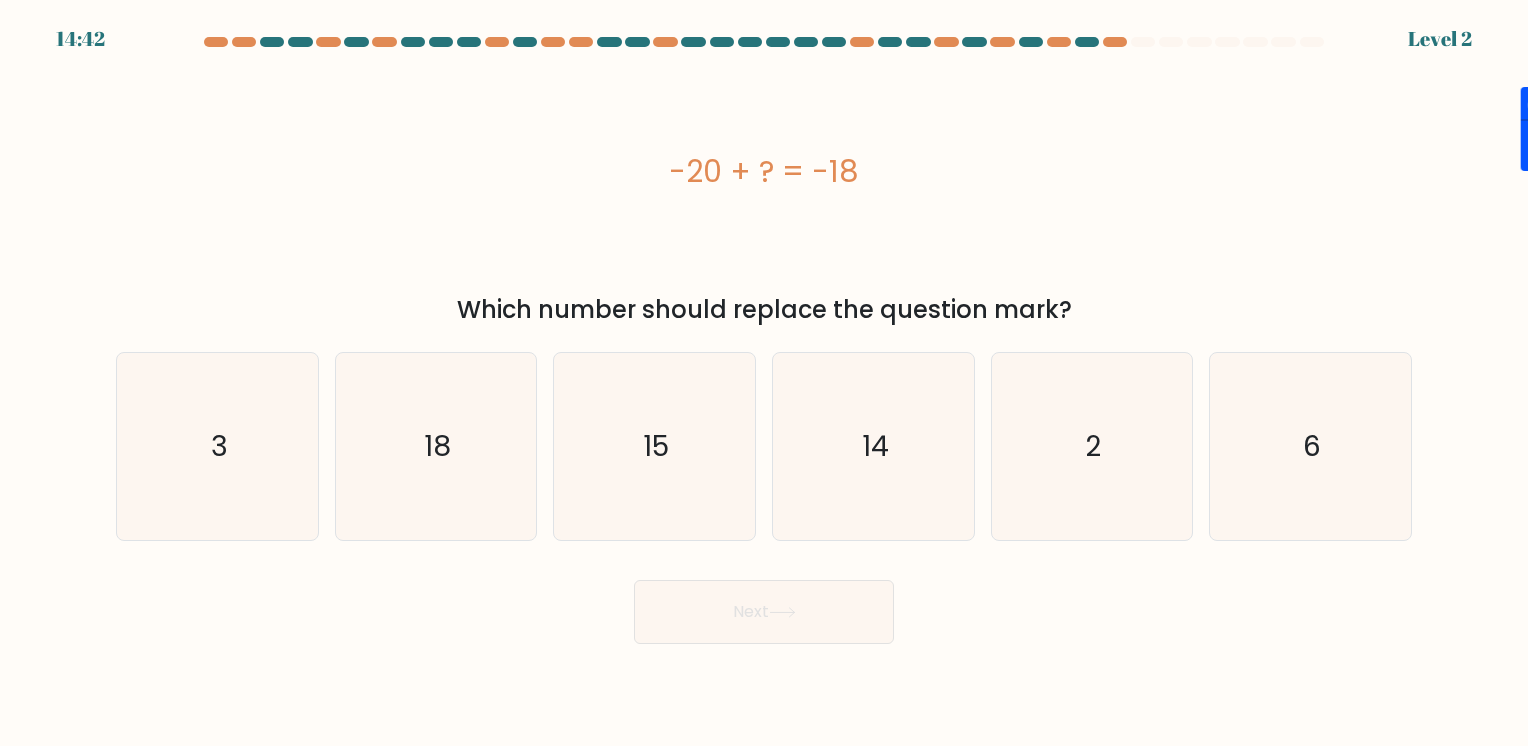 drag, startPoint x: 665, startPoint y: 178, endPoint x: 925, endPoint y: 180, distance: 260.0077 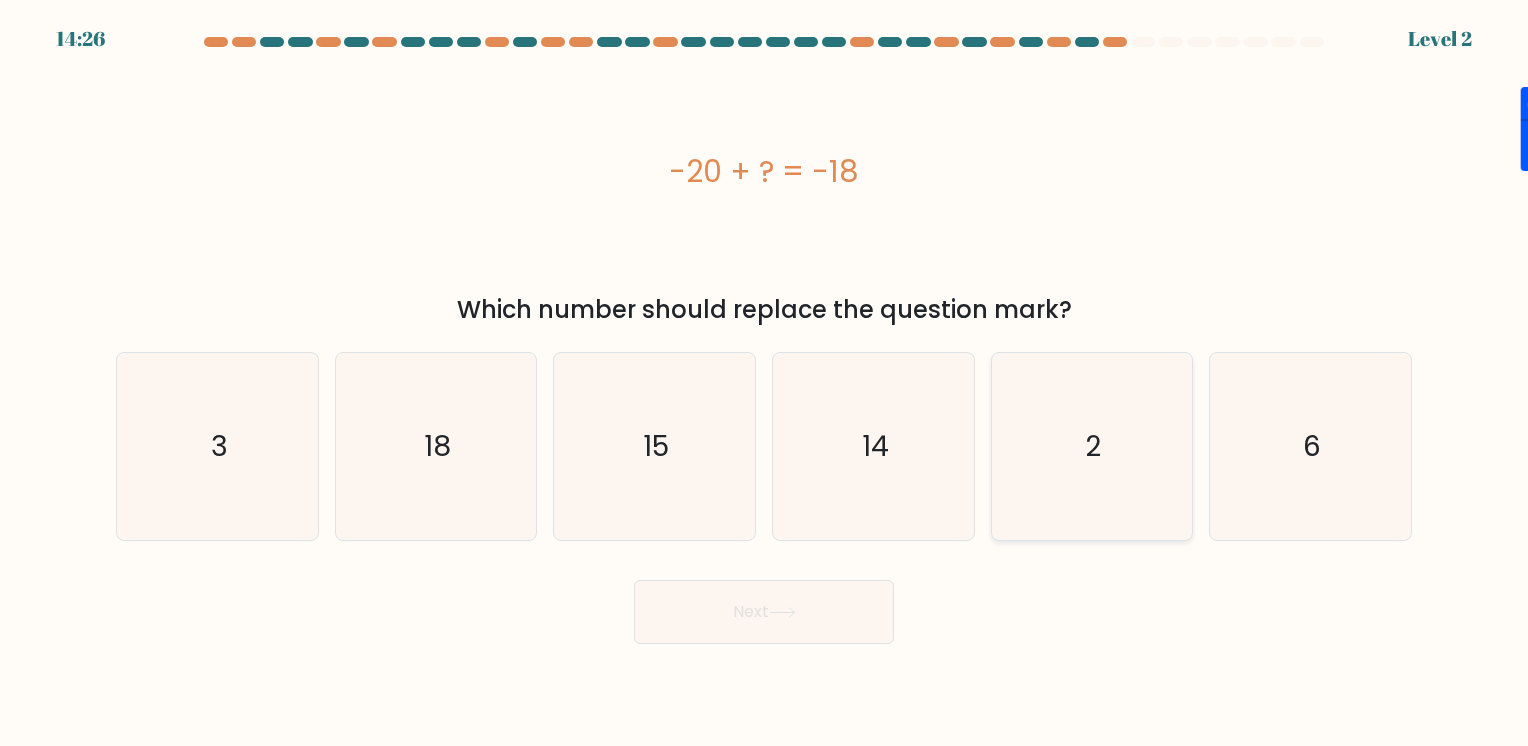 click on "2" at bounding box center (1091, 446) 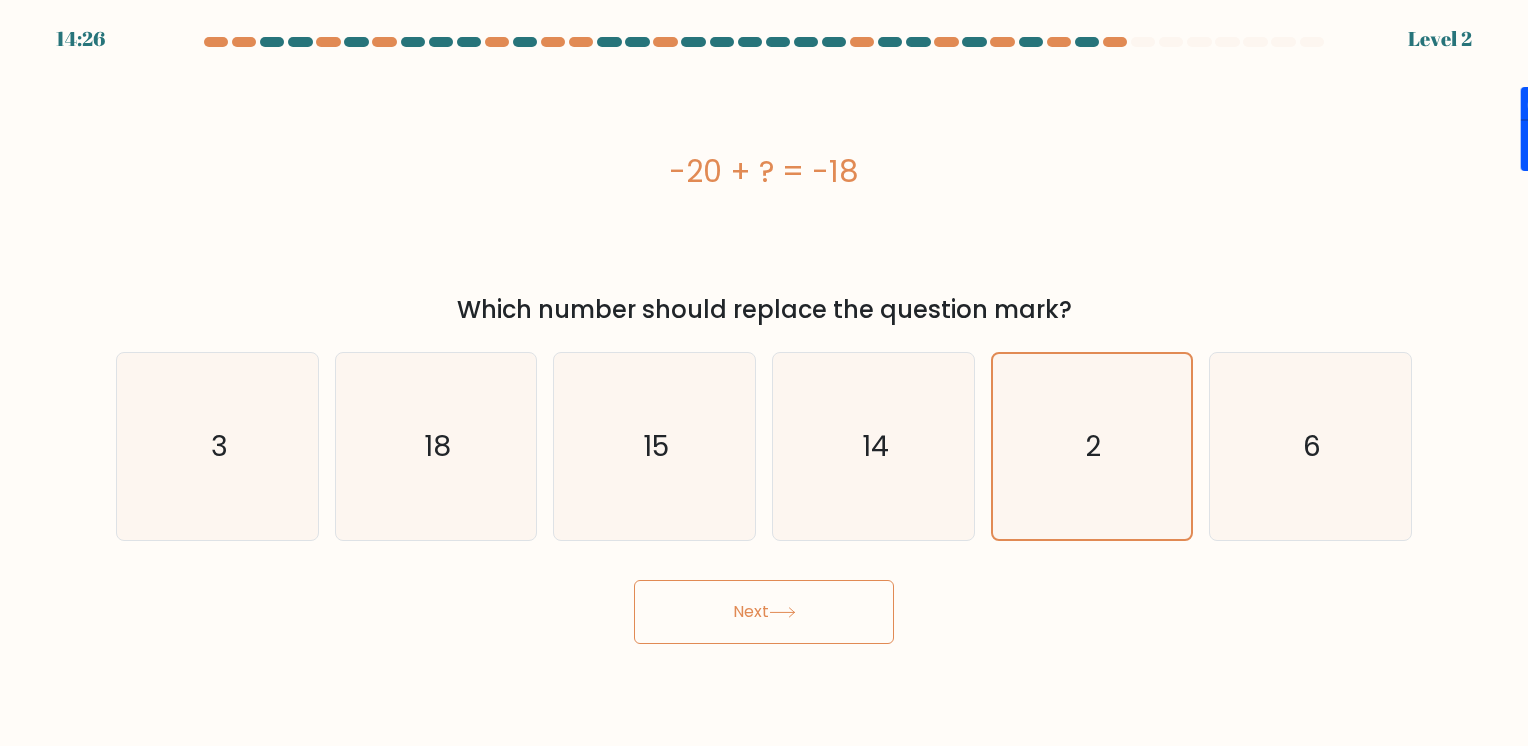 click on "Next" at bounding box center (764, 612) 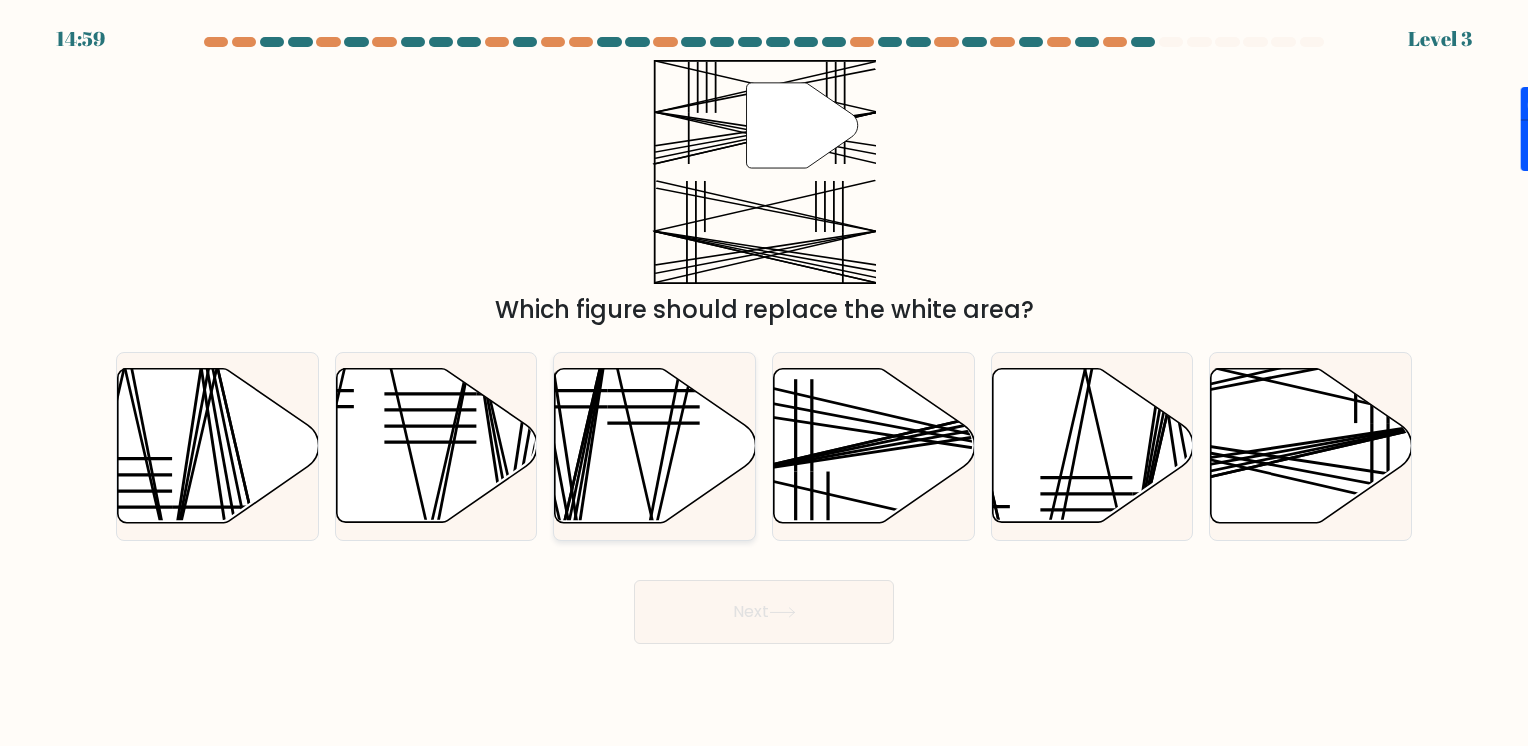 click at bounding box center (655, 446) 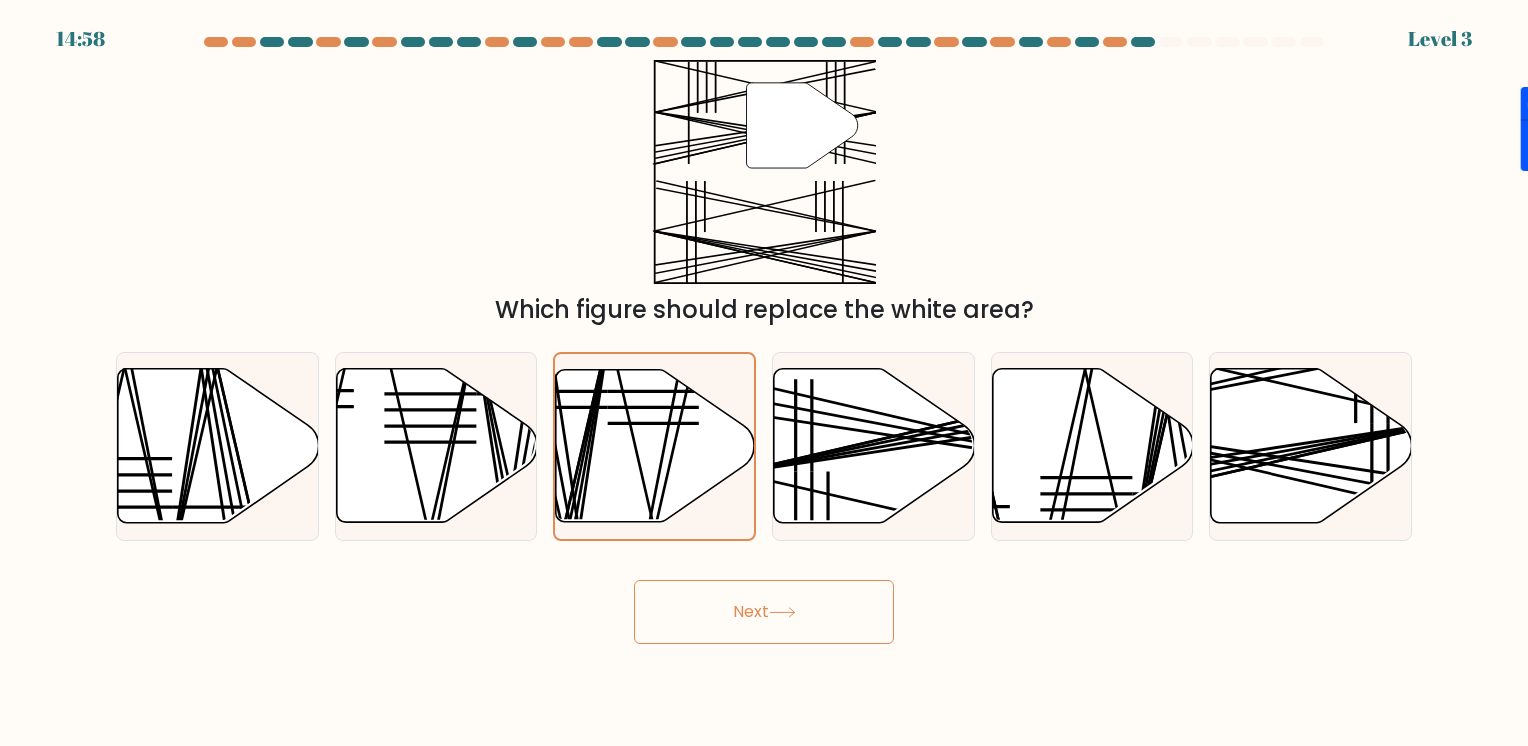 click on "Next" at bounding box center [764, 612] 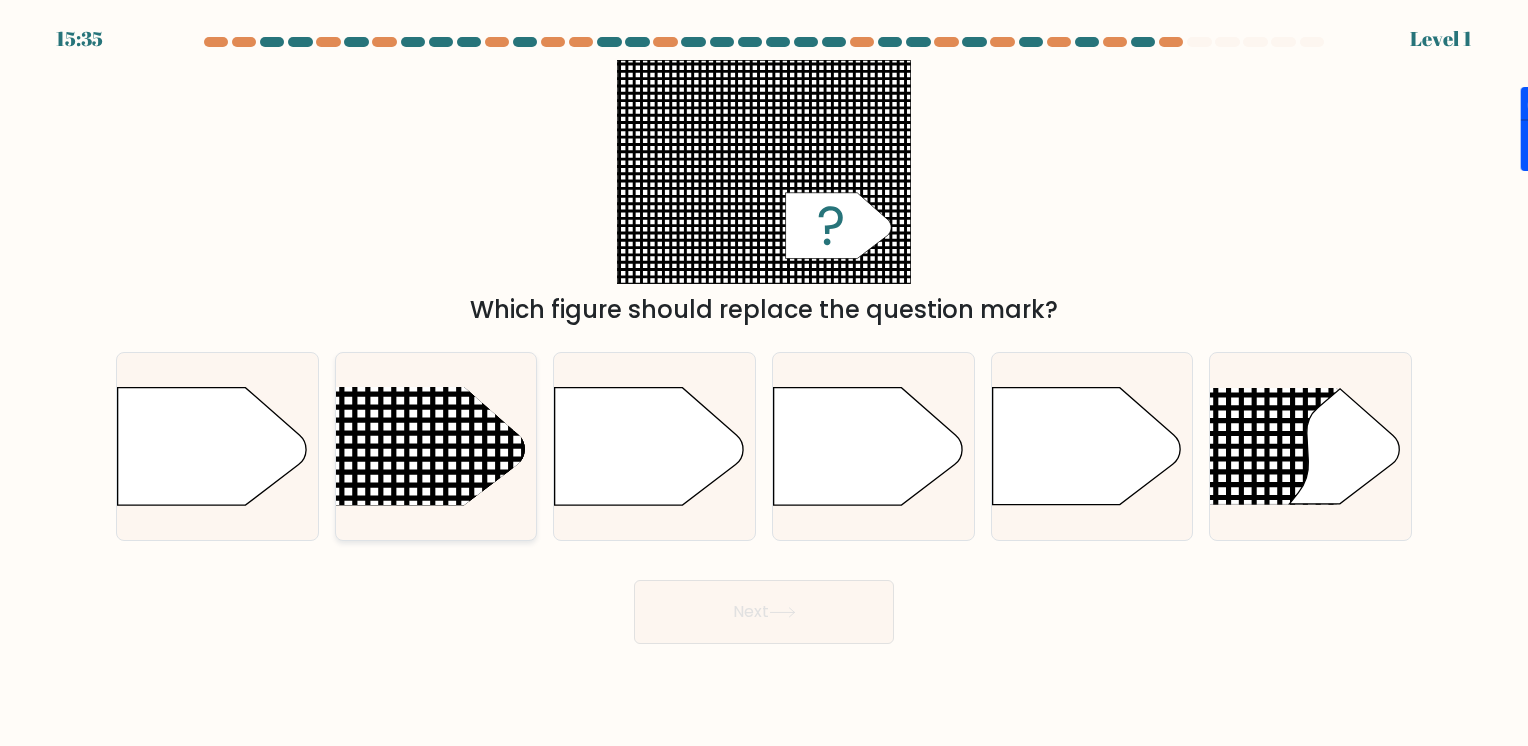 click at bounding box center (459, 385) 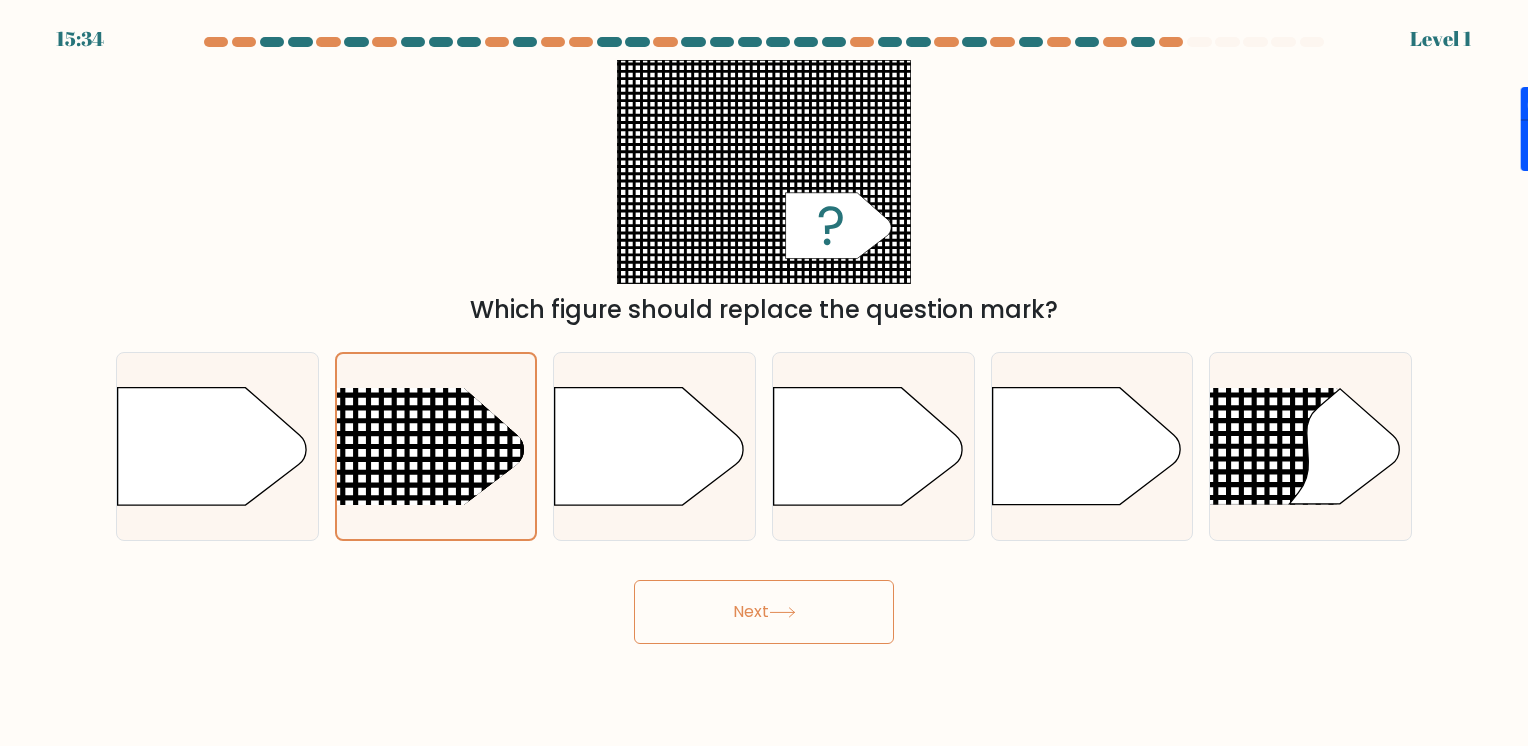 click on "Next" at bounding box center [764, 612] 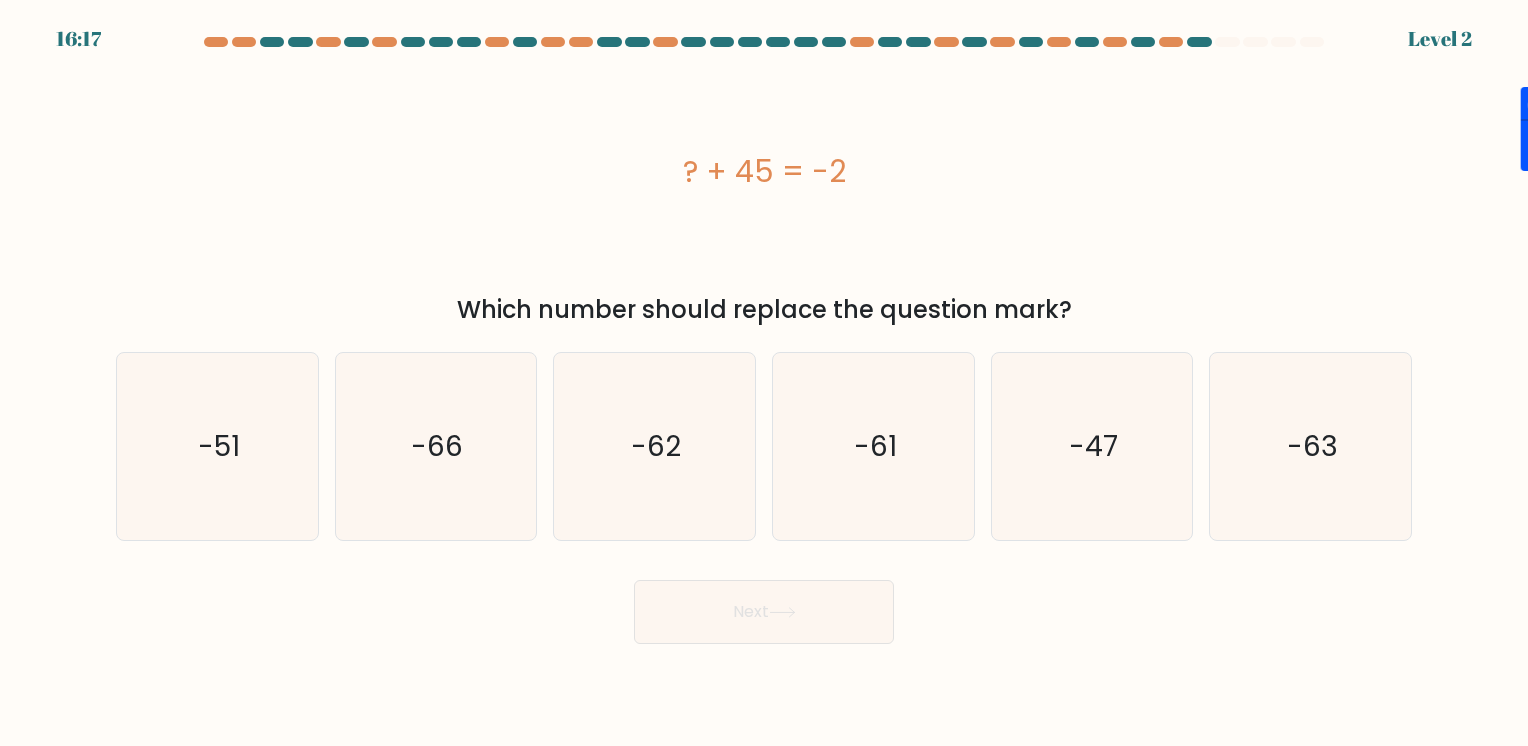 drag, startPoint x: 661, startPoint y: 182, endPoint x: 962, endPoint y: 182, distance: 301 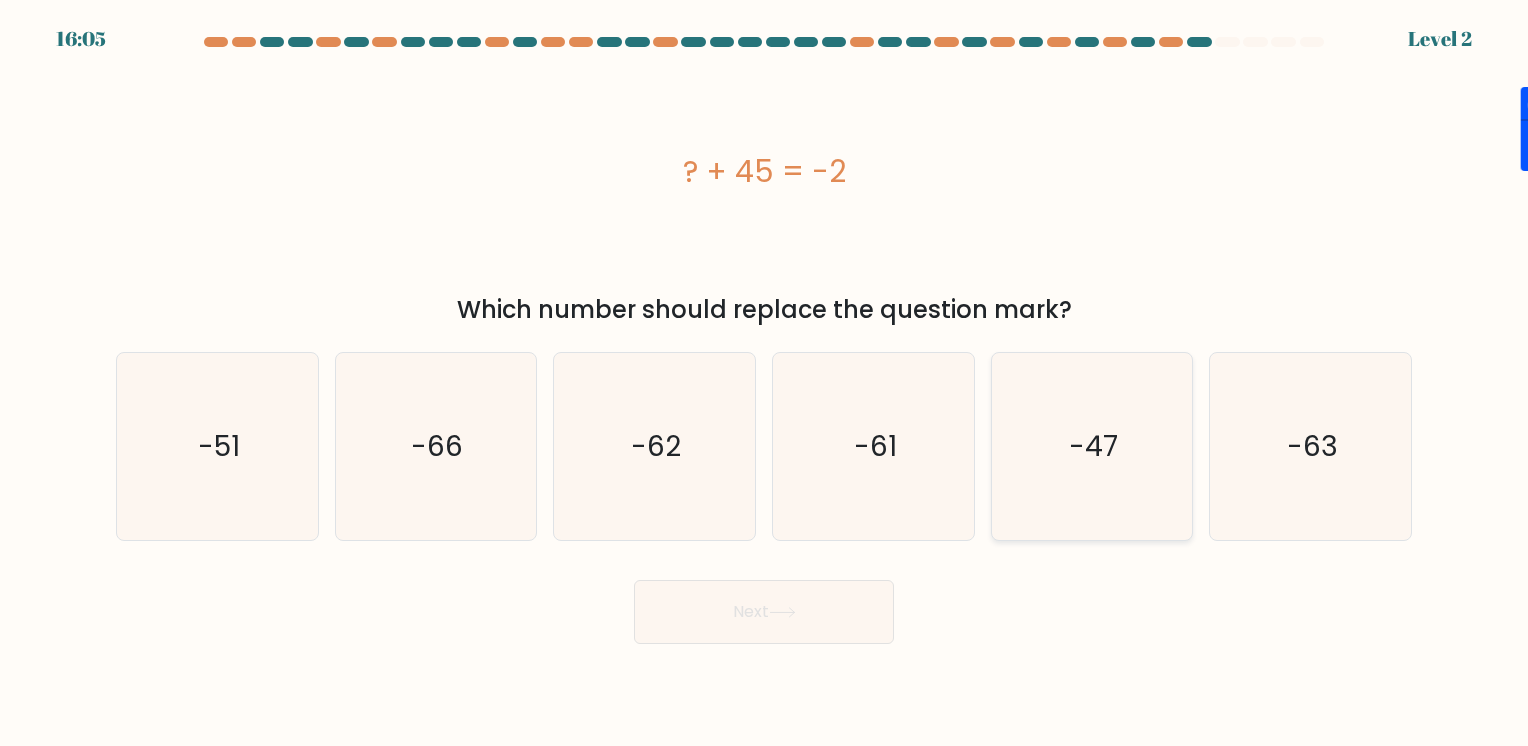 click on "-47" at bounding box center [1091, 446] 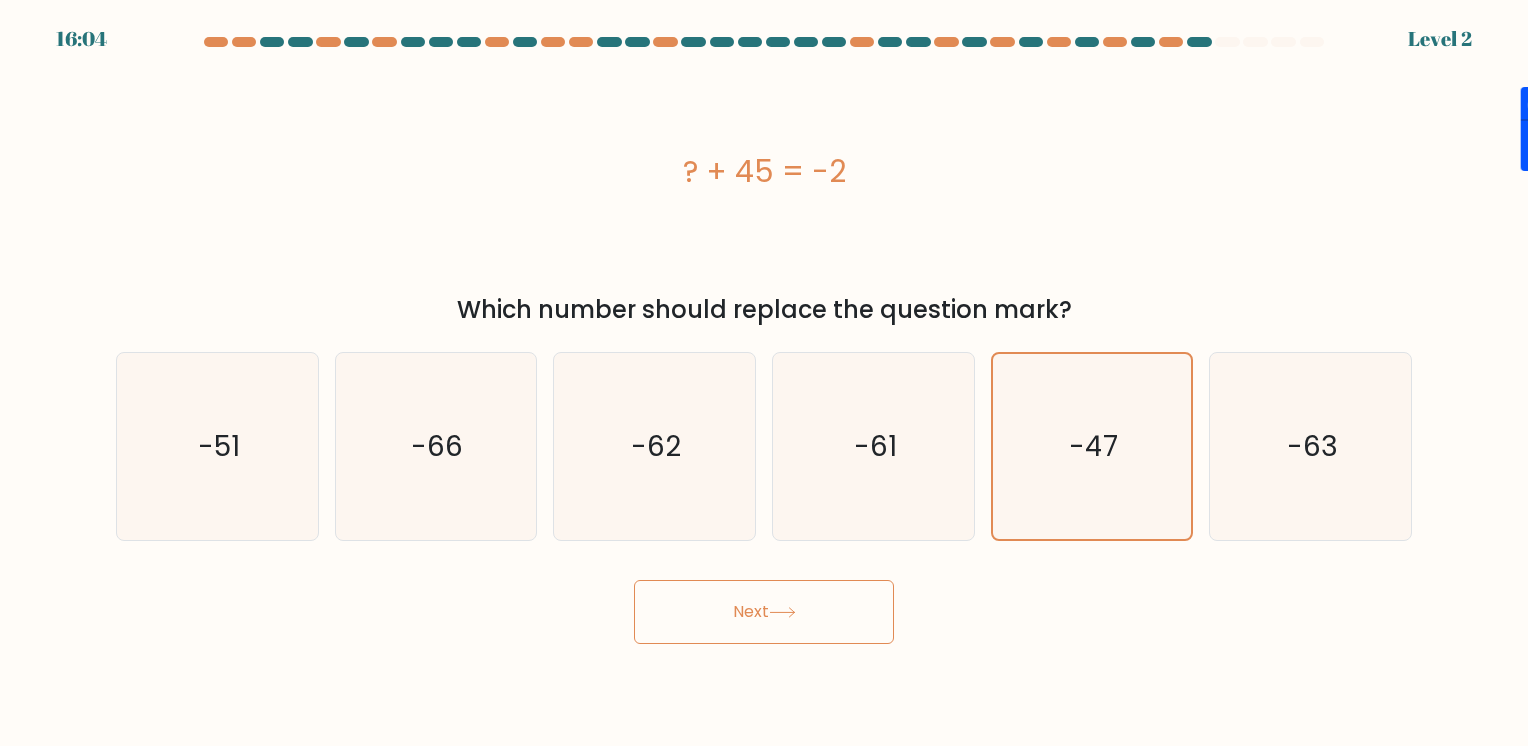 click on "Next" at bounding box center (764, 612) 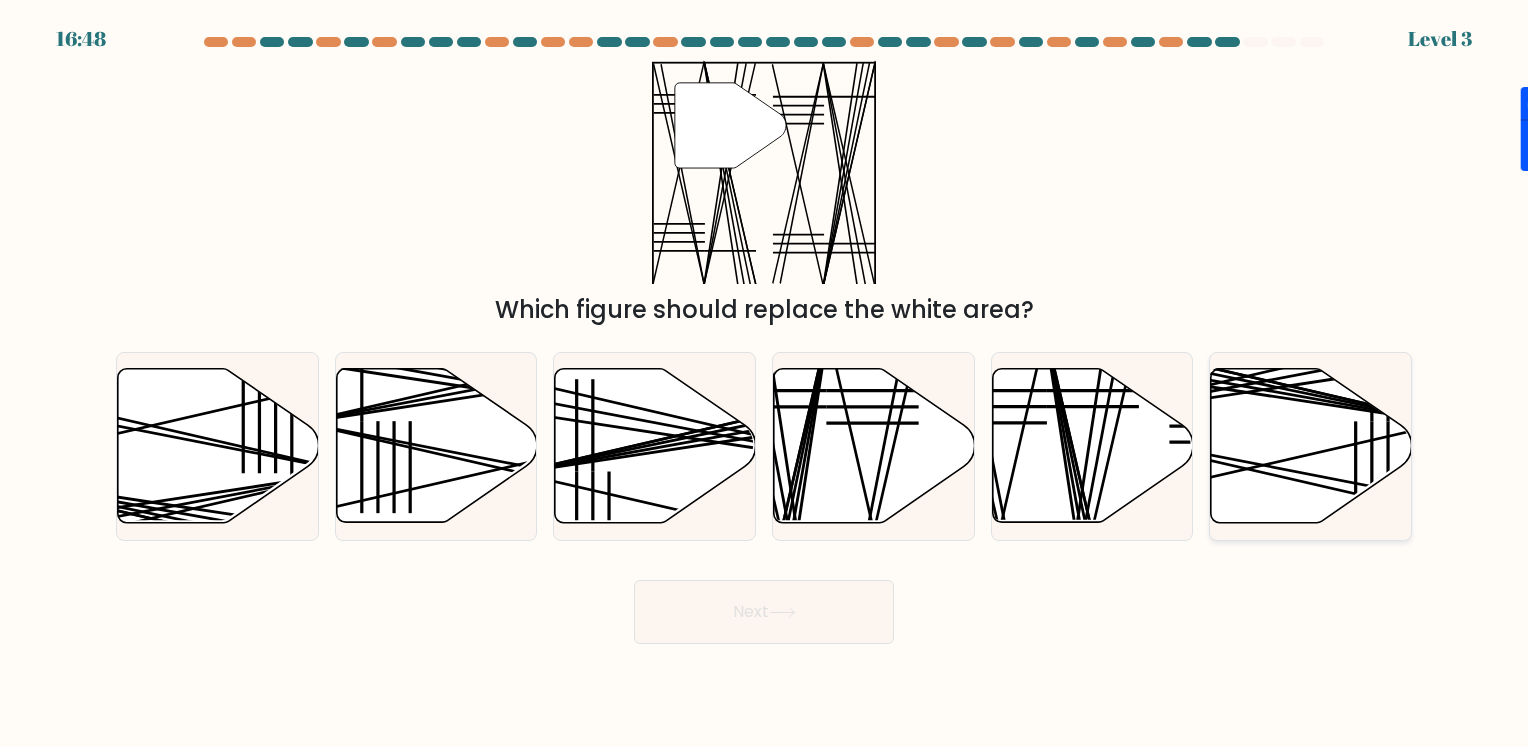click at bounding box center (1311, 446) 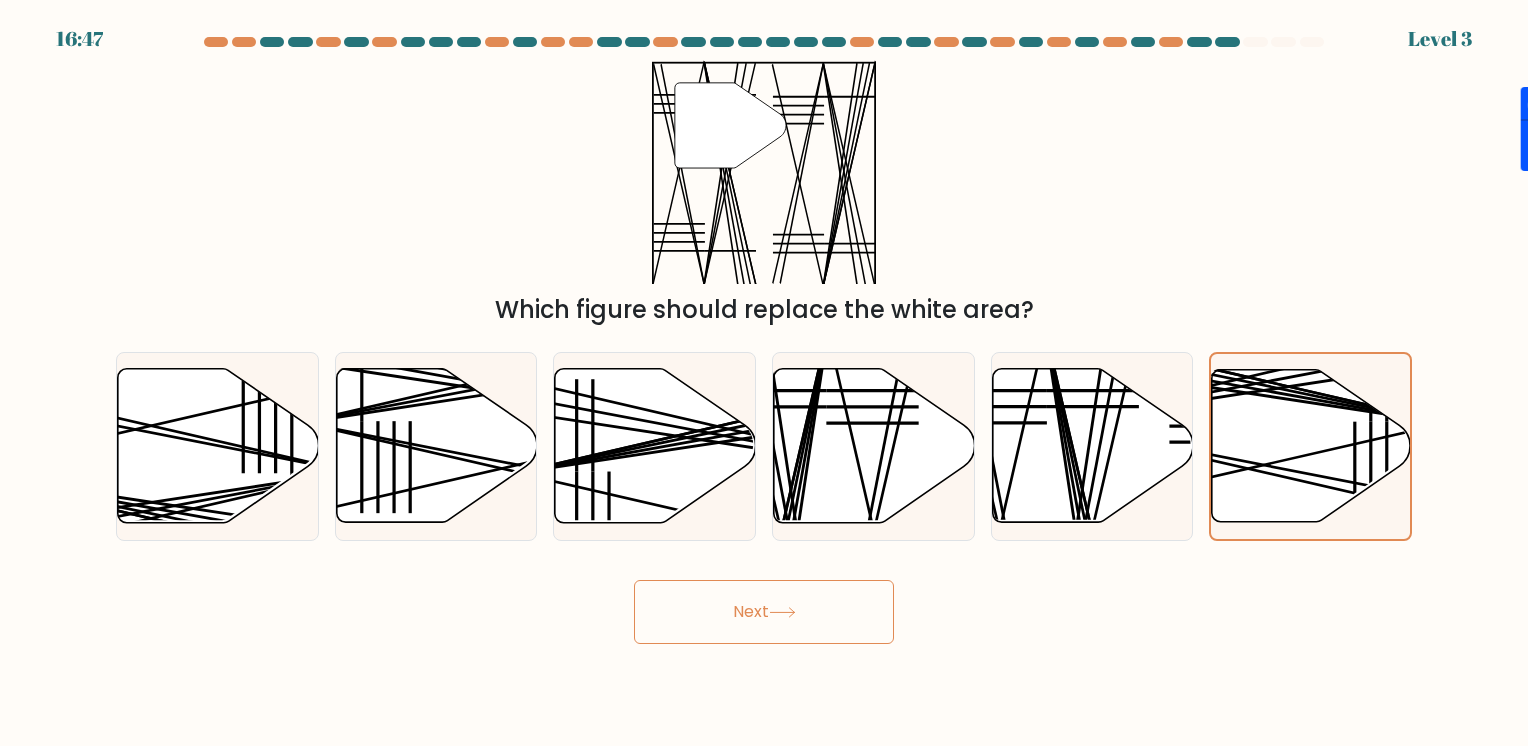 click on "Next" at bounding box center (764, 612) 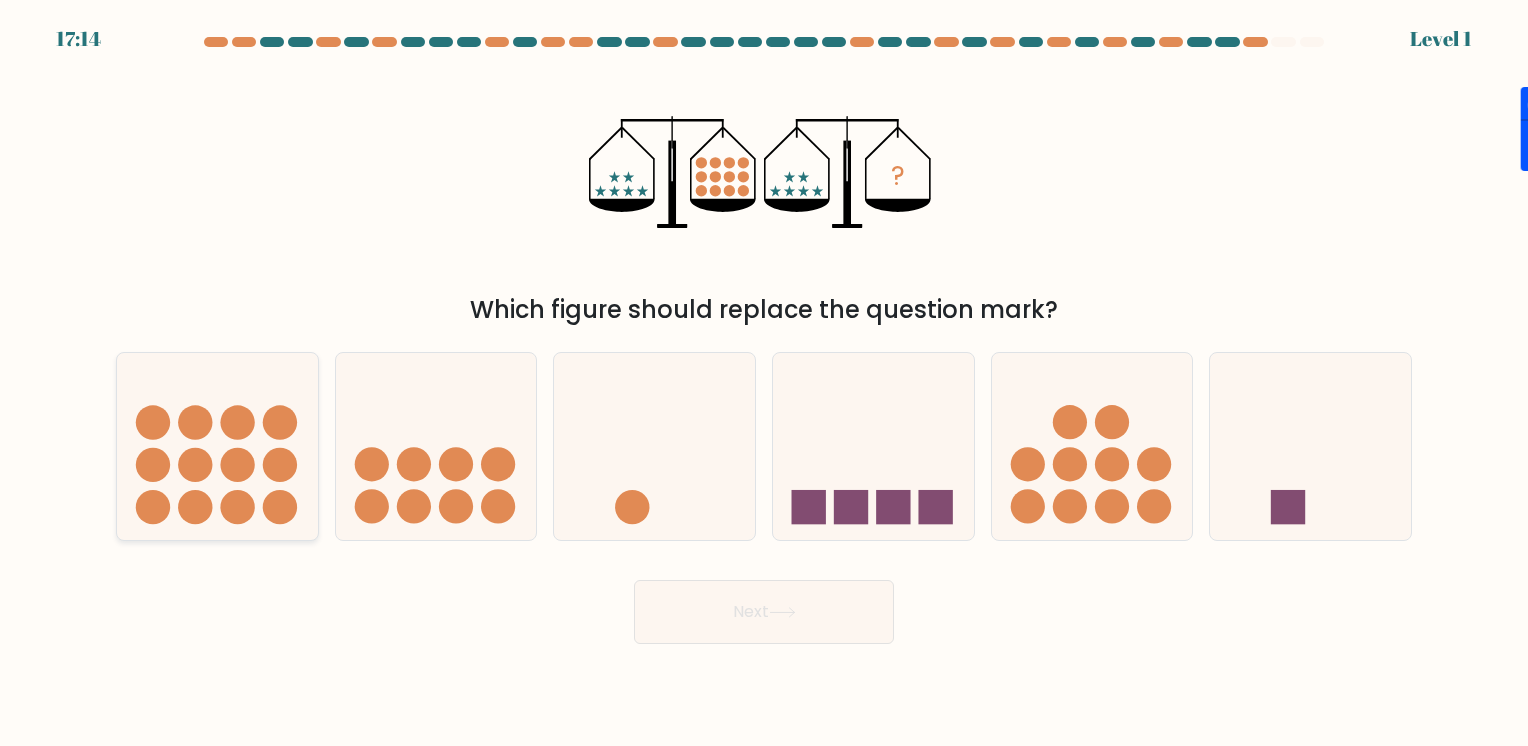 click at bounding box center [195, 507] 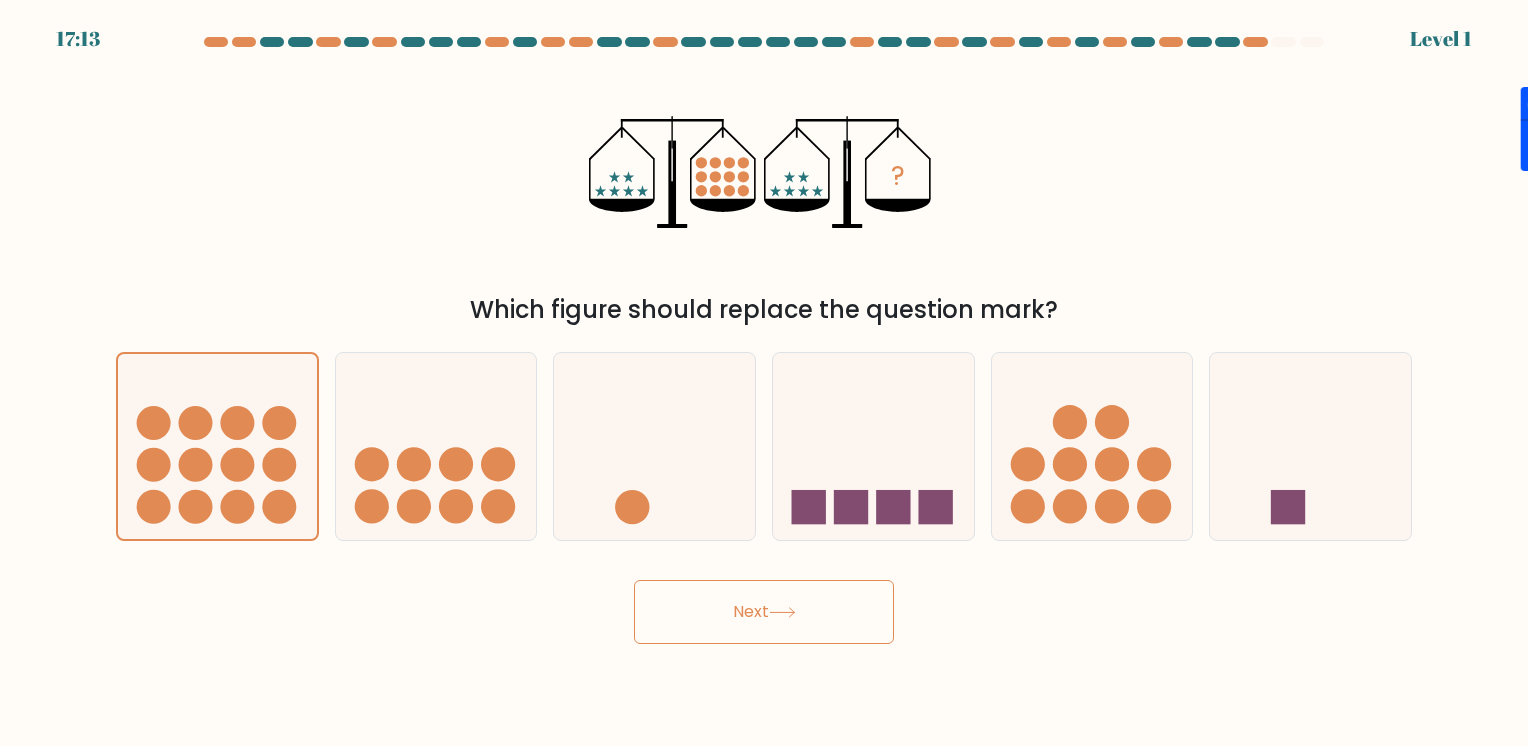 click on "Next" at bounding box center [764, 612] 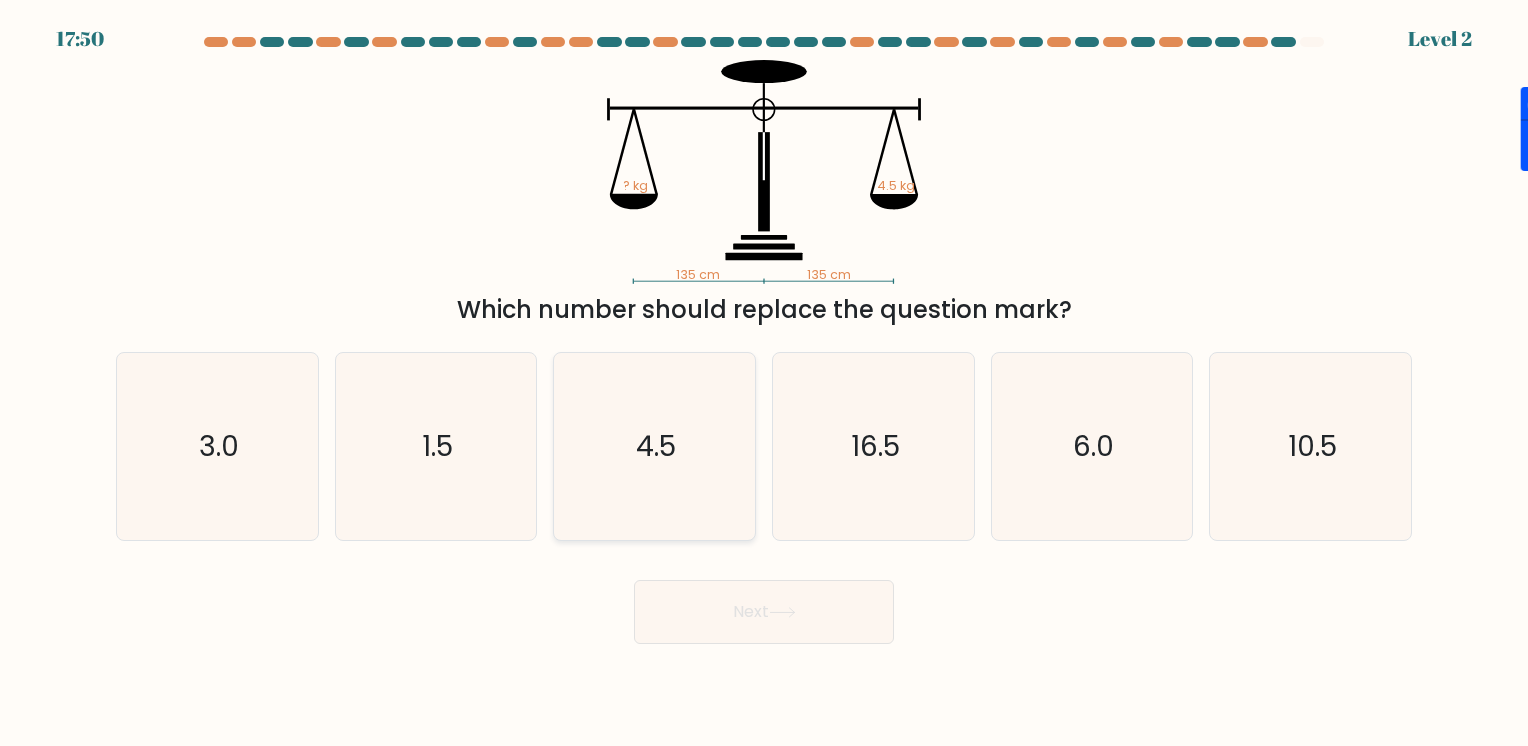 click on "4.5" at bounding box center (654, 446) 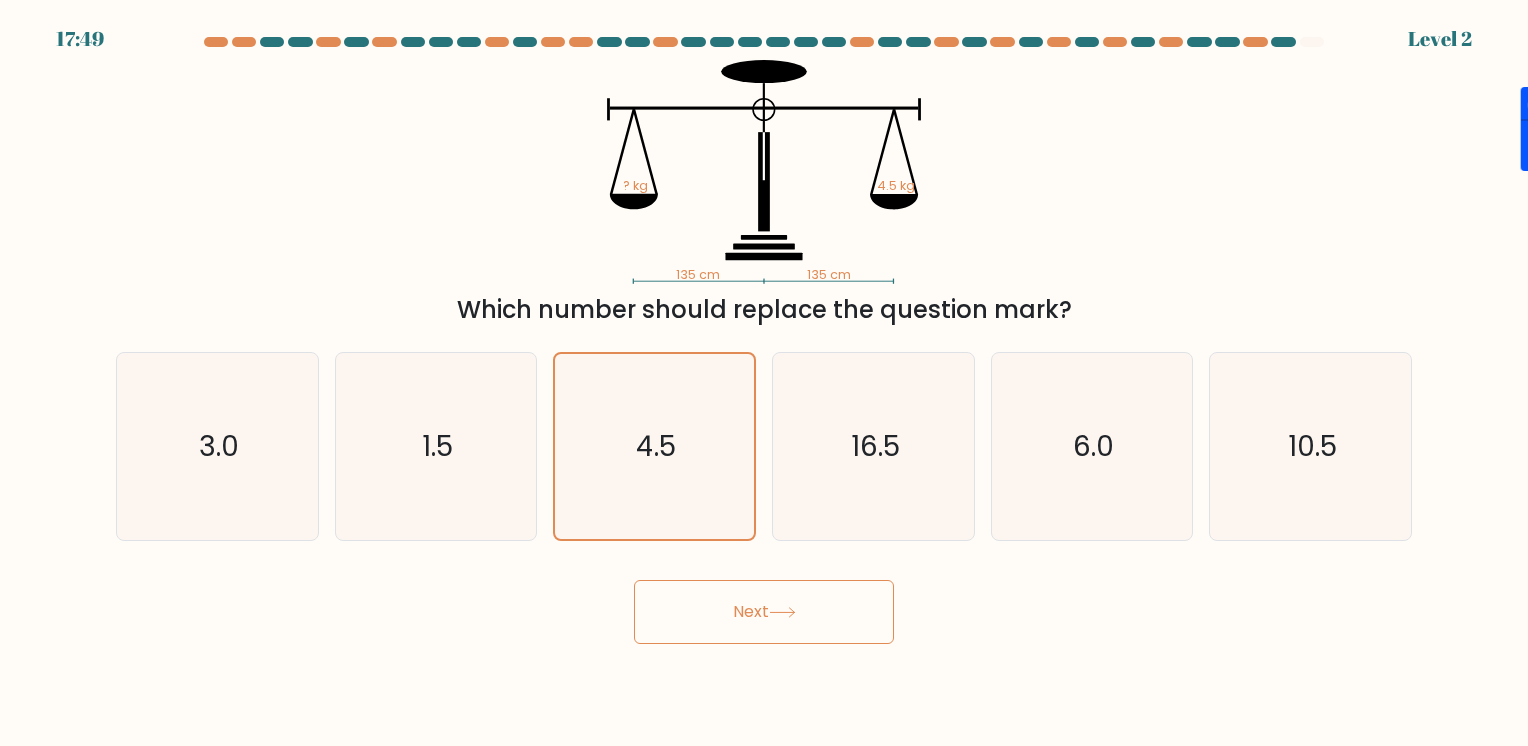 click on "Next" at bounding box center [764, 612] 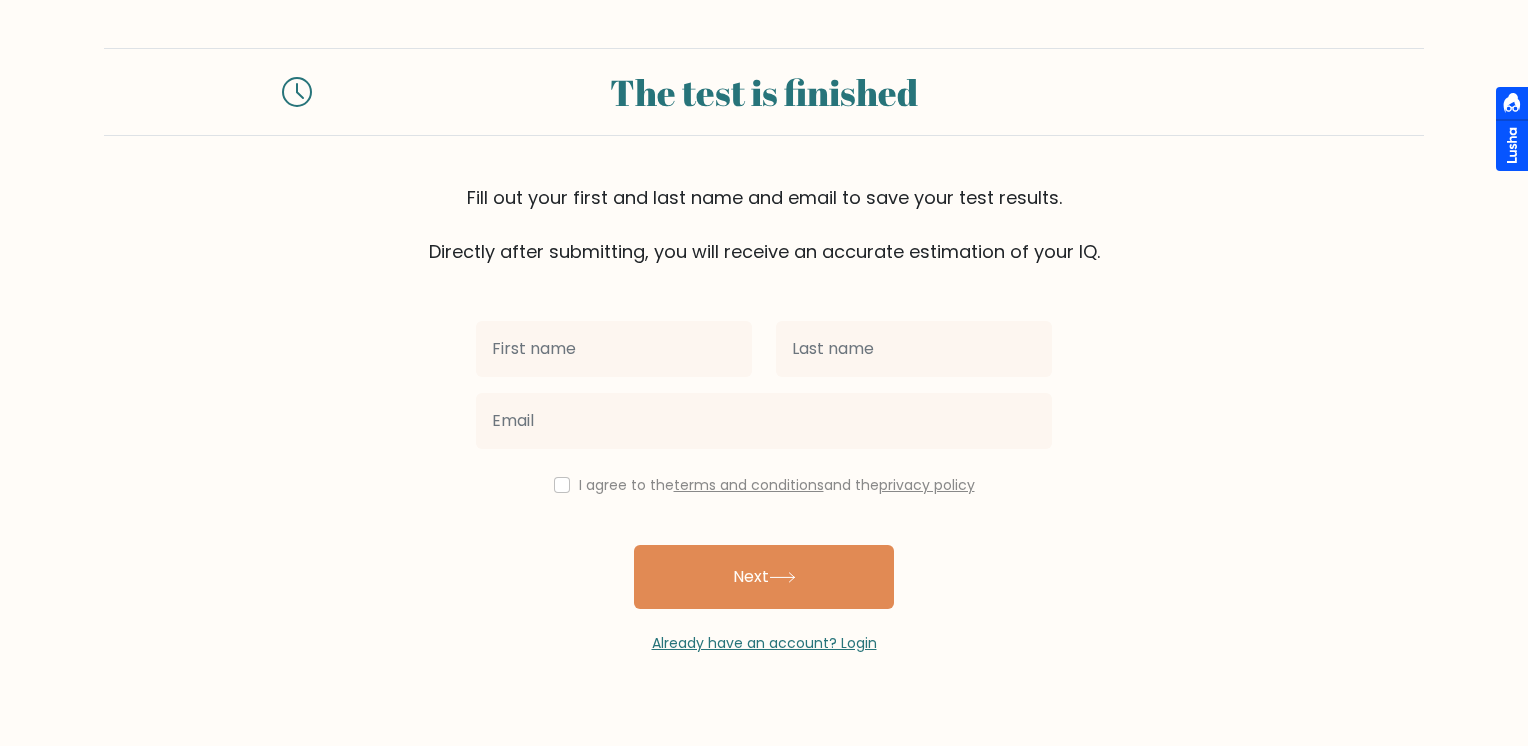 scroll, scrollTop: 0, scrollLeft: 0, axis: both 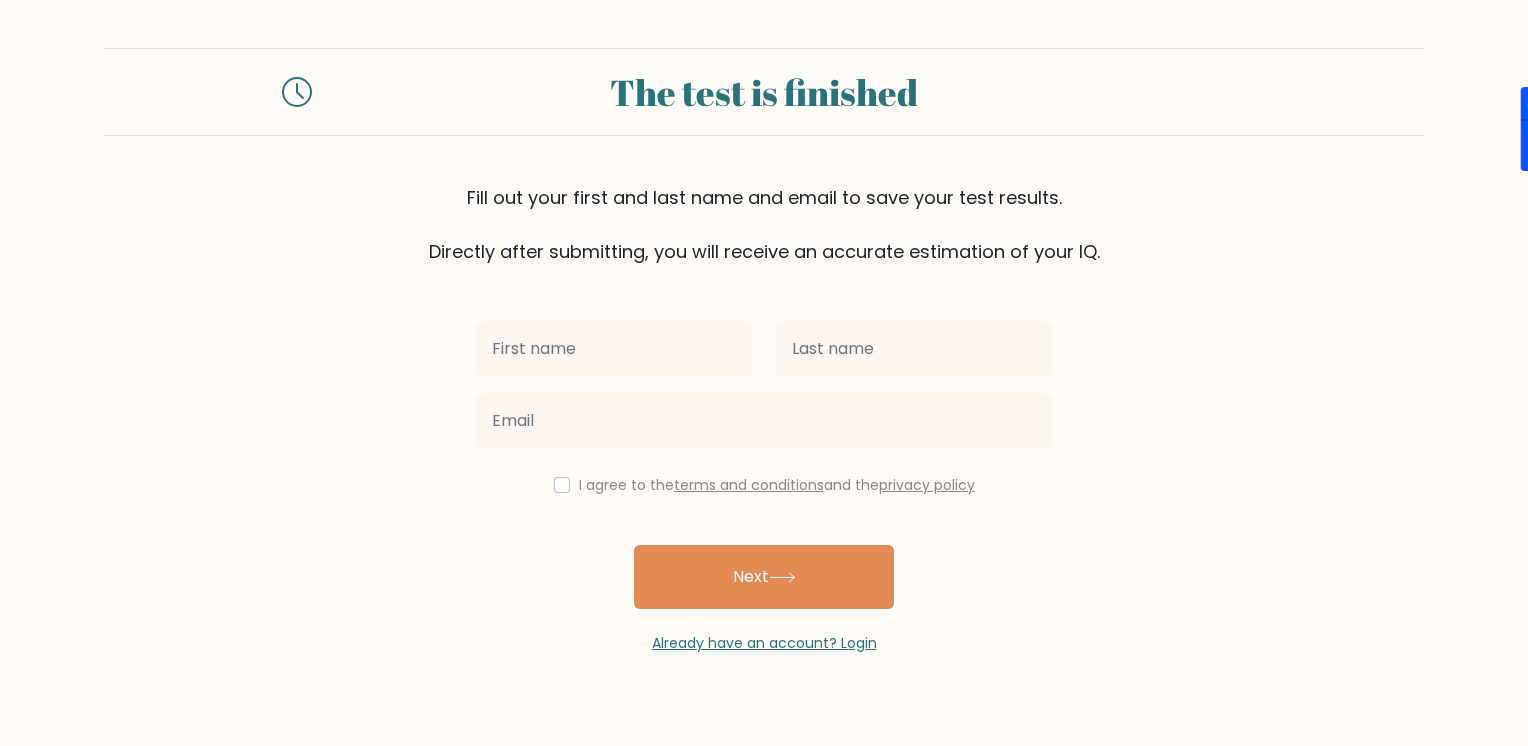 type on "[FIRST] [LAST]" 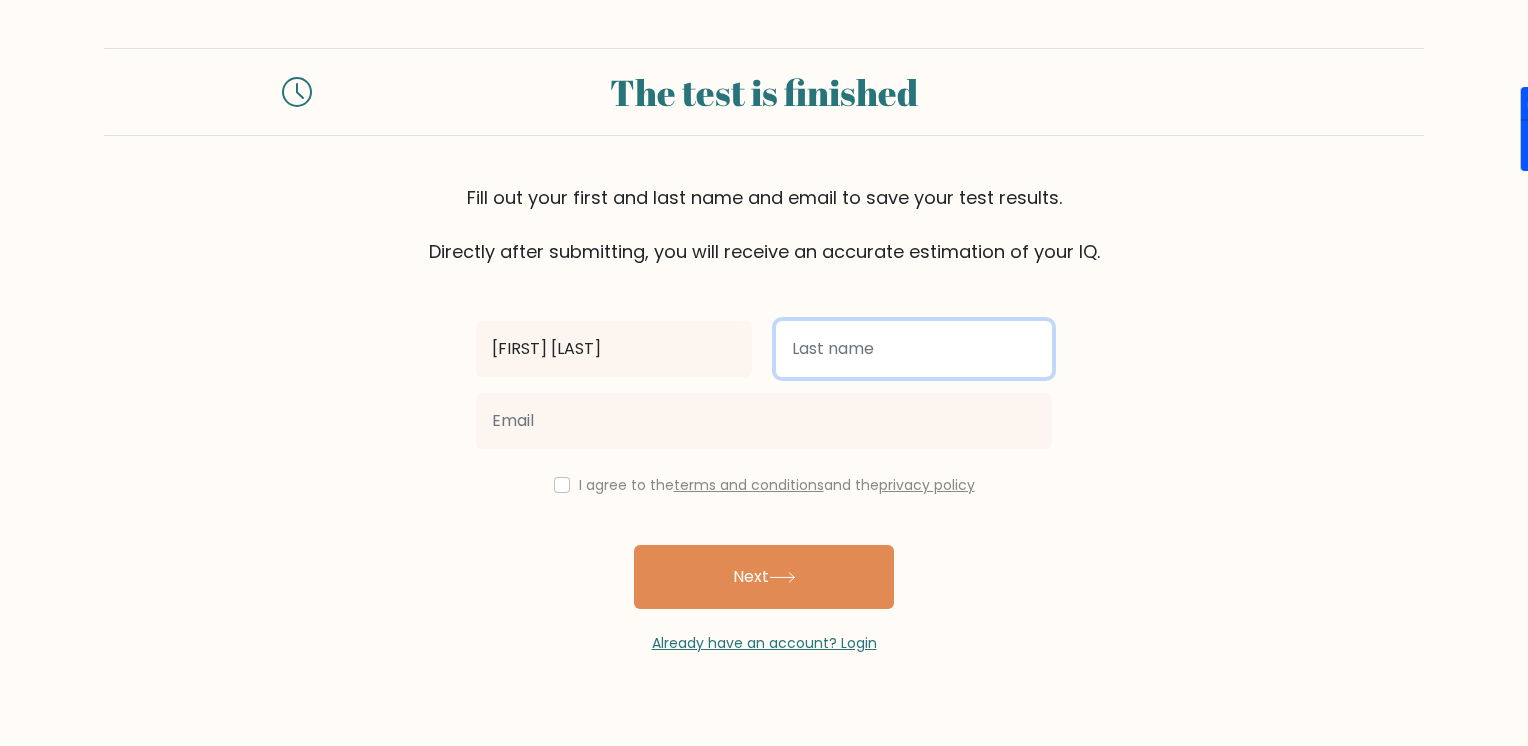 click at bounding box center (914, 349) 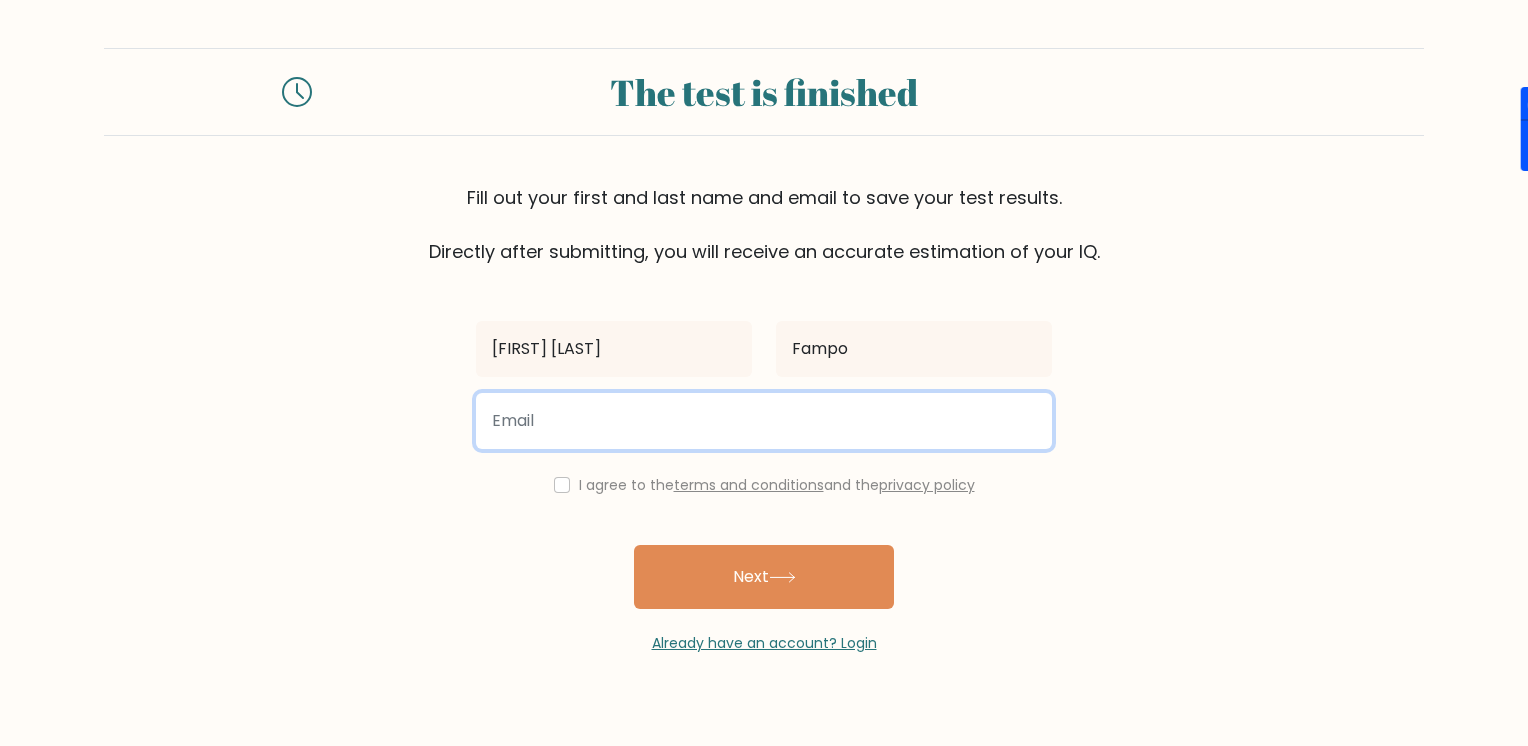 click at bounding box center (764, 421) 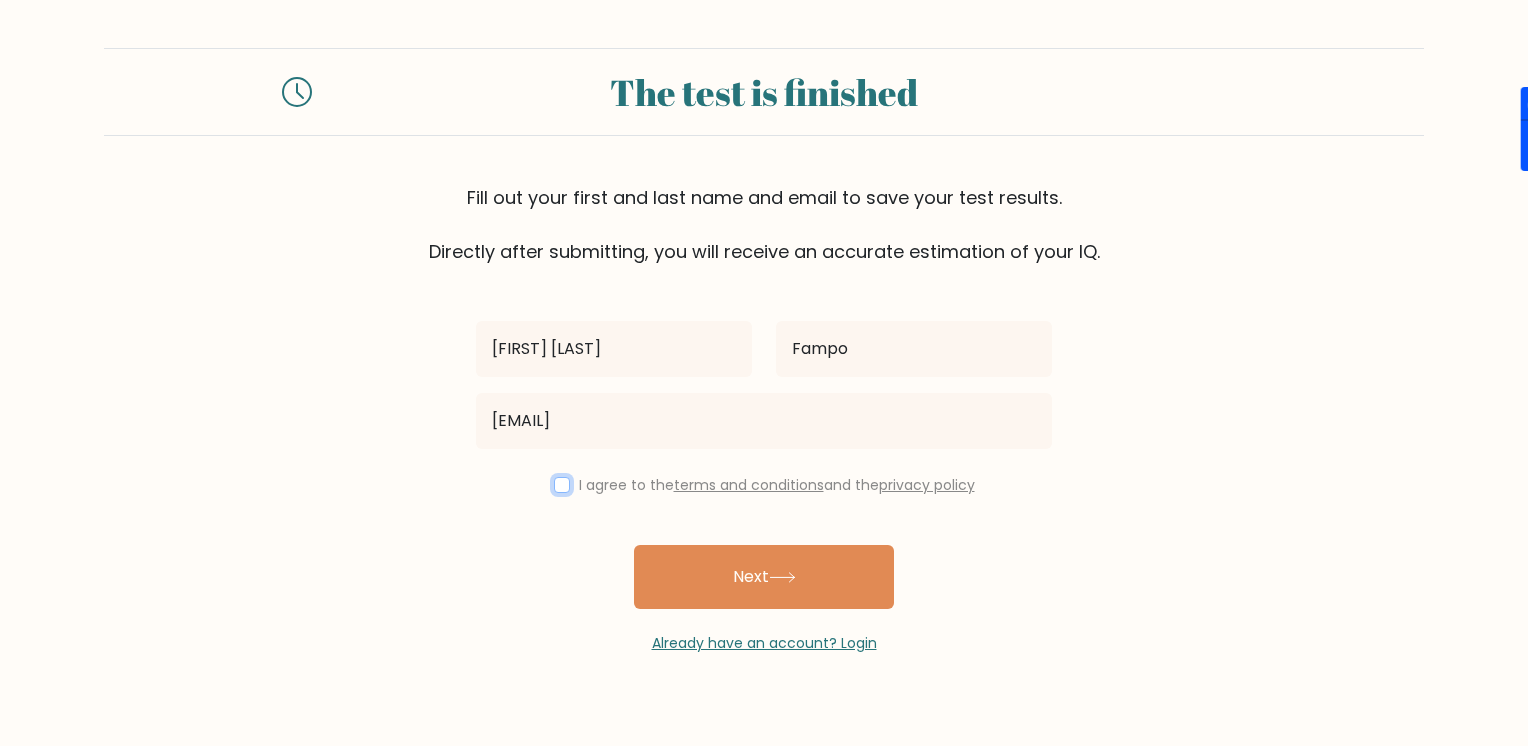 click at bounding box center [562, 485] 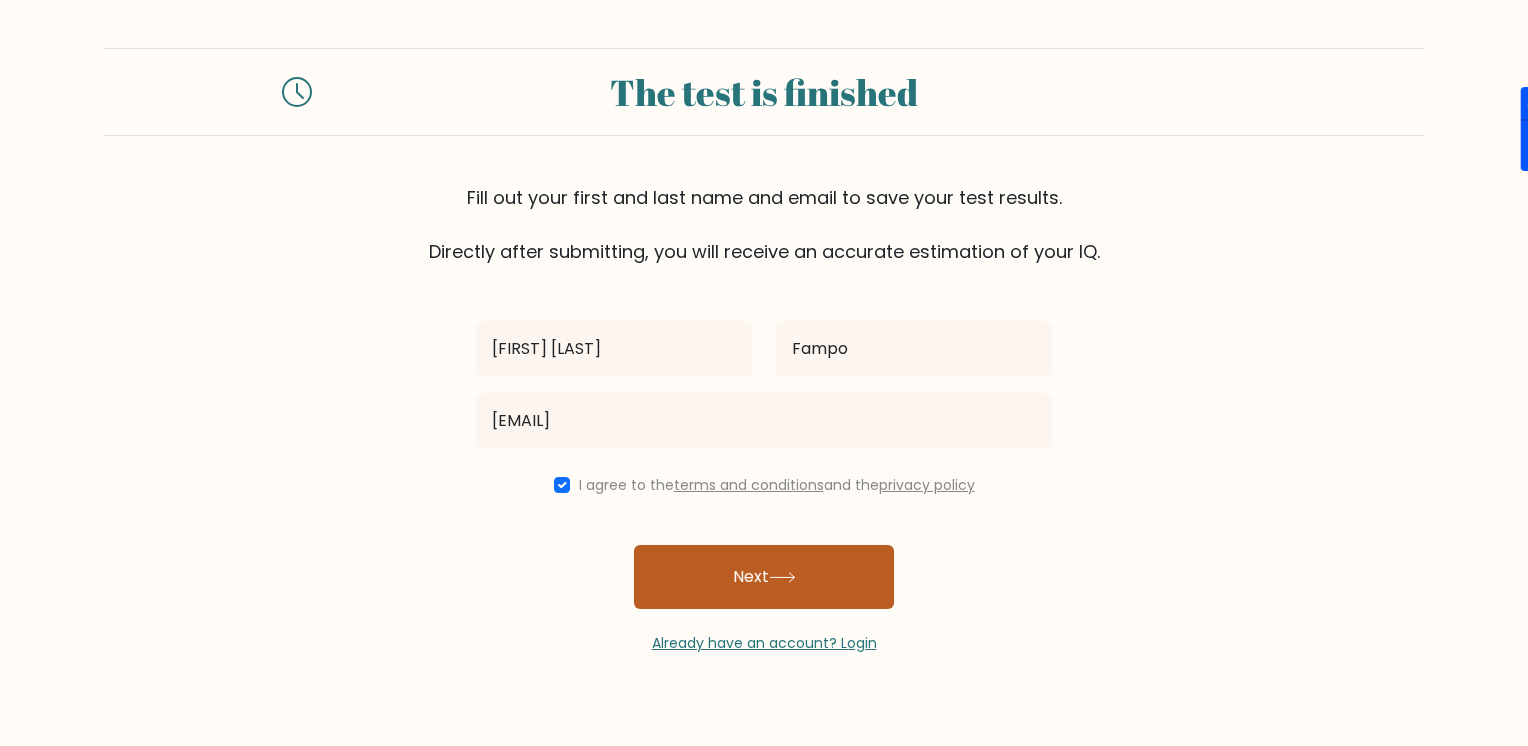 click on "Next" at bounding box center [764, 577] 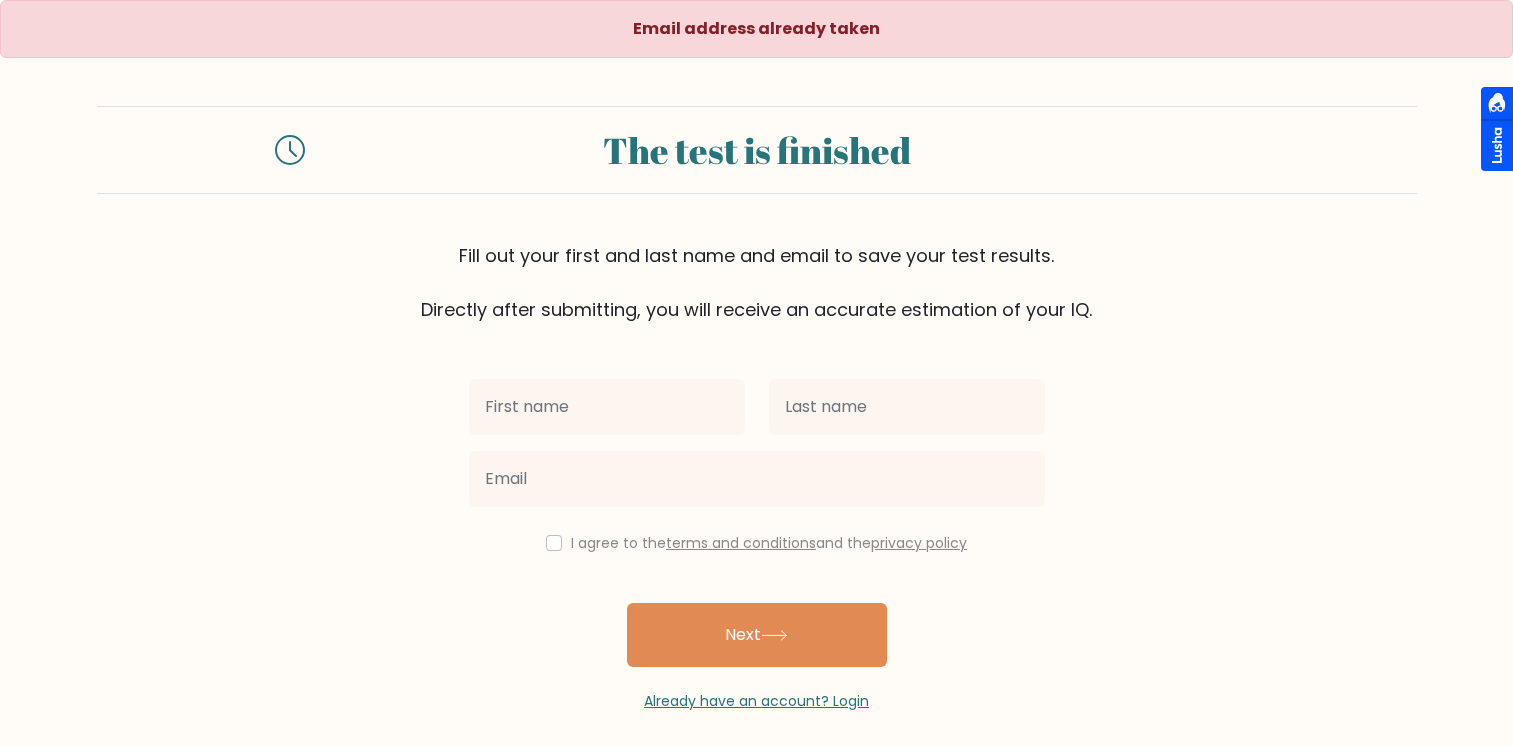 scroll, scrollTop: 0, scrollLeft: 0, axis: both 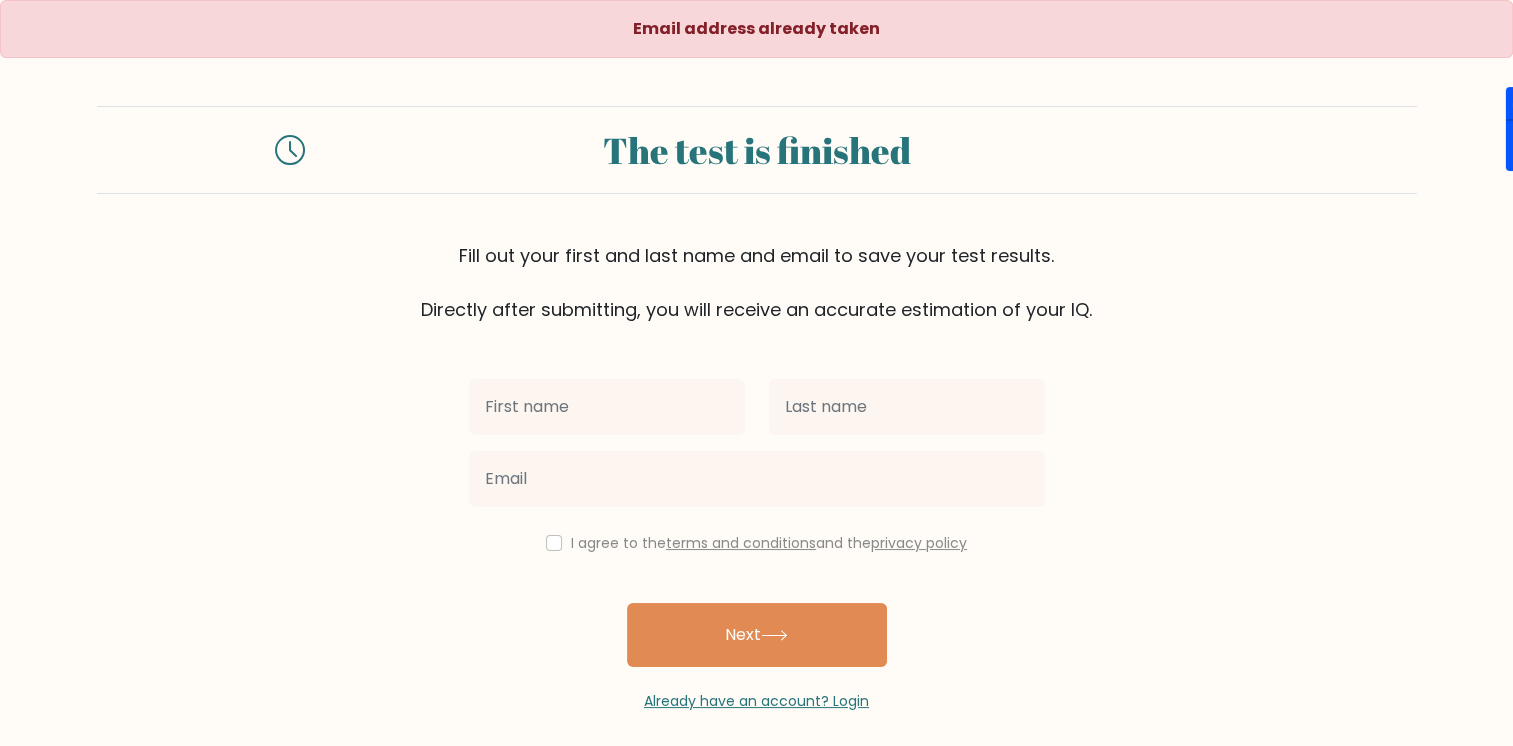 click at bounding box center (607, 407) 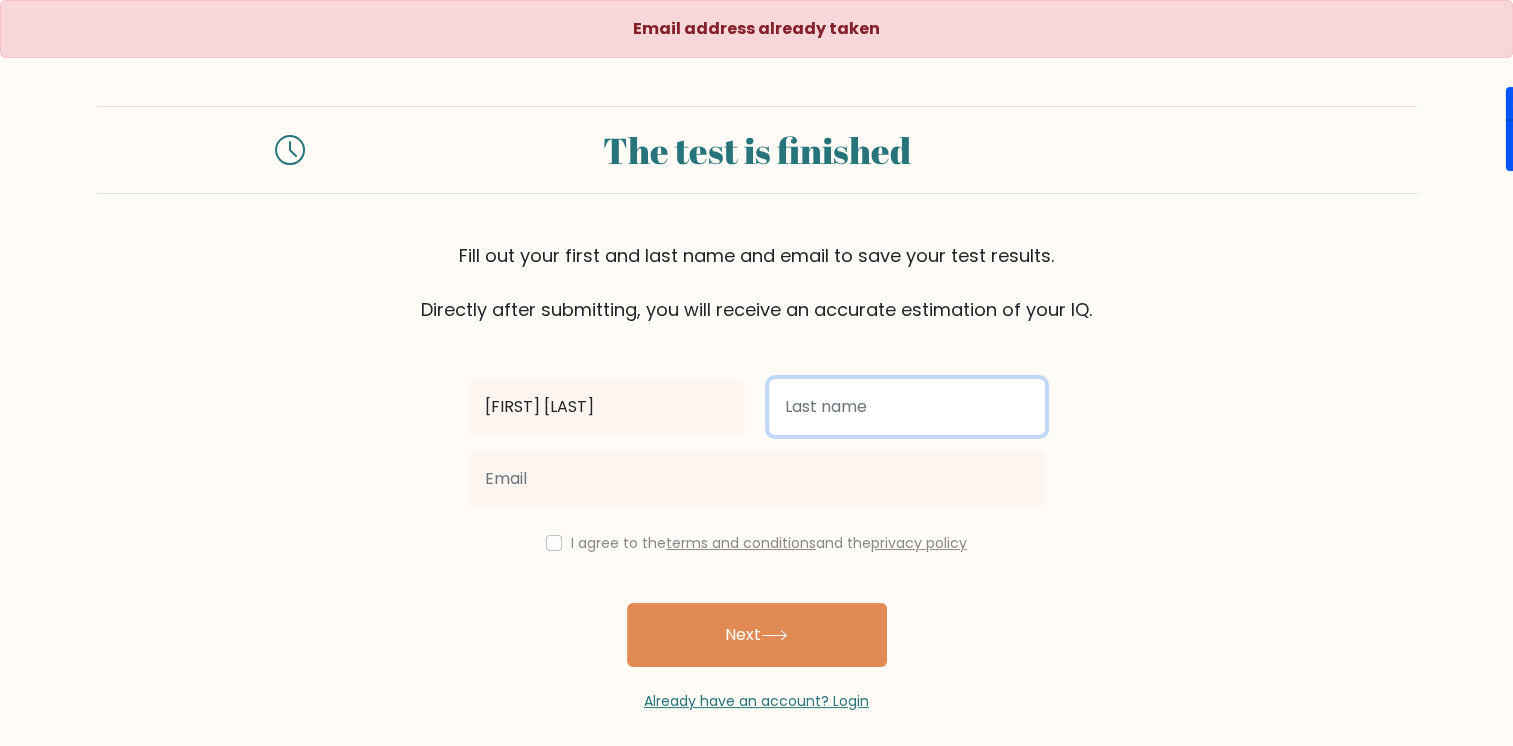 type on "[LAST]" 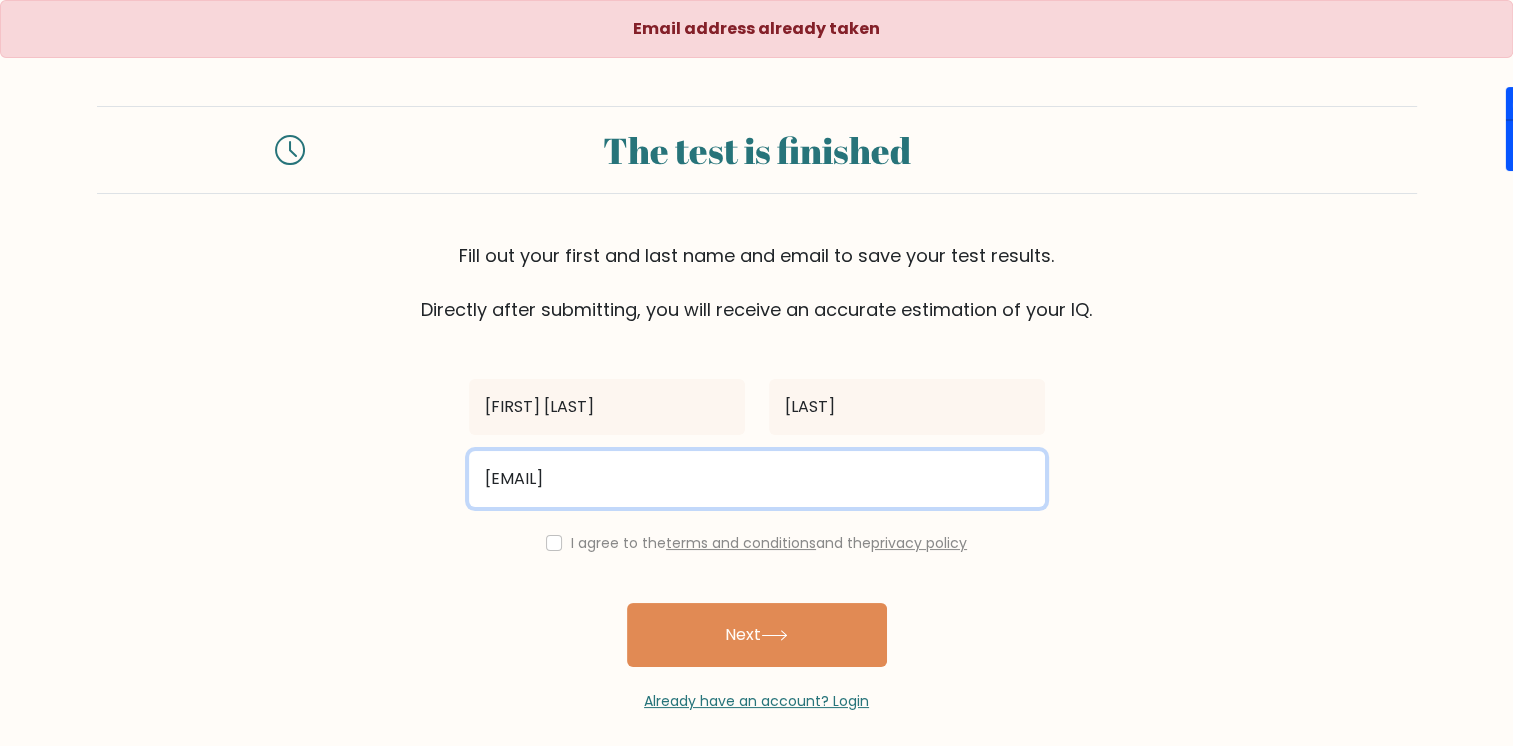 drag, startPoint x: 759, startPoint y: 489, endPoint x: 397, endPoint y: 486, distance: 362.01242 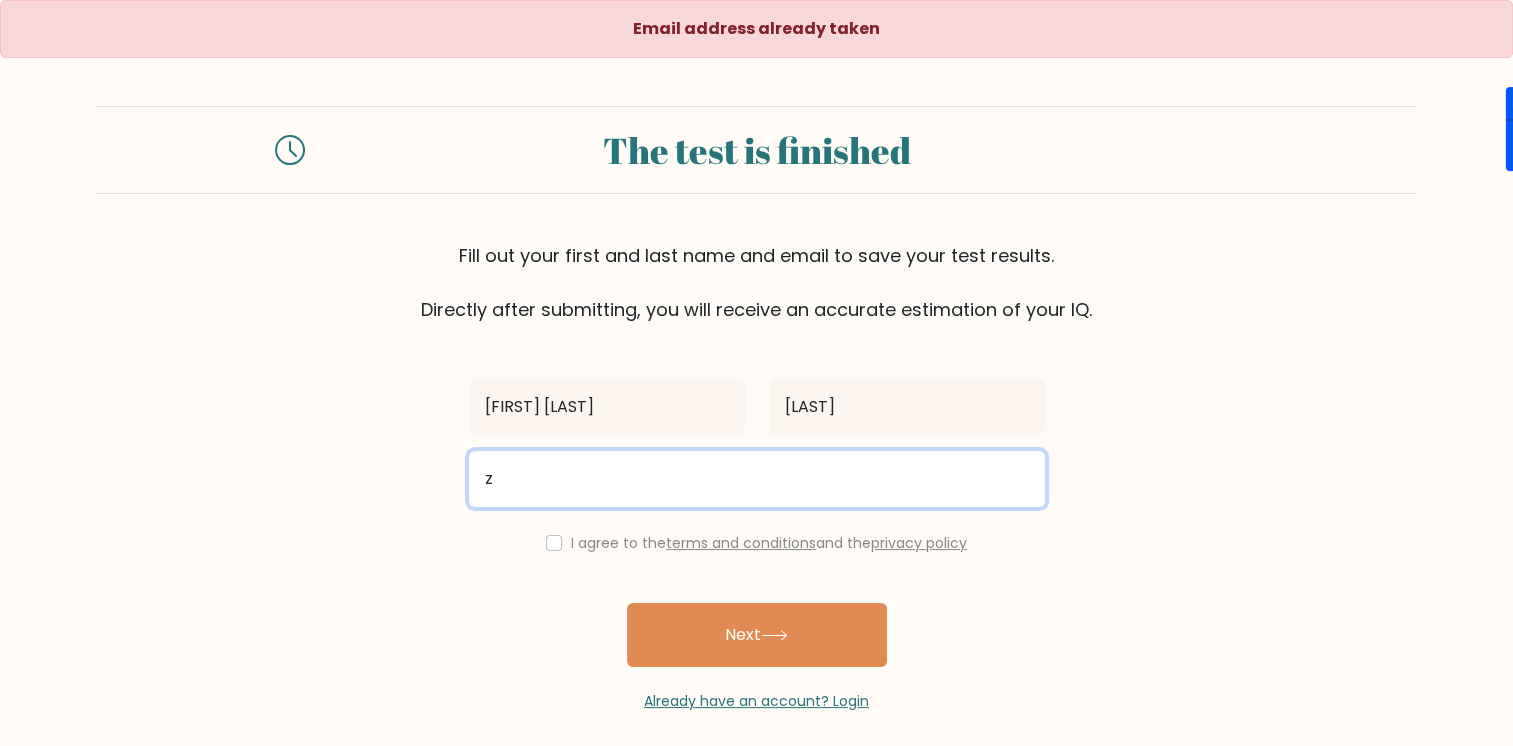 type on "[EMAIL]" 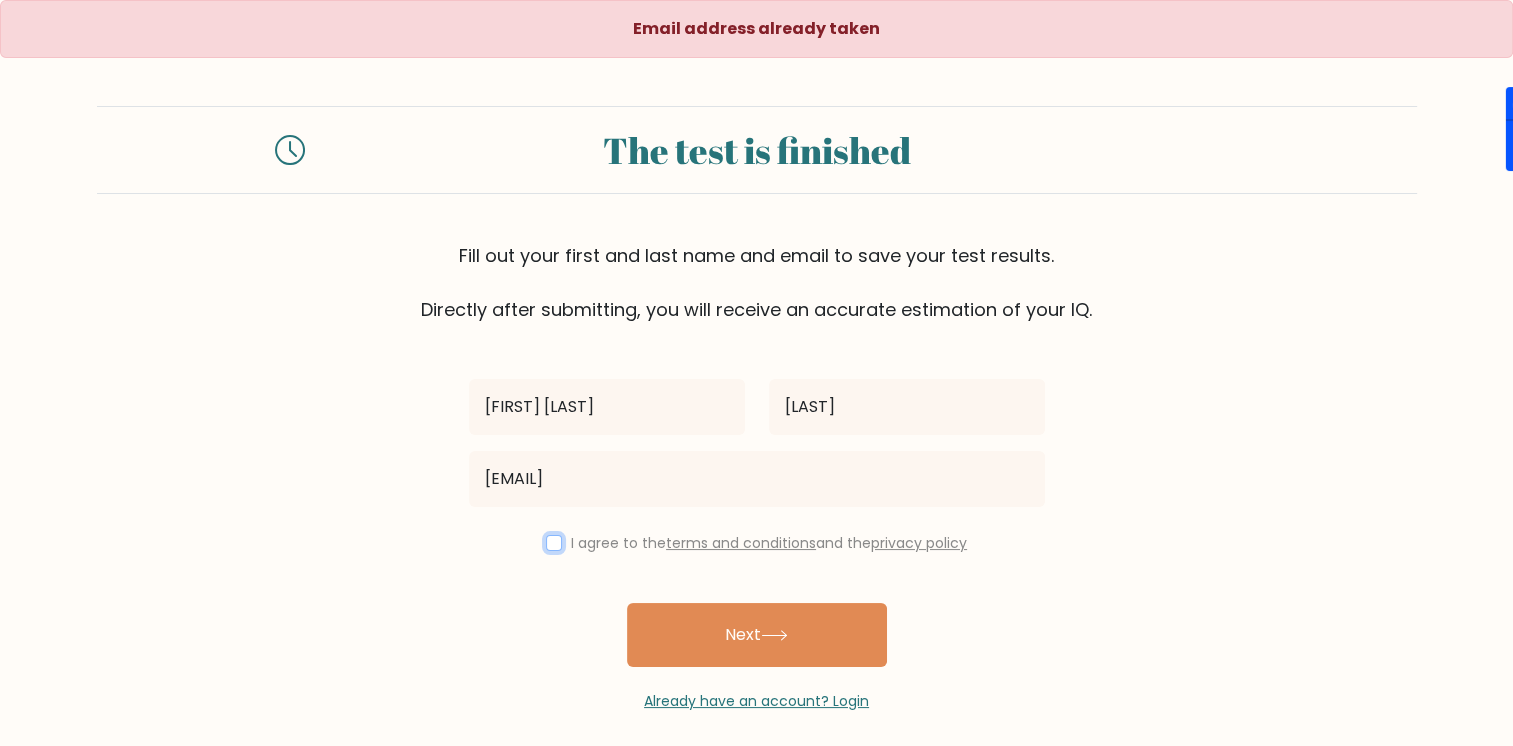 click at bounding box center [554, 543] 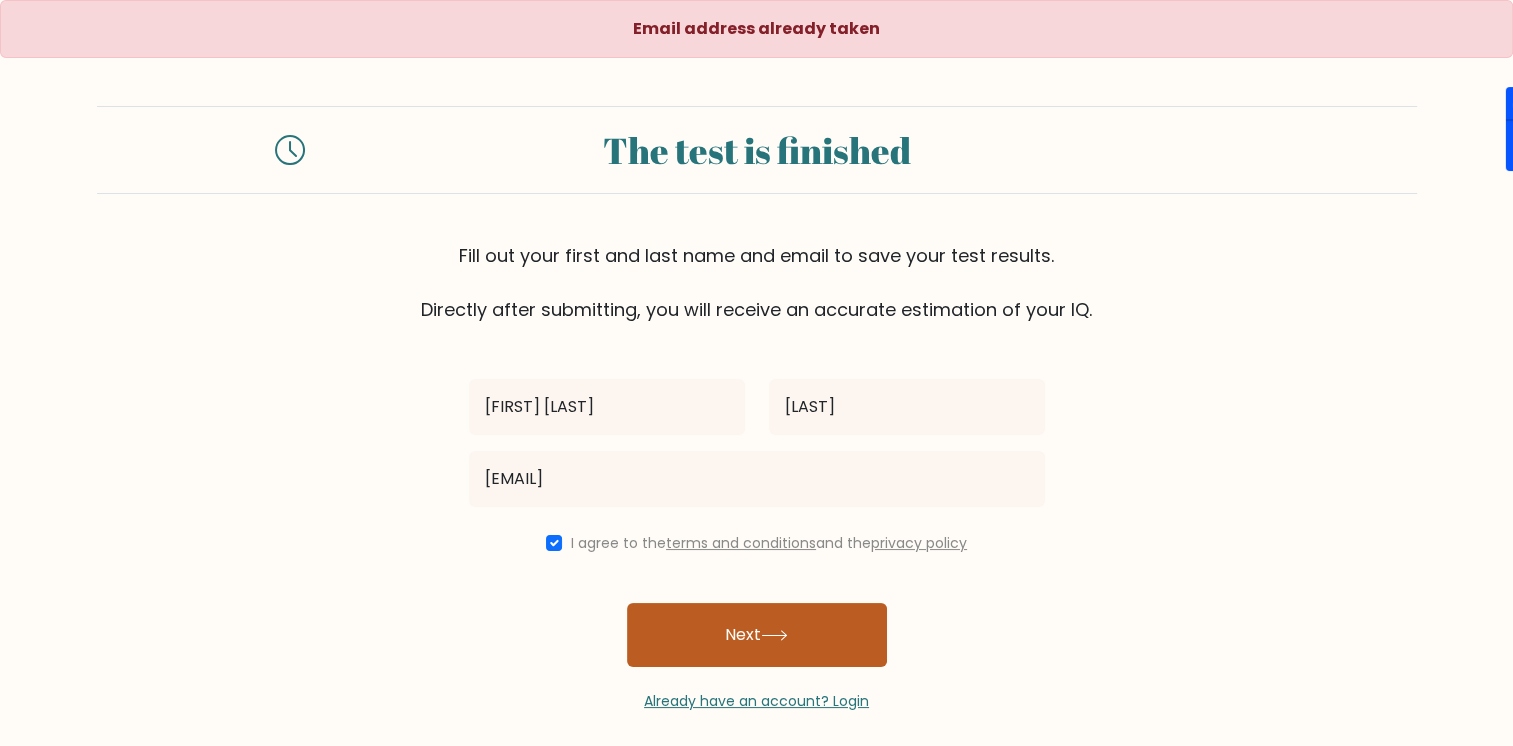 click on "Next" at bounding box center (757, 635) 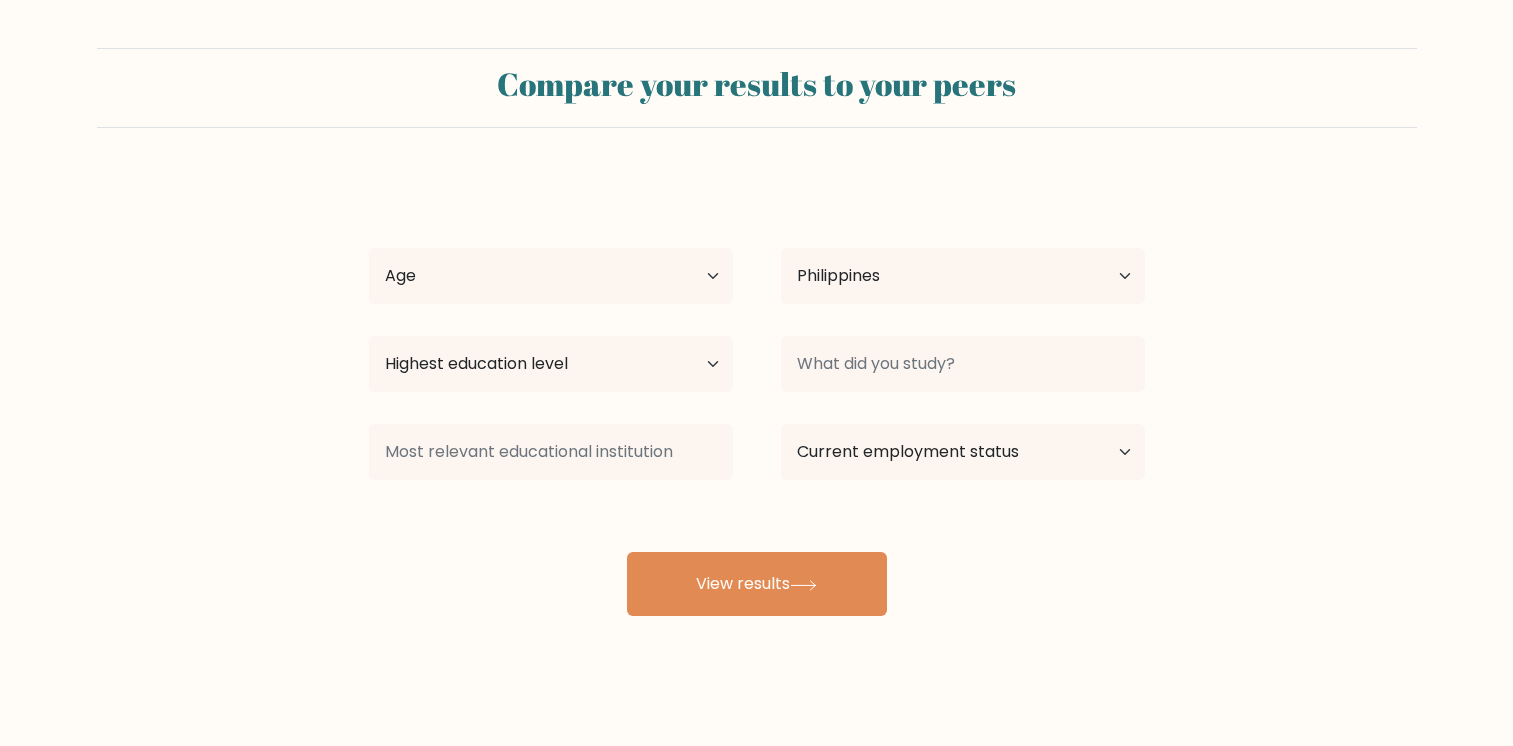 scroll, scrollTop: 0, scrollLeft: 0, axis: both 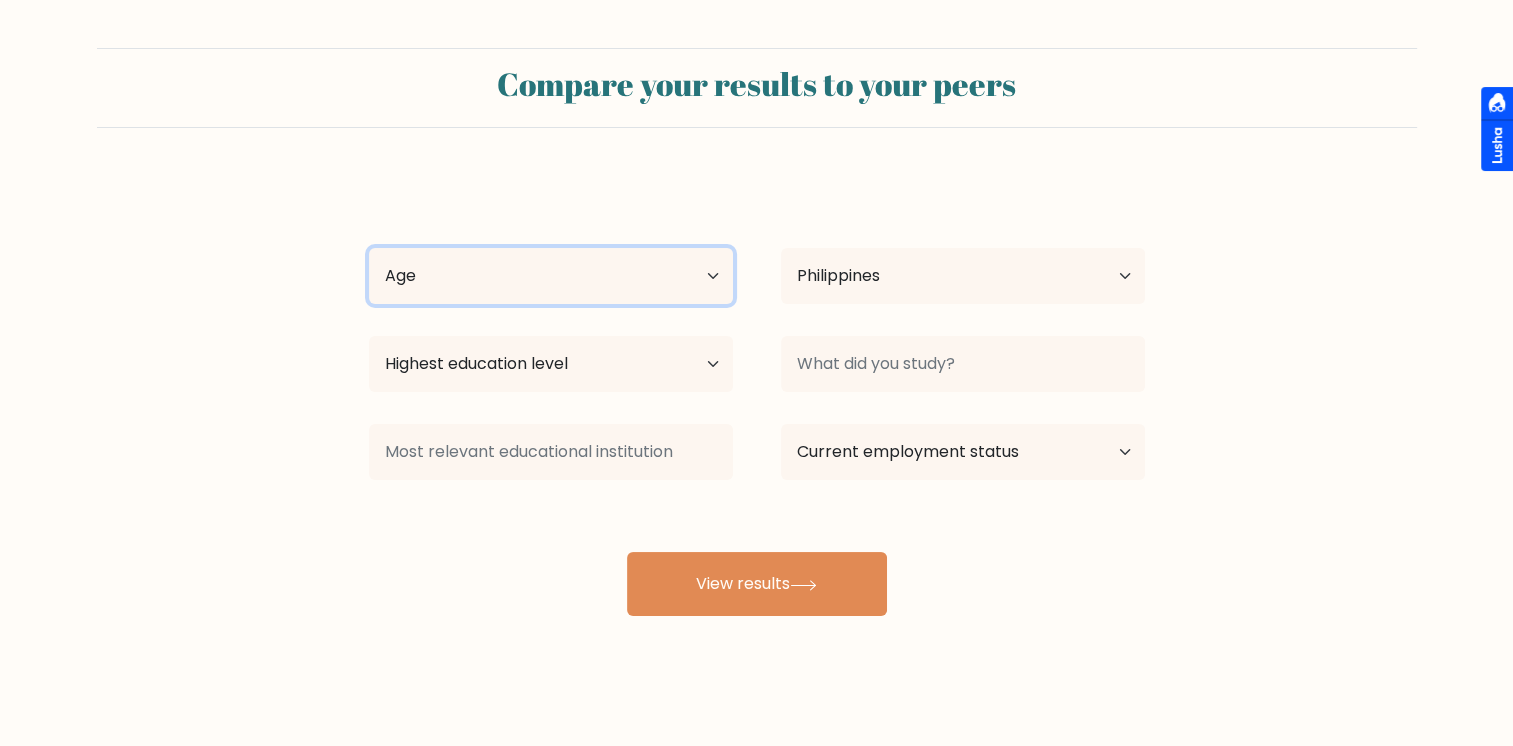 click on "Age
Under 18 years old
18-24 years old
25-34 years old
35-44 years old
45-54 years old
55-64 years old
65 years old and above" at bounding box center [551, 276] 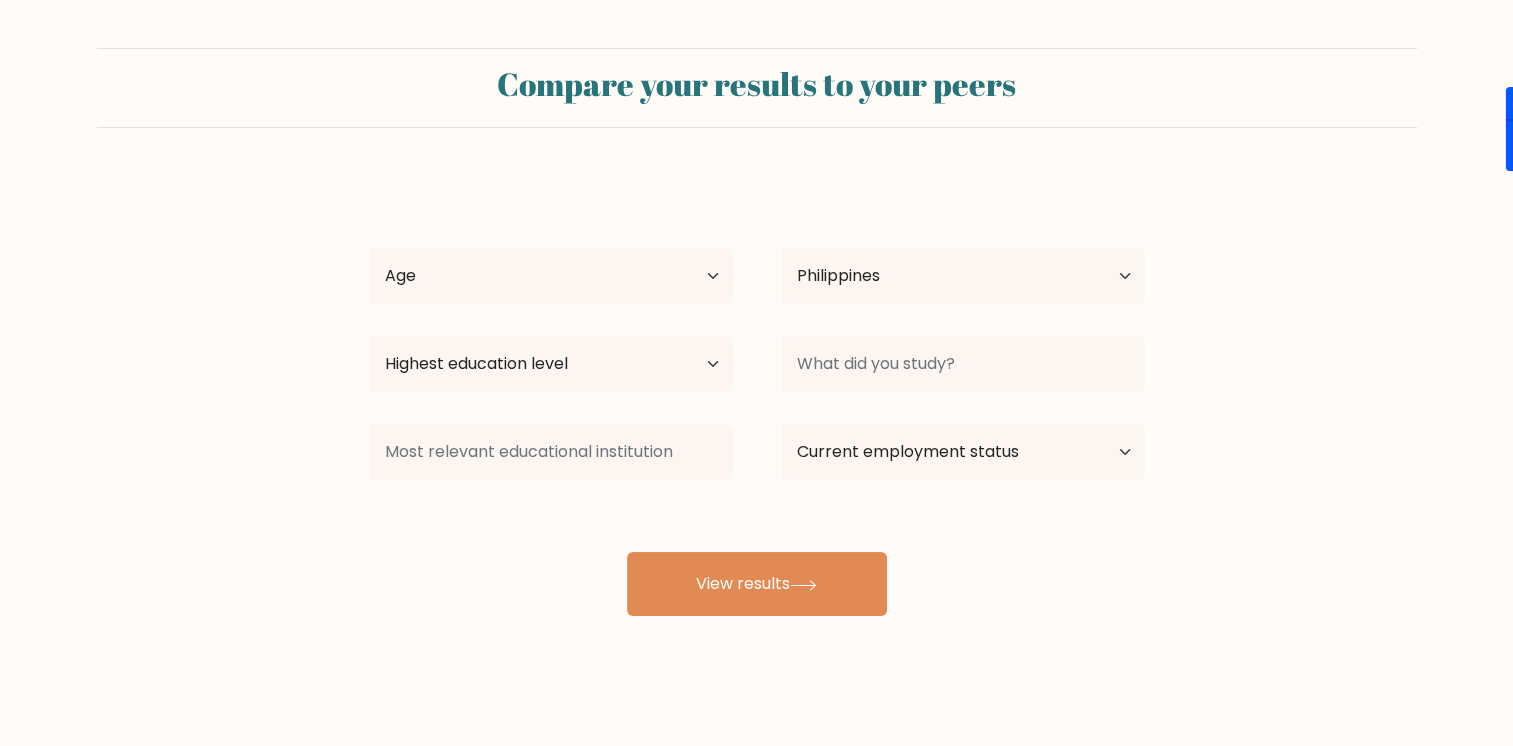 click on "[FIRST] [LAST]
Age
Under 18 years old
18-24 years old
25-34 years old
35-44 years old
45-54 years old
55-64 years old
65 years old and above
Country
Afghanistan
Albania
Algeria
American Samoa
Andorra
Angola
Anguilla
Antarctica
Antigua and Barbuda
Argentina
Armenia
Aruba" at bounding box center [756, 379] 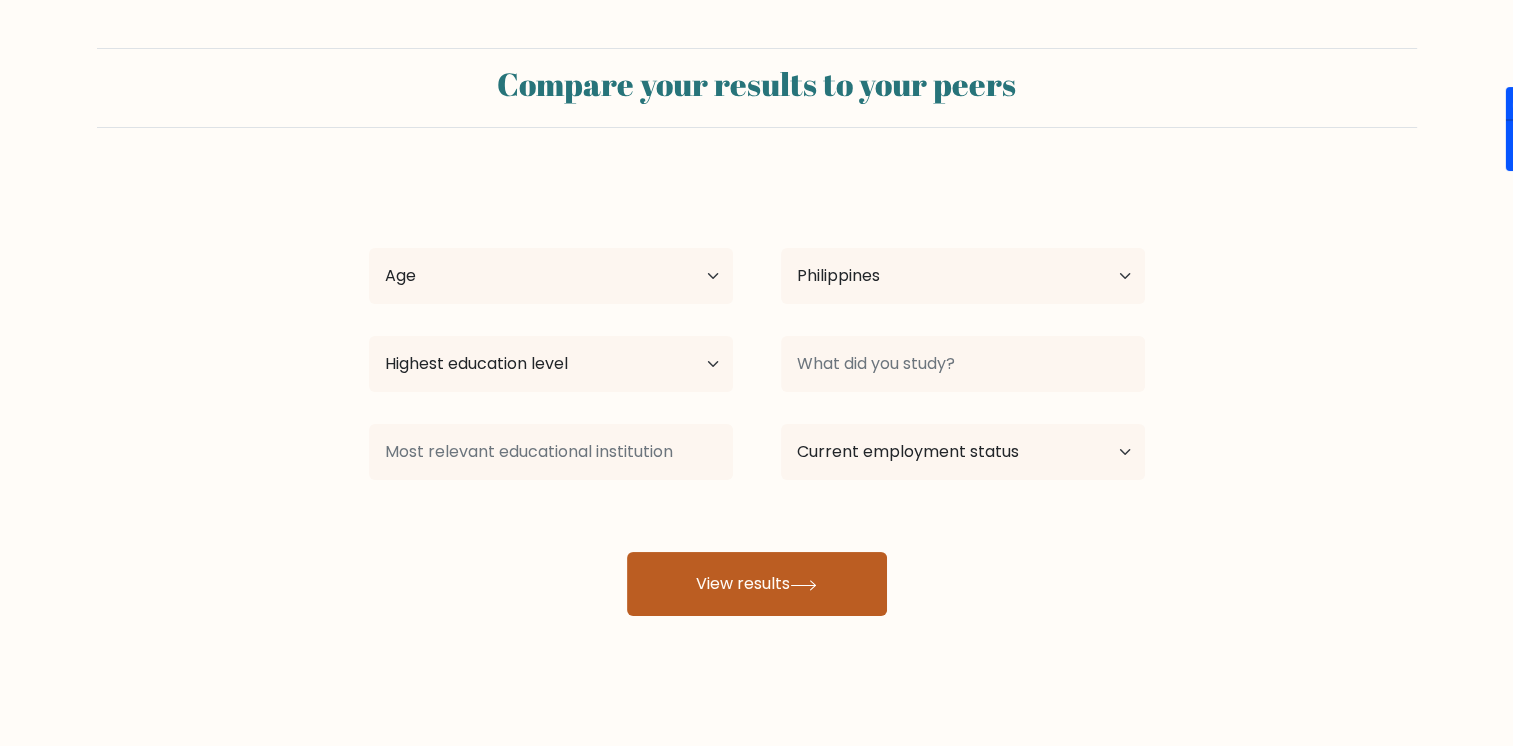 click on "View results" at bounding box center [757, 584] 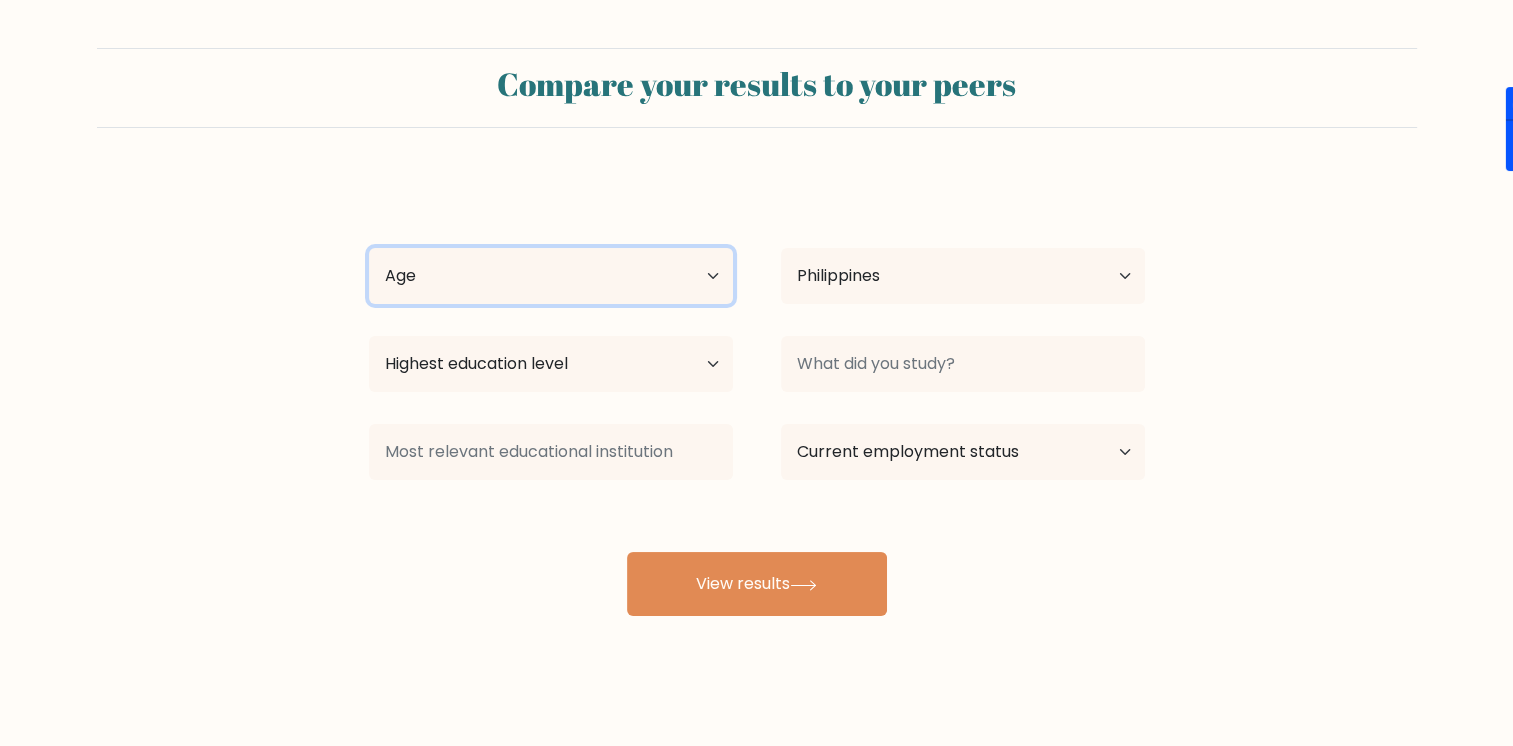 click on "Age
Under 18 years old
18-24 years old
25-34 years old
35-44 years old
45-54 years old
55-64 years old
65 years old and above" at bounding box center (551, 276) 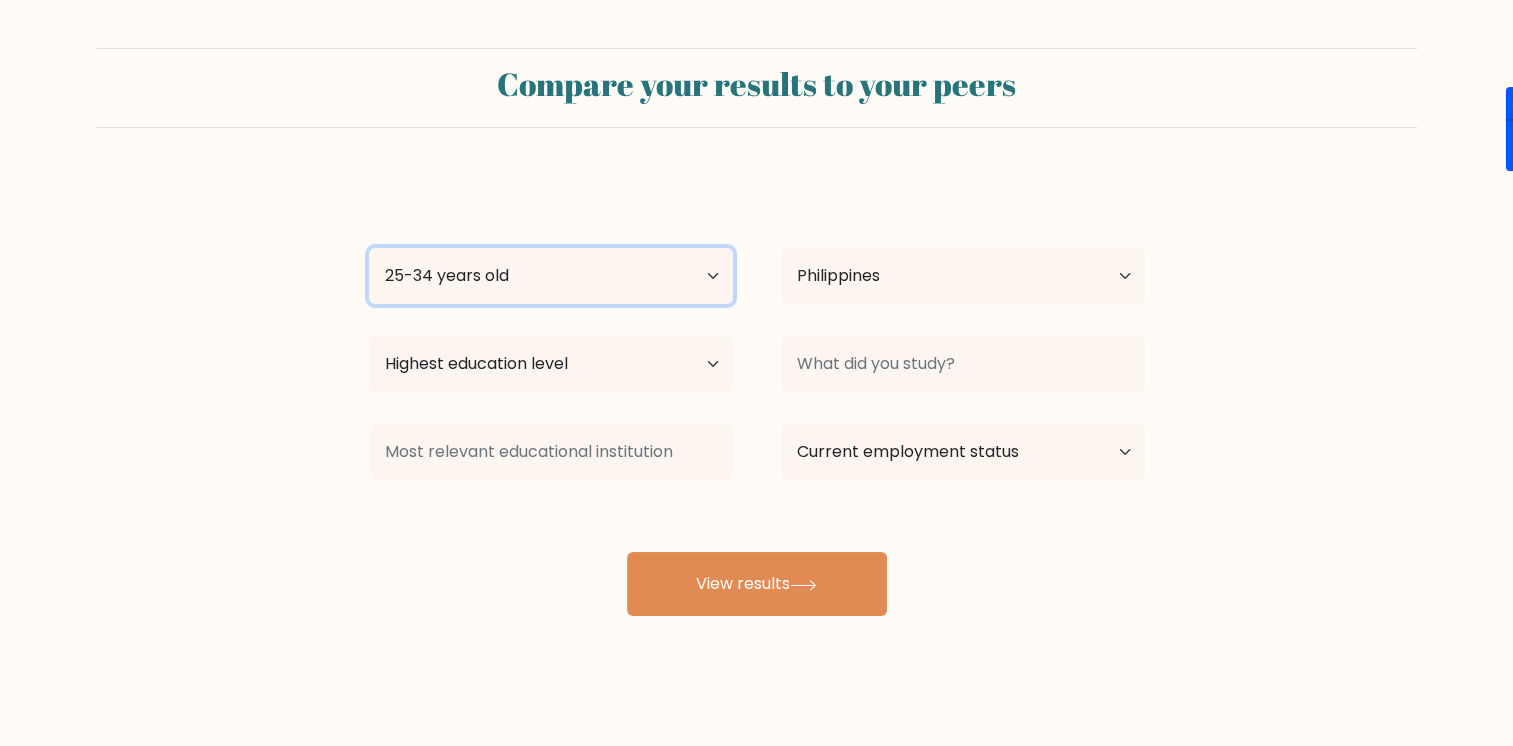 click on "Age
Under 18 years old
18-24 years old
25-34 years old
35-44 years old
45-54 years old
55-64 years old
65 years old and above" at bounding box center [551, 276] 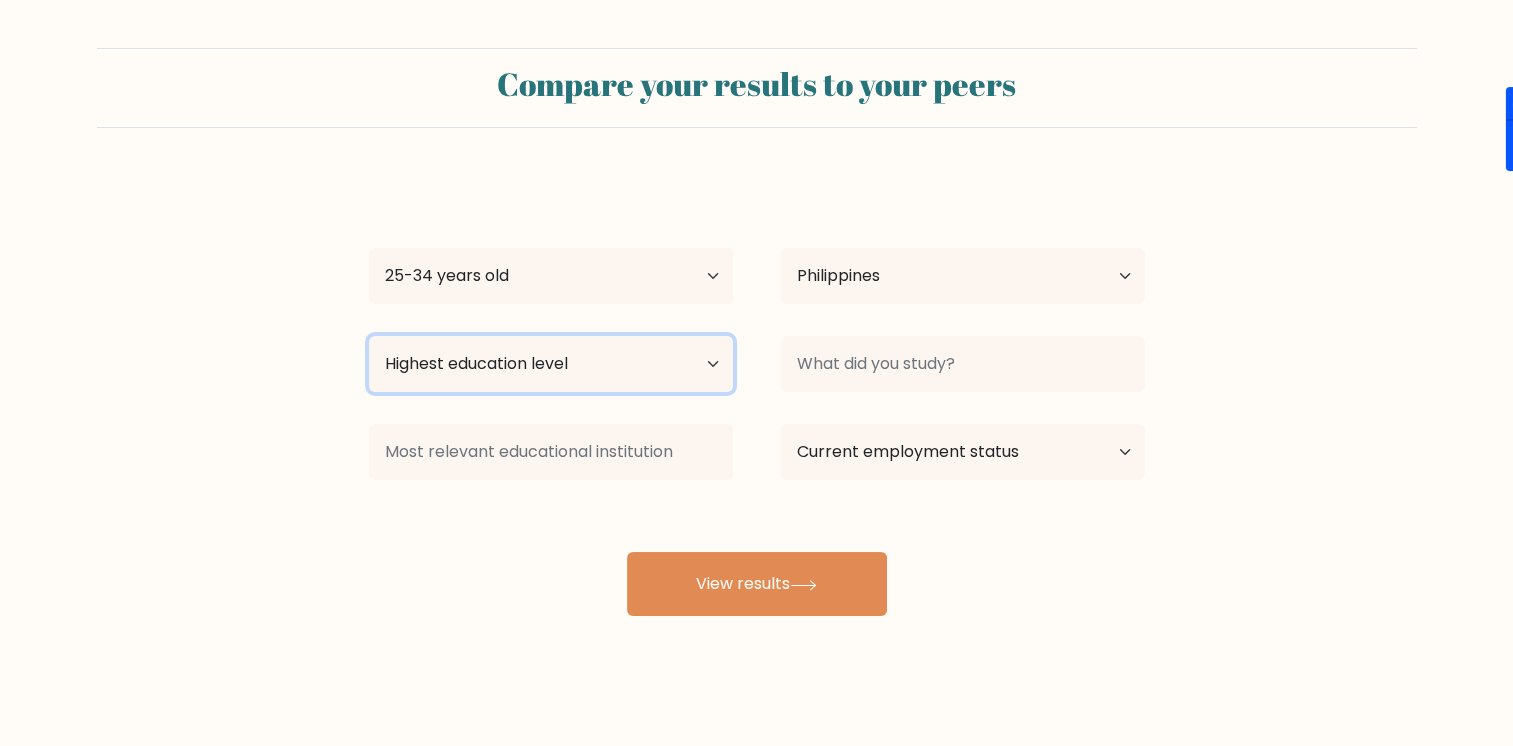 click on "Highest education level
No schooling
Primary
Lower Secondary
Upper Secondary
Occupation Specific
Bachelor's degree
Master's degree
Doctoral degree" at bounding box center (551, 364) 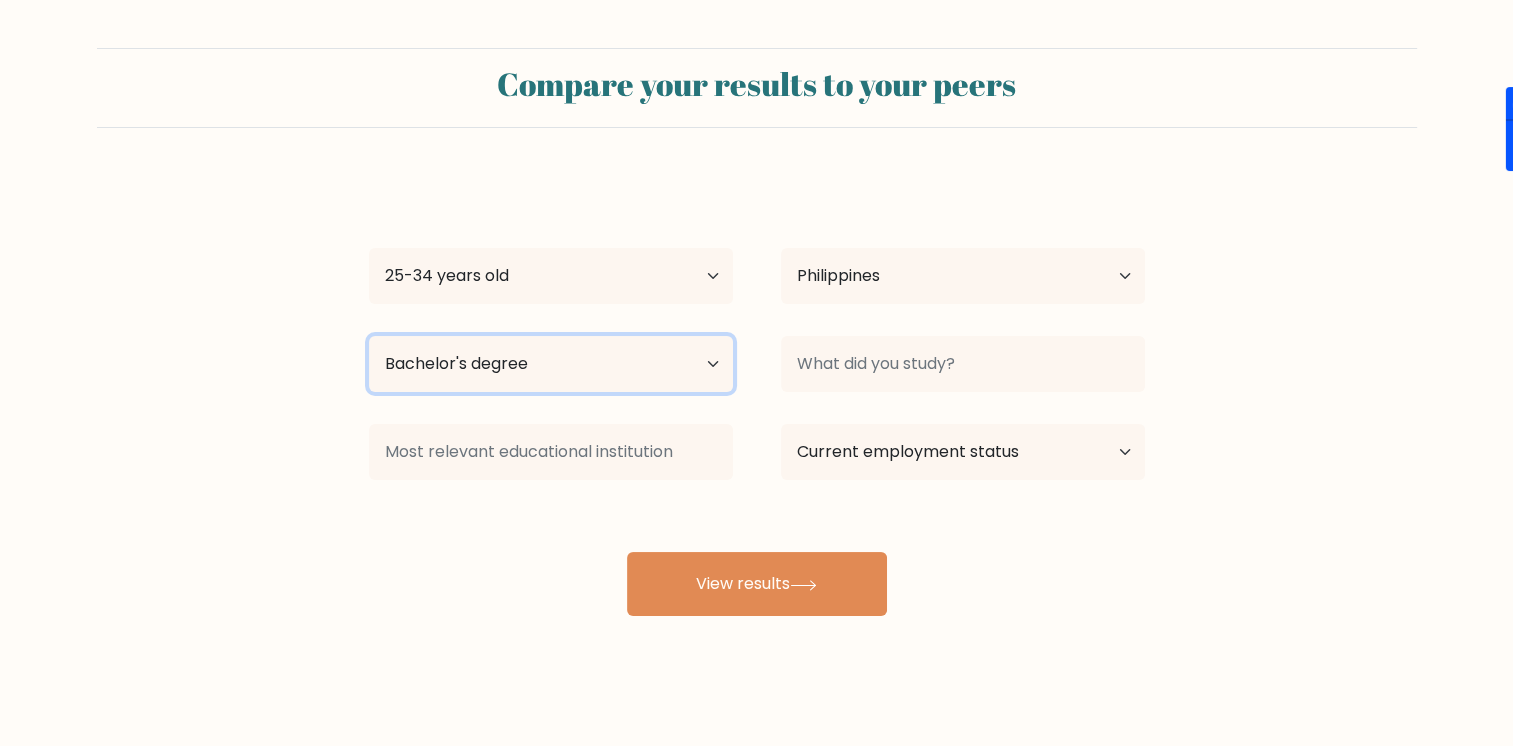 click on "Highest education level
No schooling
Primary
Lower Secondary
Upper Secondary
Occupation Specific
Bachelor's degree
Master's degree
Doctoral degree" at bounding box center (551, 364) 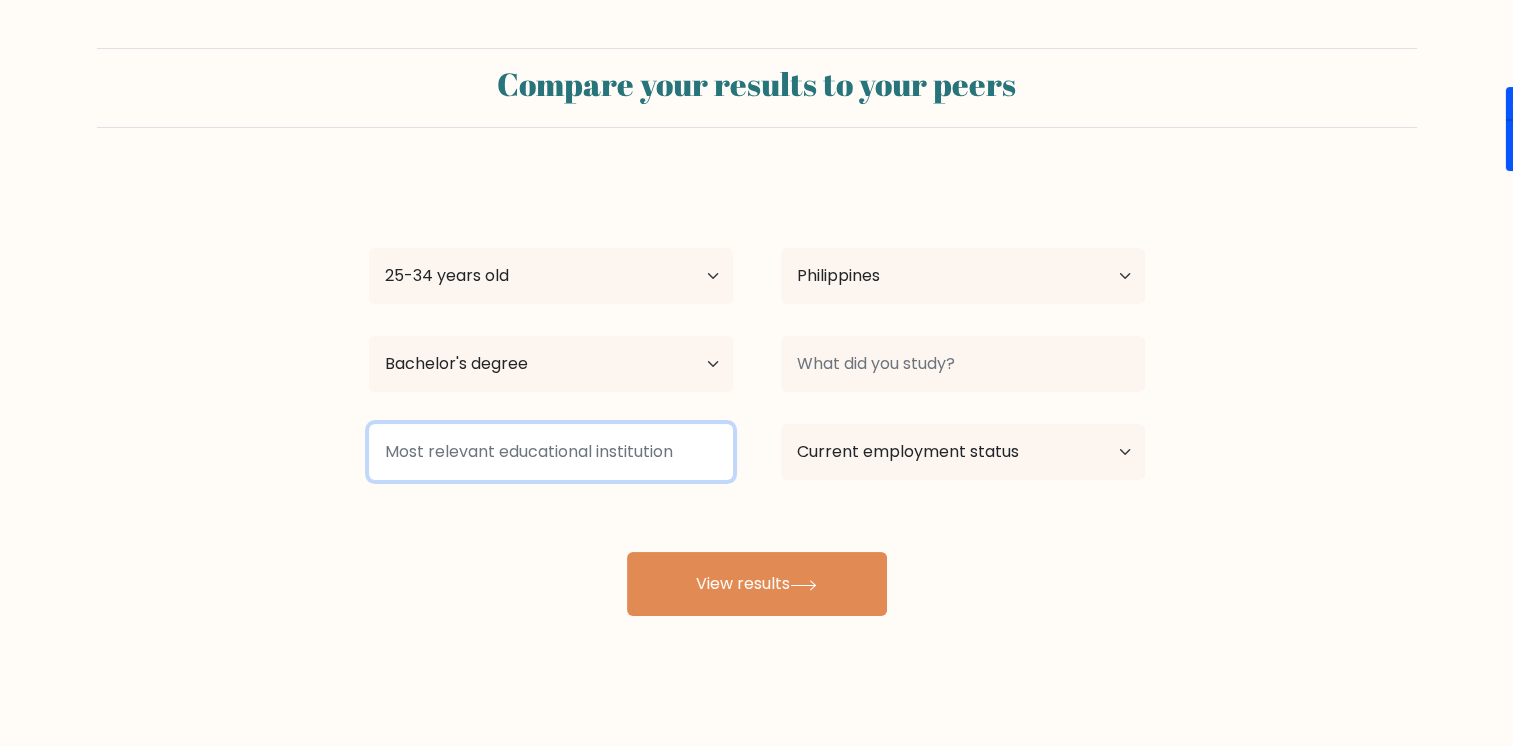 click at bounding box center [551, 452] 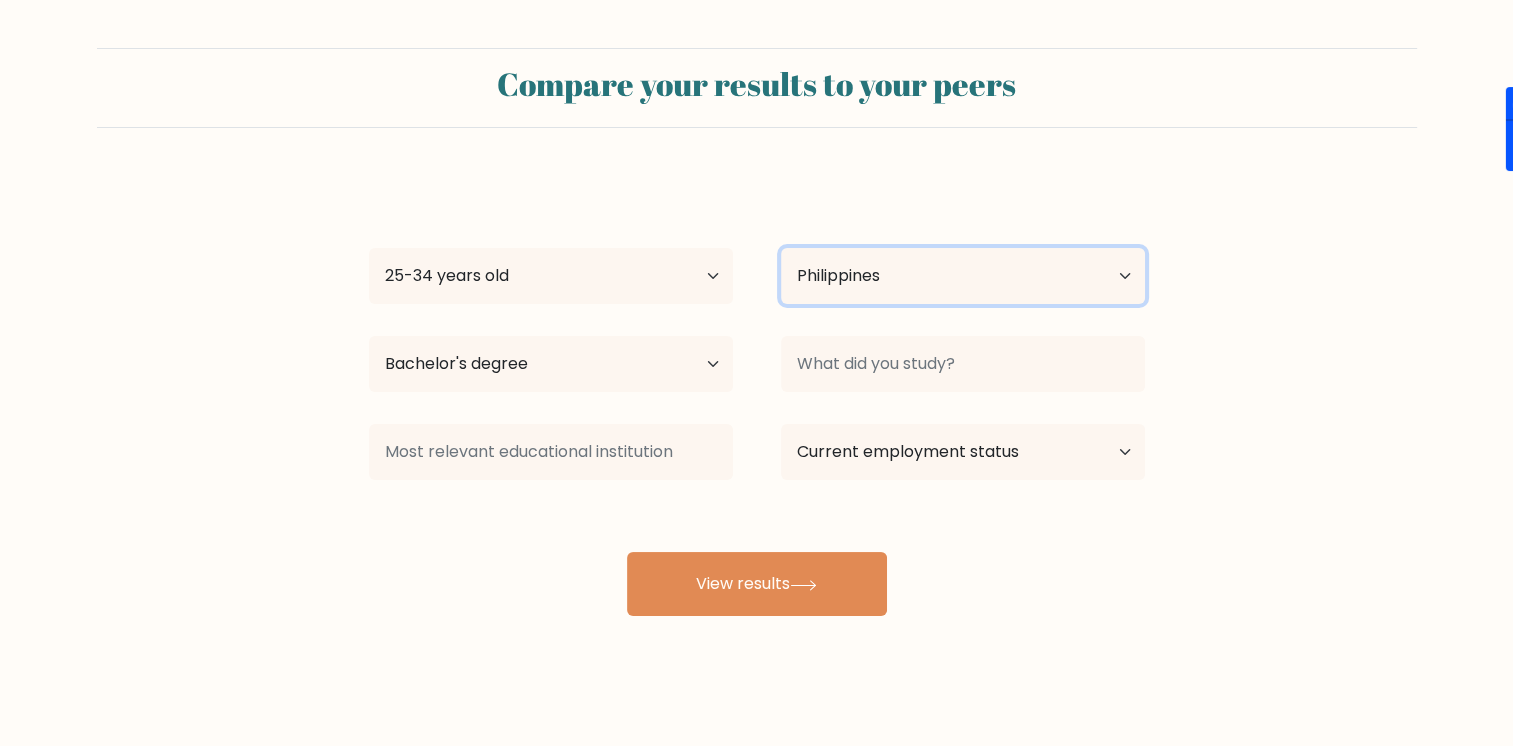 click on "Country
Afghanistan
Albania
Algeria
American Samoa
Andorra
Angola
Anguilla
Antarctica
Antigua and Barbuda
Argentina
Armenia
Aruba
Australia
Austria
Azerbaijan
Bahamas
Bahrain
Bangladesh
Barbados
Belarus
Belgium
Belize
Benin
Bermuda
Bhutan
Bolivia
Bonaire, Sint Eustatius and Saba
Bosnia and Herzegovina
Botswana
Bouvet Island
Brazil
British Indian Ocean Territory
Brunei
Bulgaria
Burkina Faso
Burundi
Cabo Verde
Cambodia
Cameroon
Canada
Cayman Islands
Central African Republic
Chad
Chile
China
Christmas Island
Cocos (Keeling) Islands
Colombia
Comoros
Congo
Congo (the Democratic Republic of the)
Cook Islands
Costa Rica
Côte d'Ivoire
Croatia
Cuba" at bounding box center (963, 276) 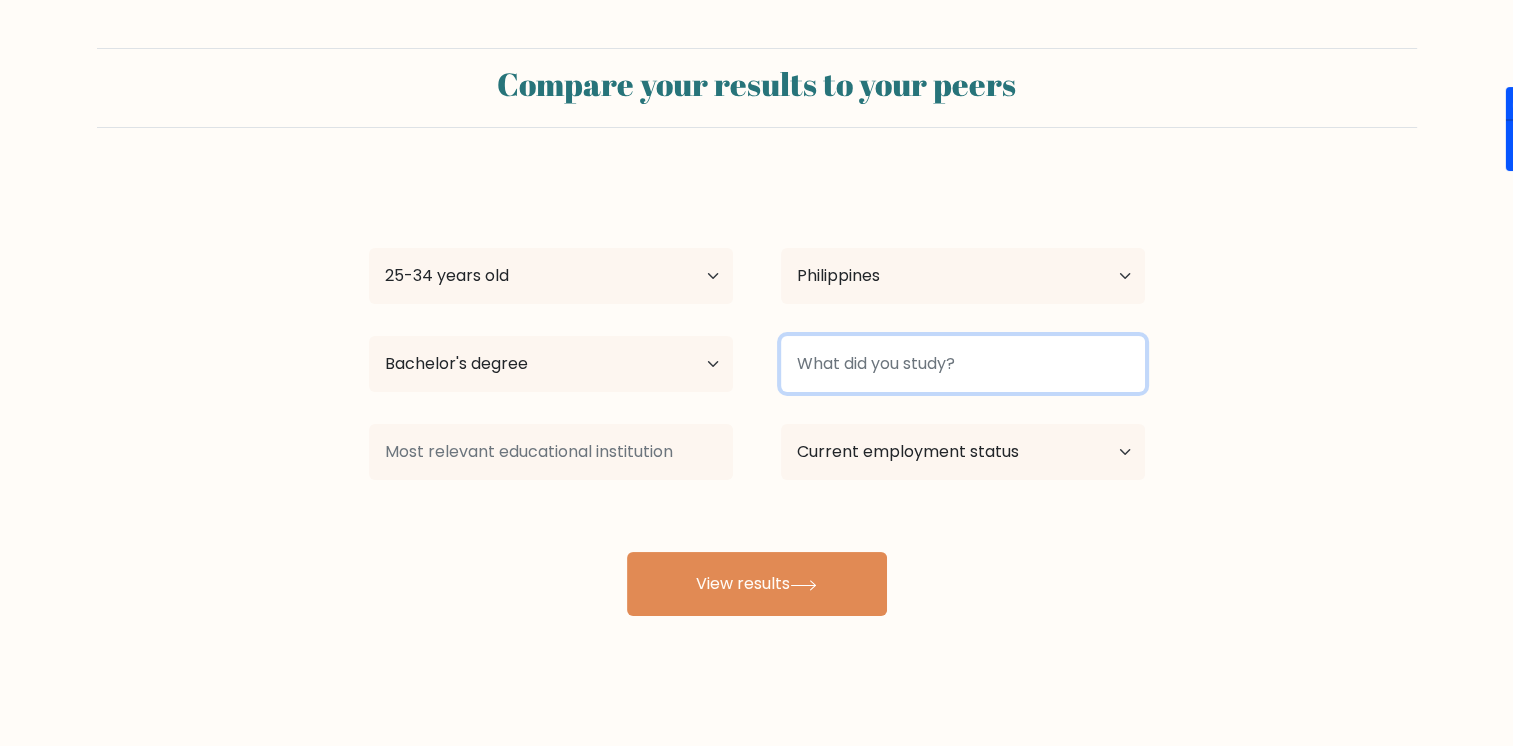 click at bounding box center [963, 364] 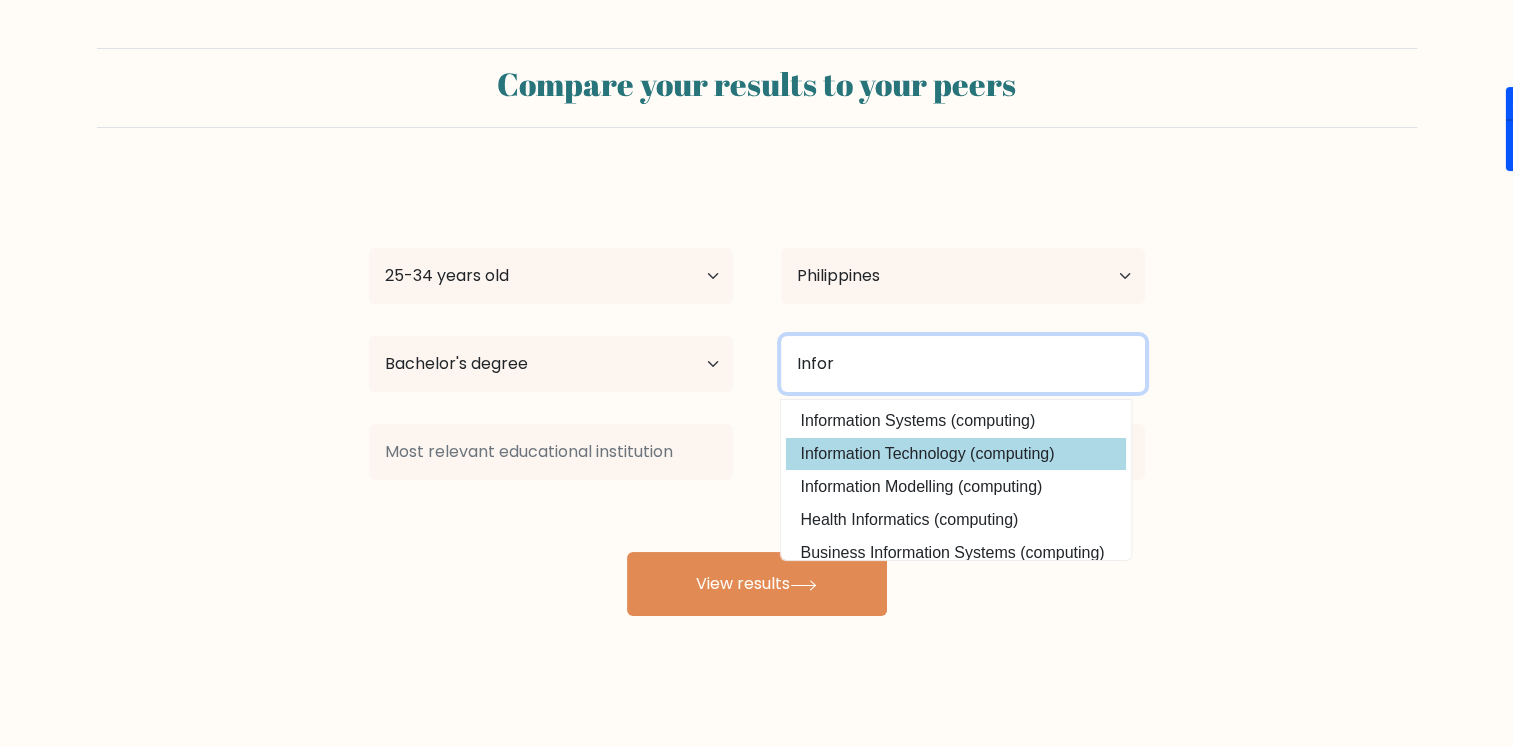 type on "Infor" 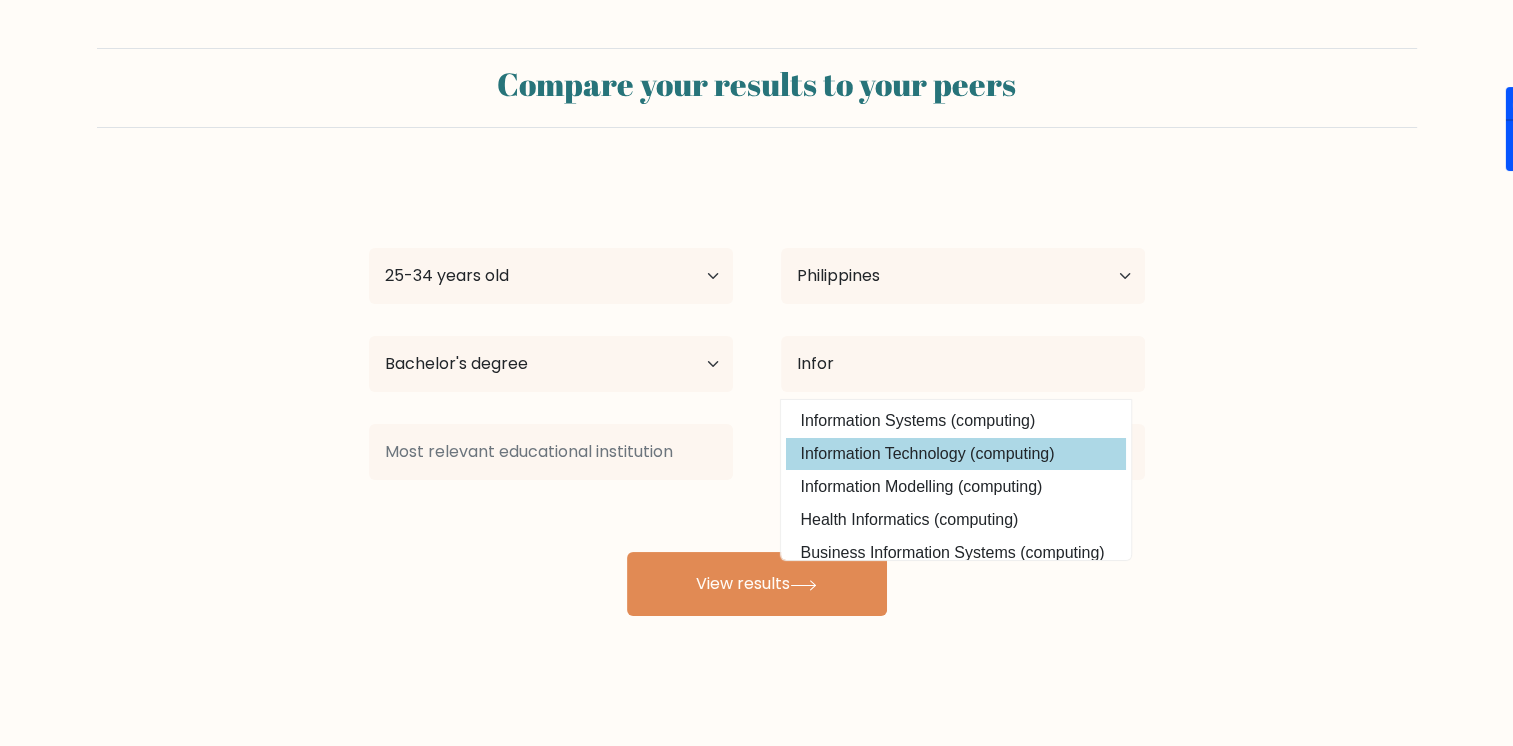 click on "Hazel Mae
Fampo
Age
Under 18 years old
18-24 years old
25-34 years old
35-44 years old
45-54 years old
55-64 years old
65 years old and above
Country
Afghanistan
Albania
Algeria
American Samoa
Andorra
Angola
Anguilla
Antarctica
Antigua and Barbuda
Argentina
Armenia
Aruba
Australia
Austria
Azerbaijan
Bahamas
Bahrain
Bangladesh
Barbados
Belarus
Belgium
Belize
Benin
Bermuda
Bhutan
Bolivia
Bonaire, Sint Eustatius and Saba
Bosnia and Herzegovina
Botswana
Bouvet Island
Brazil
Brunei" at bounding box center [757, 396] 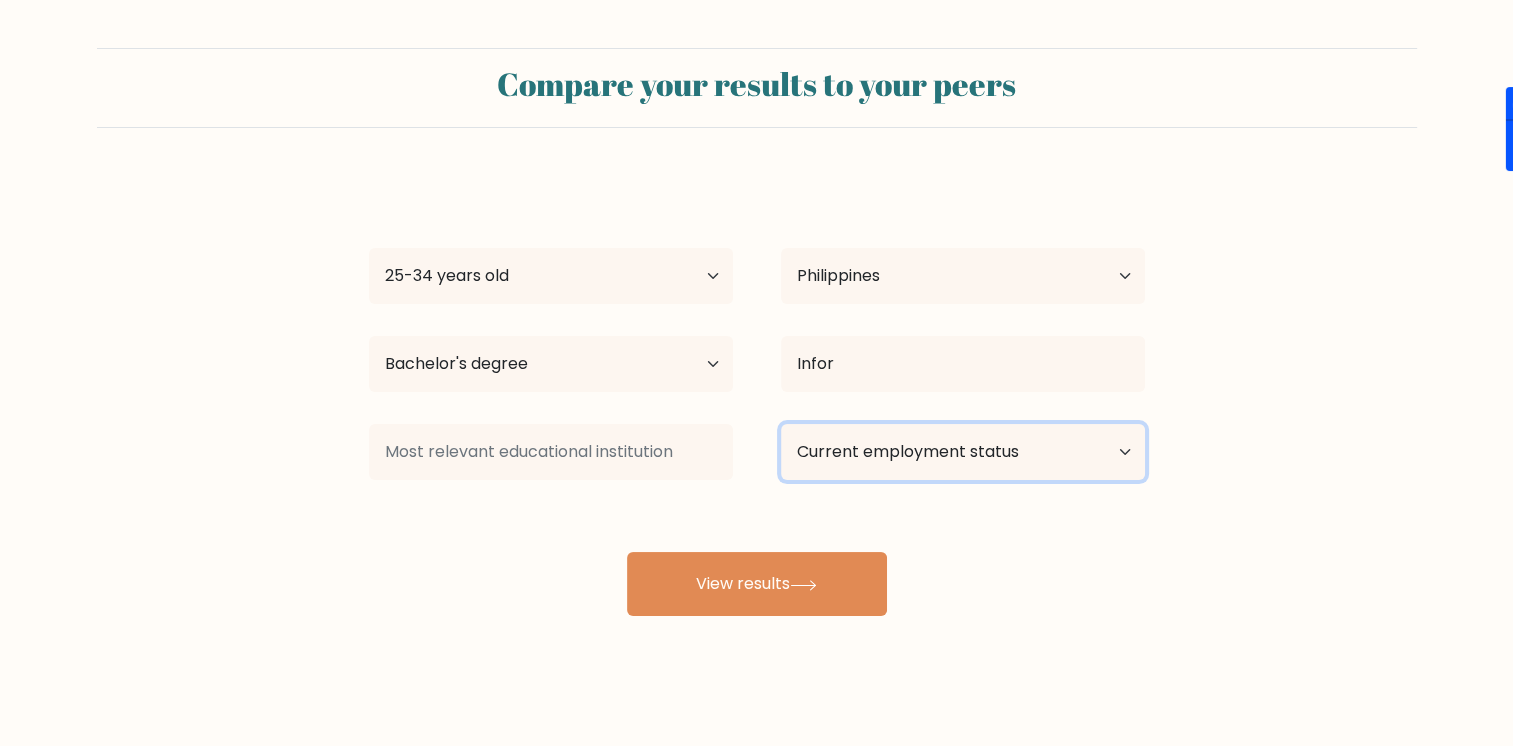 click on "Current employment status
Employed
Student
Retired
Other / prefer not to answer" at bounding box center [963, 452] 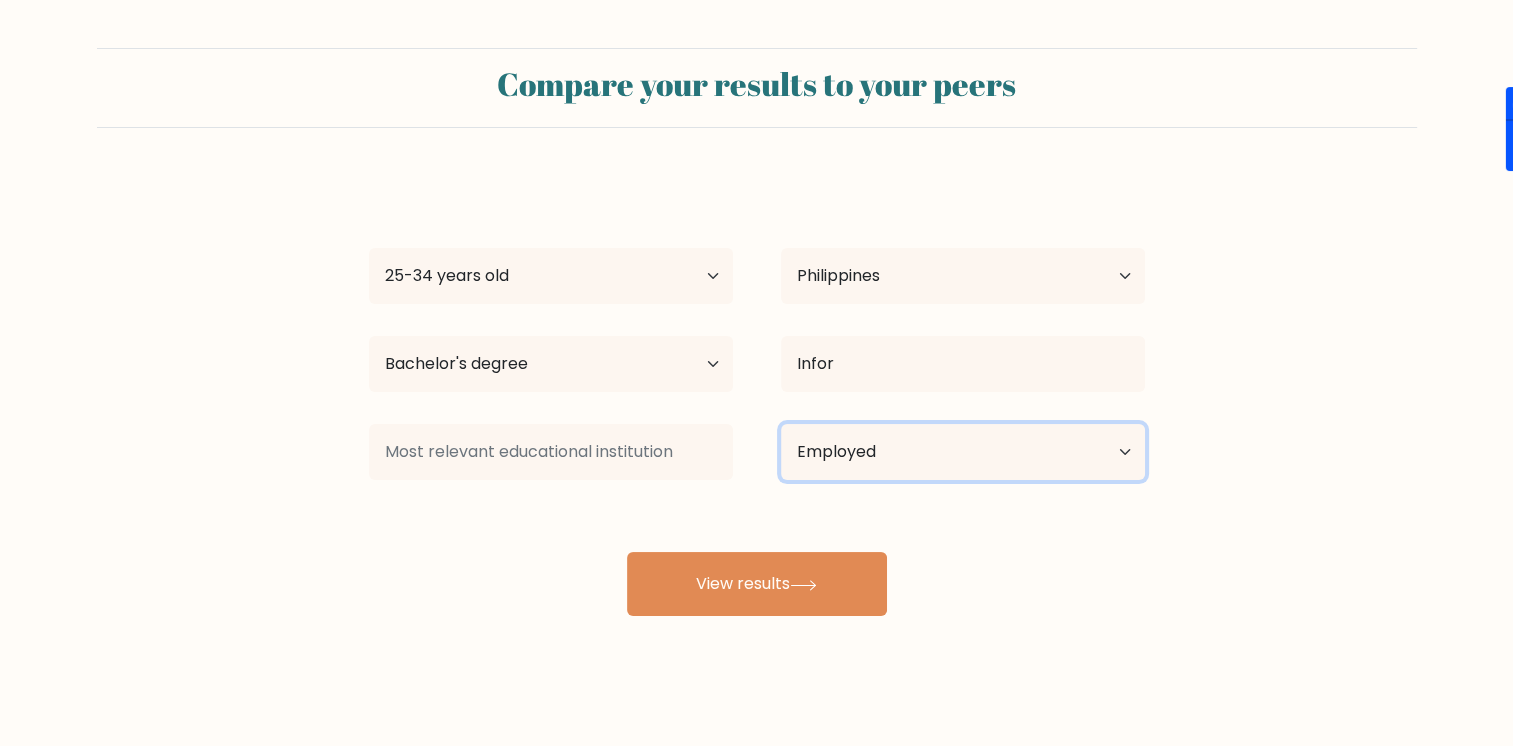 click on "Current employment status
Employed
Student
Retired
Other / prefer not to answer" at bounding box center [963, 452] 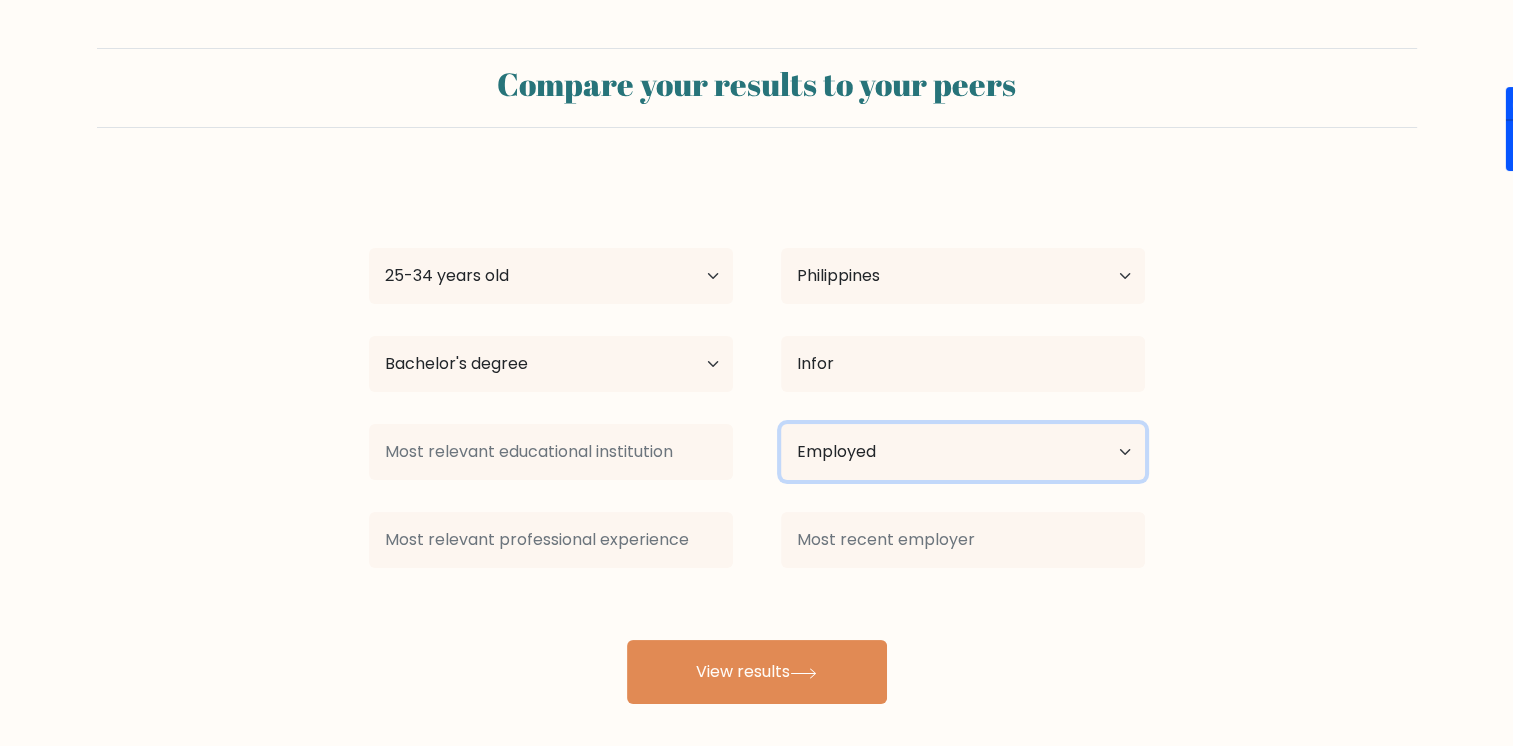 click on "Current employment status
Employed
Student
Retired
Other / prefer not to answer" at bounding box center (963, 452) 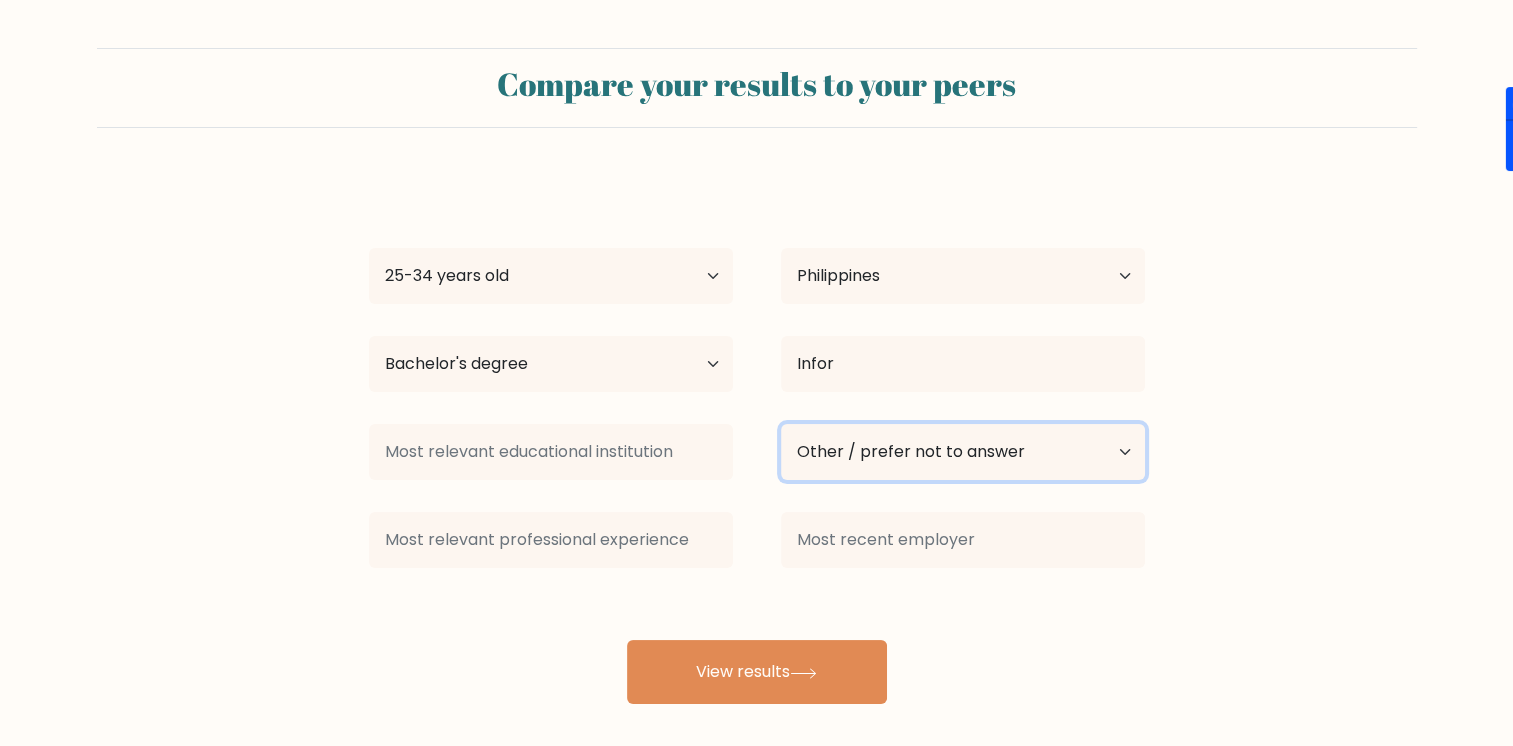 click on "Current employment status
Employed
Student
Retired
Other / prefer not to answer" at bounding box center (963, 452) 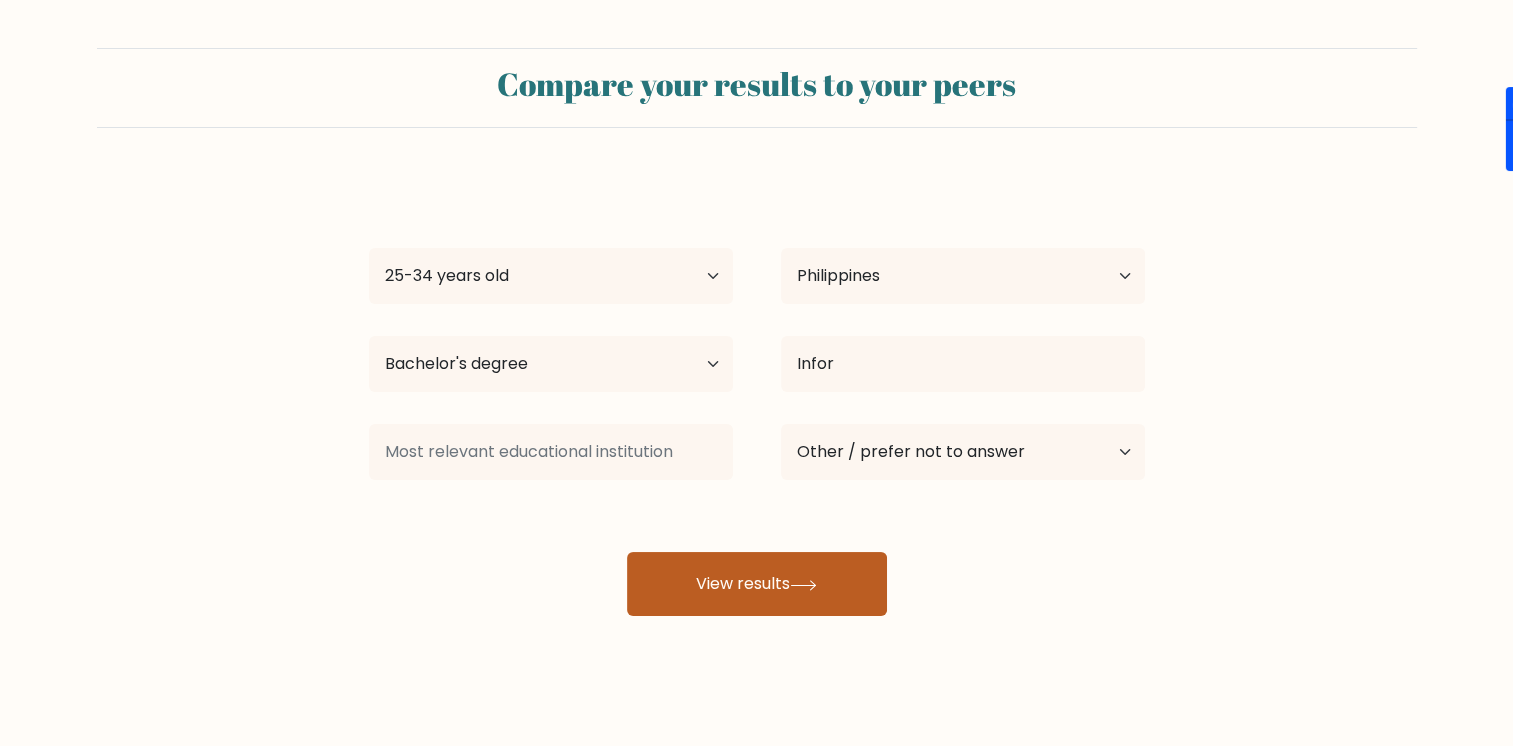 click on "View results" at bounding box center [757, 584] 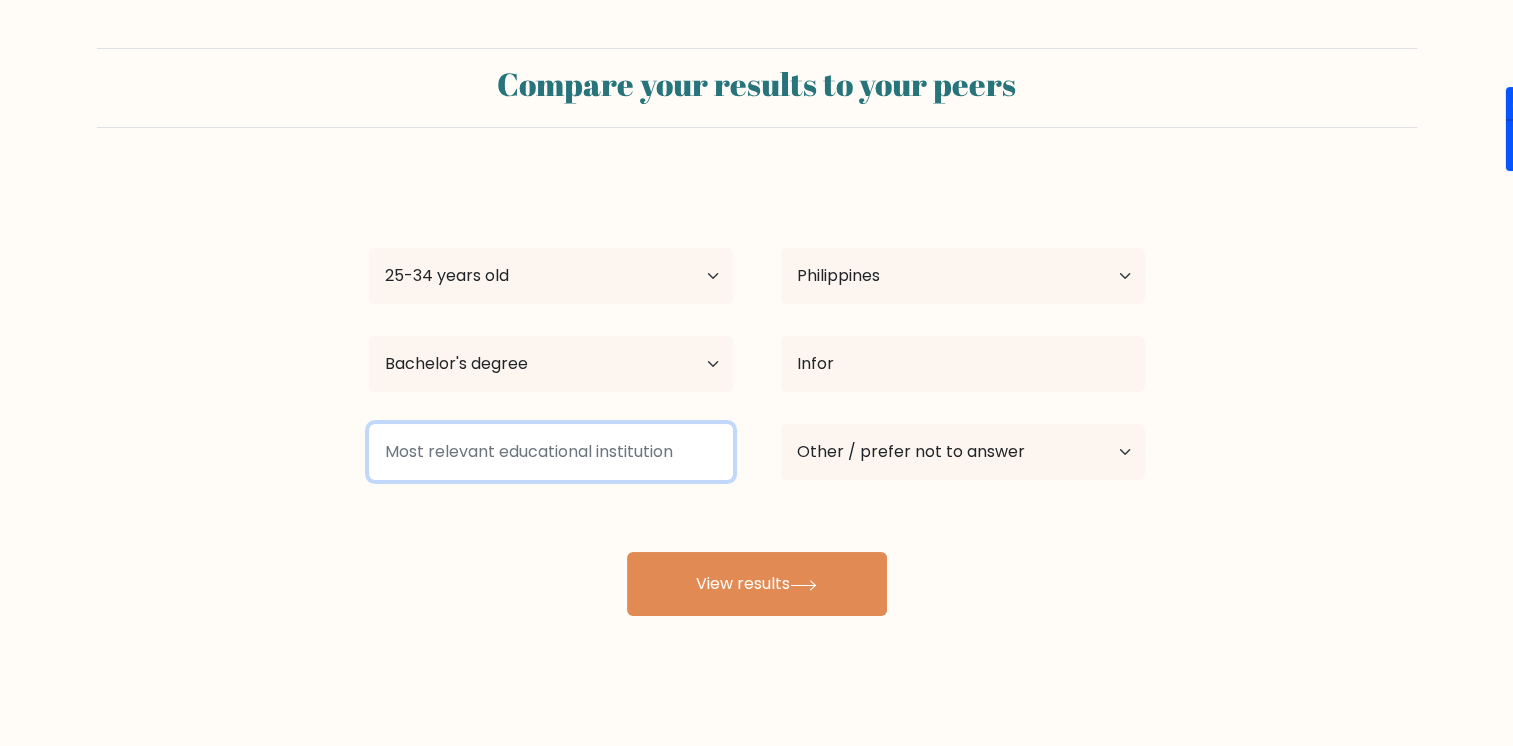 click at bounding box center [551, 452] 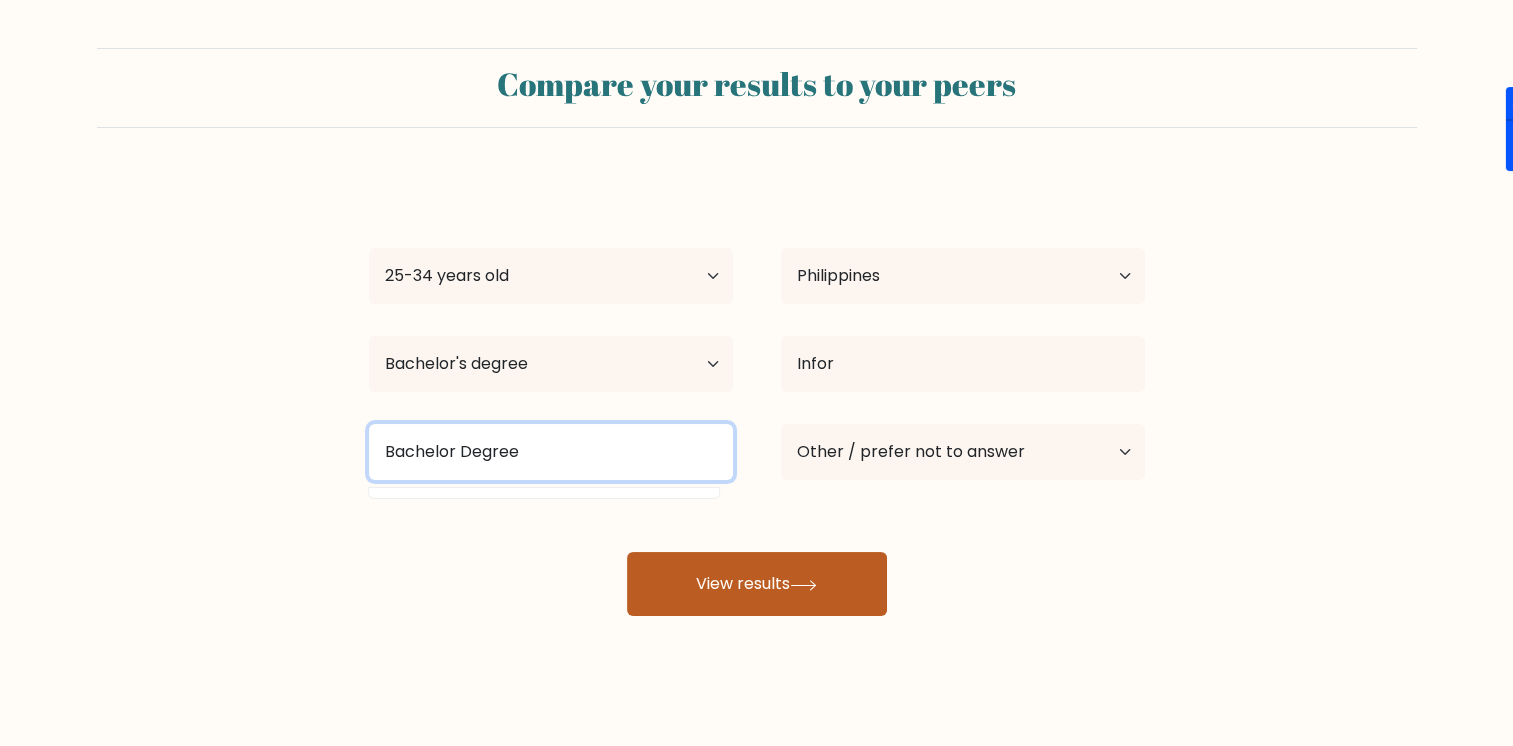 type on "Bachelor Degree" 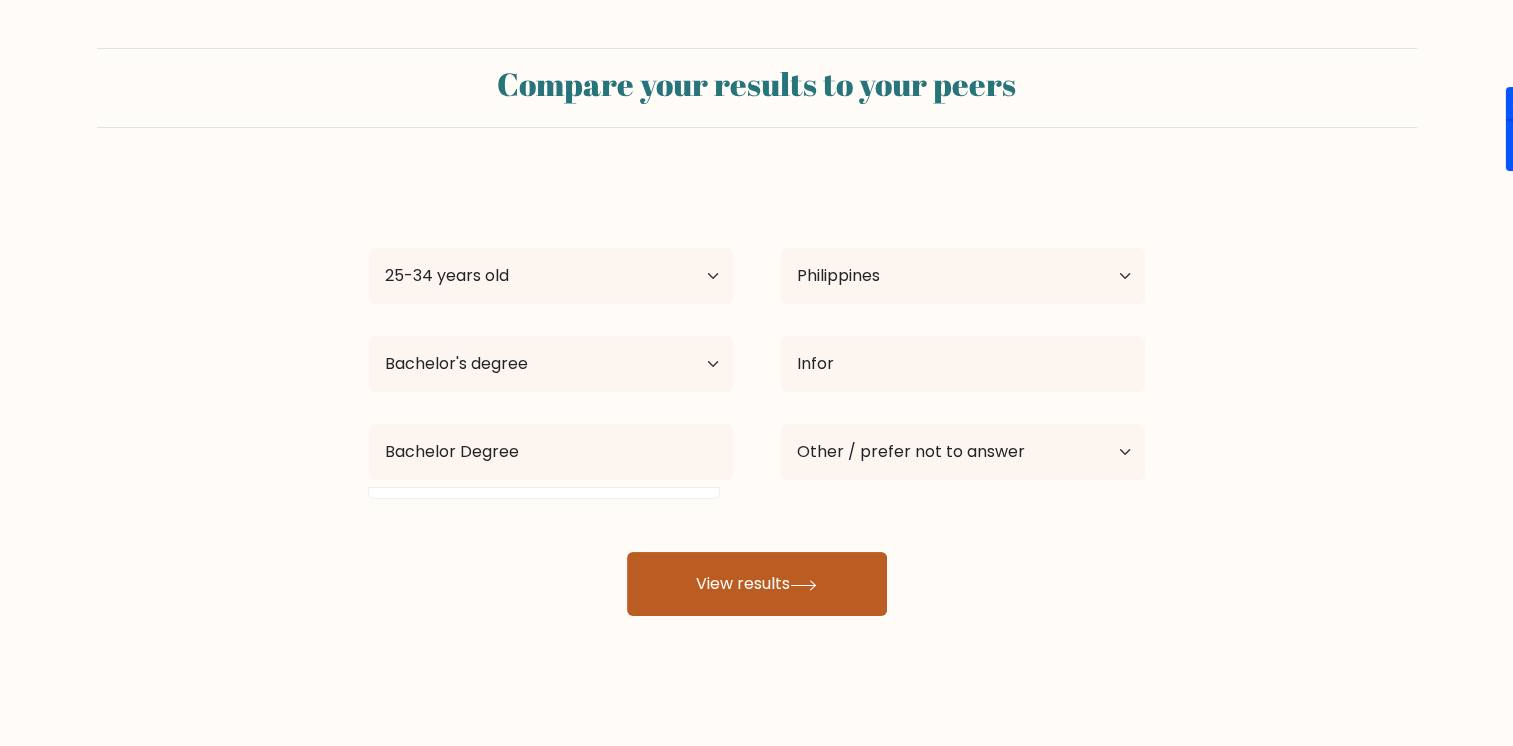 click on "View results" at bounding box center [757, 584] 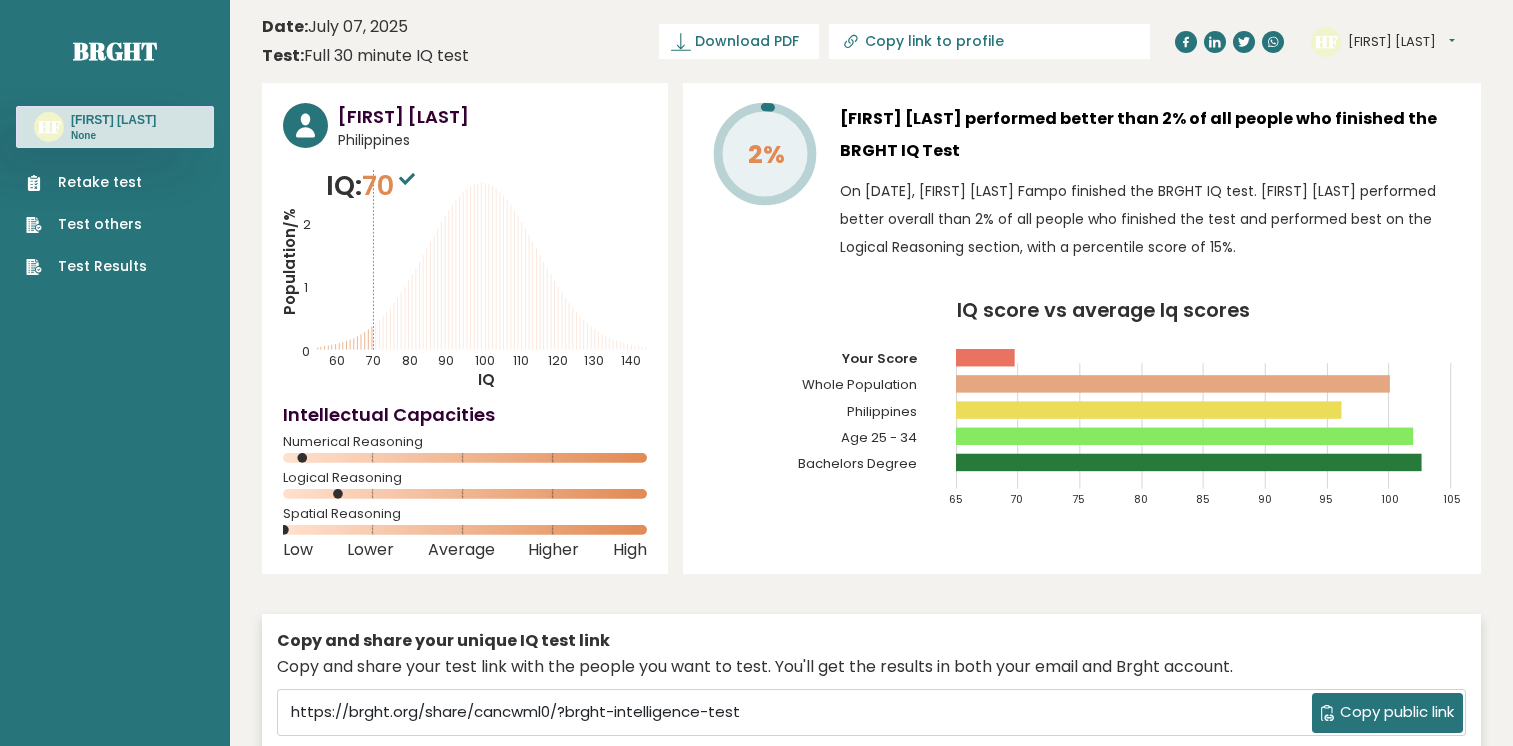 scroll, scrollTop: 0, scrollLeft: 0, axis: both 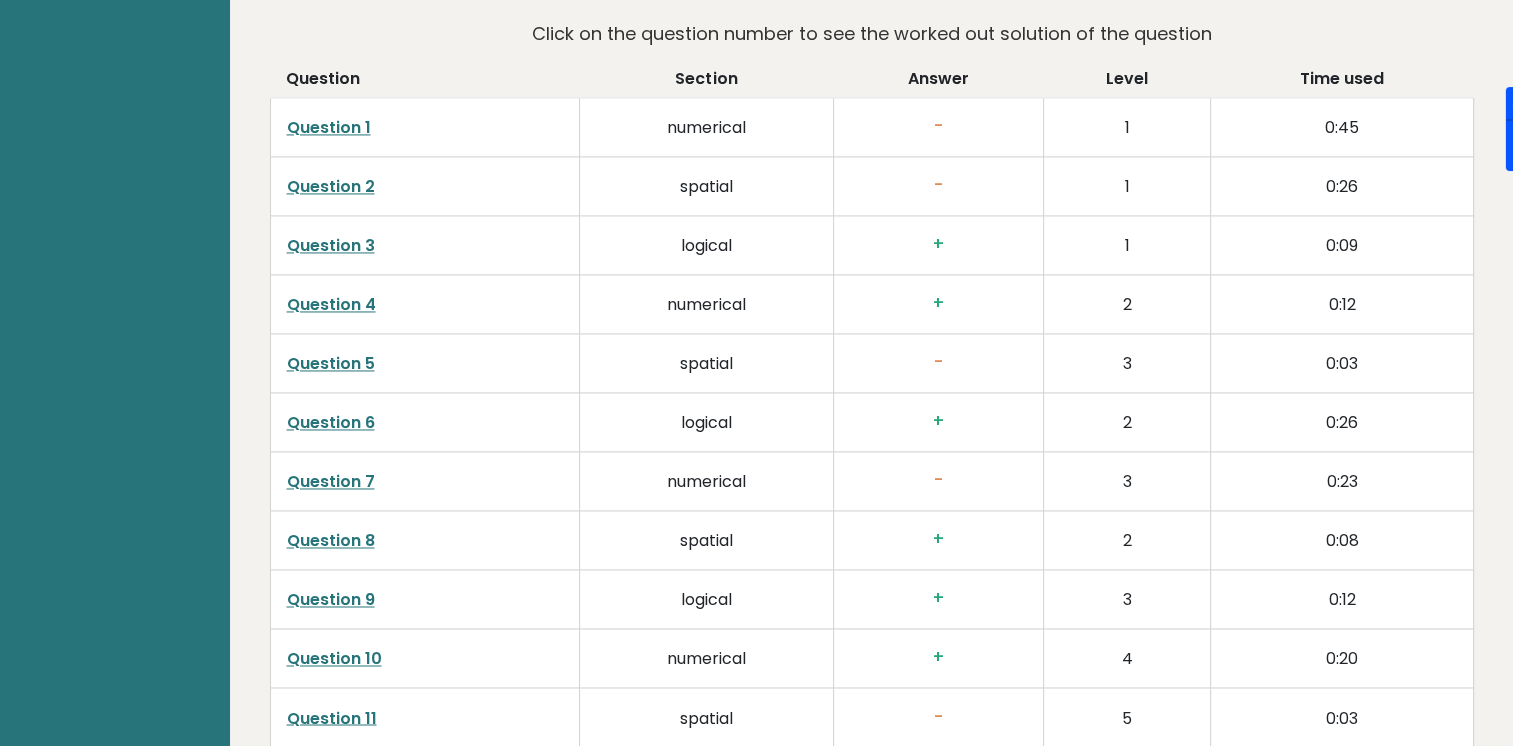 click on "+" at bounding box center [938, 244] 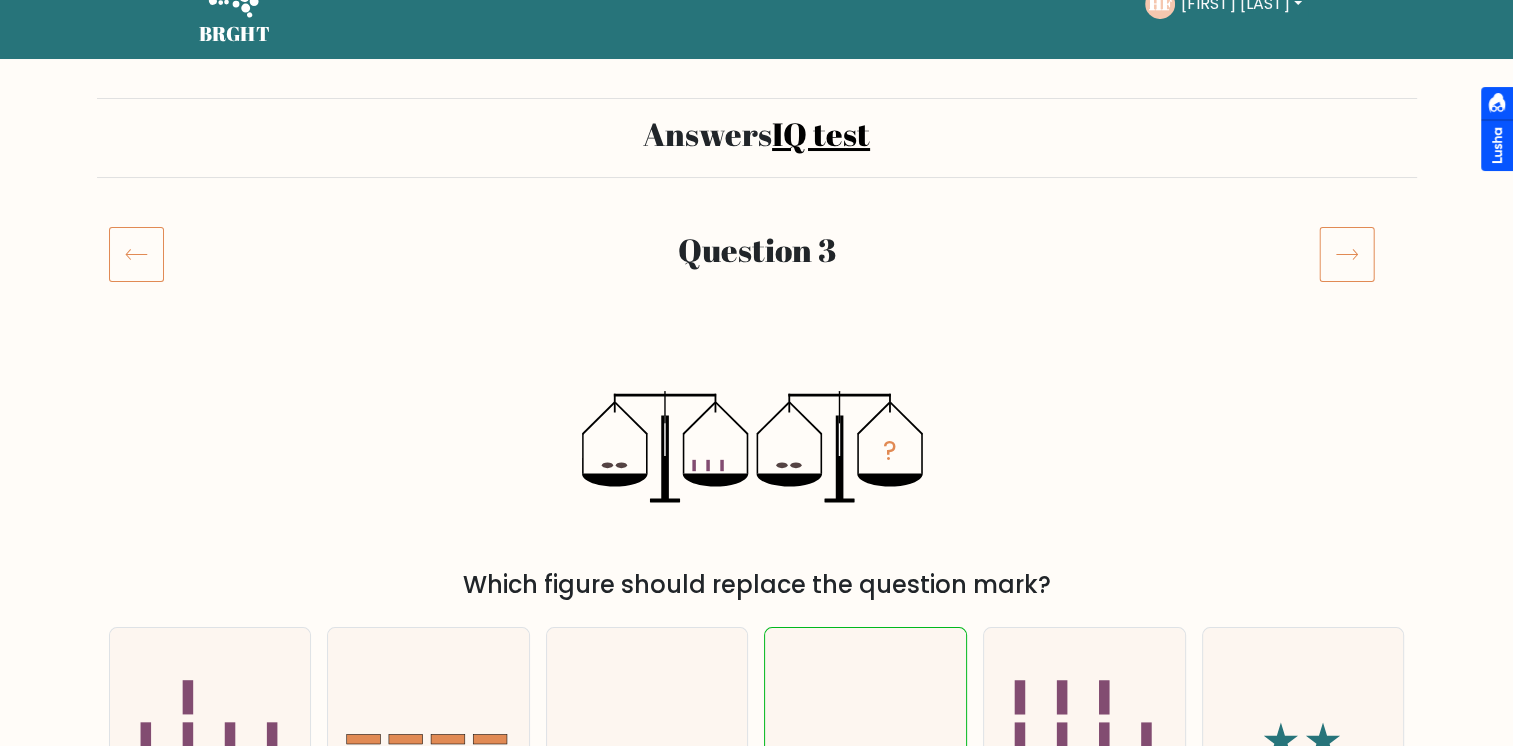 scroll, scrollTop: 100, scrollLeft: 0, axis: vertical 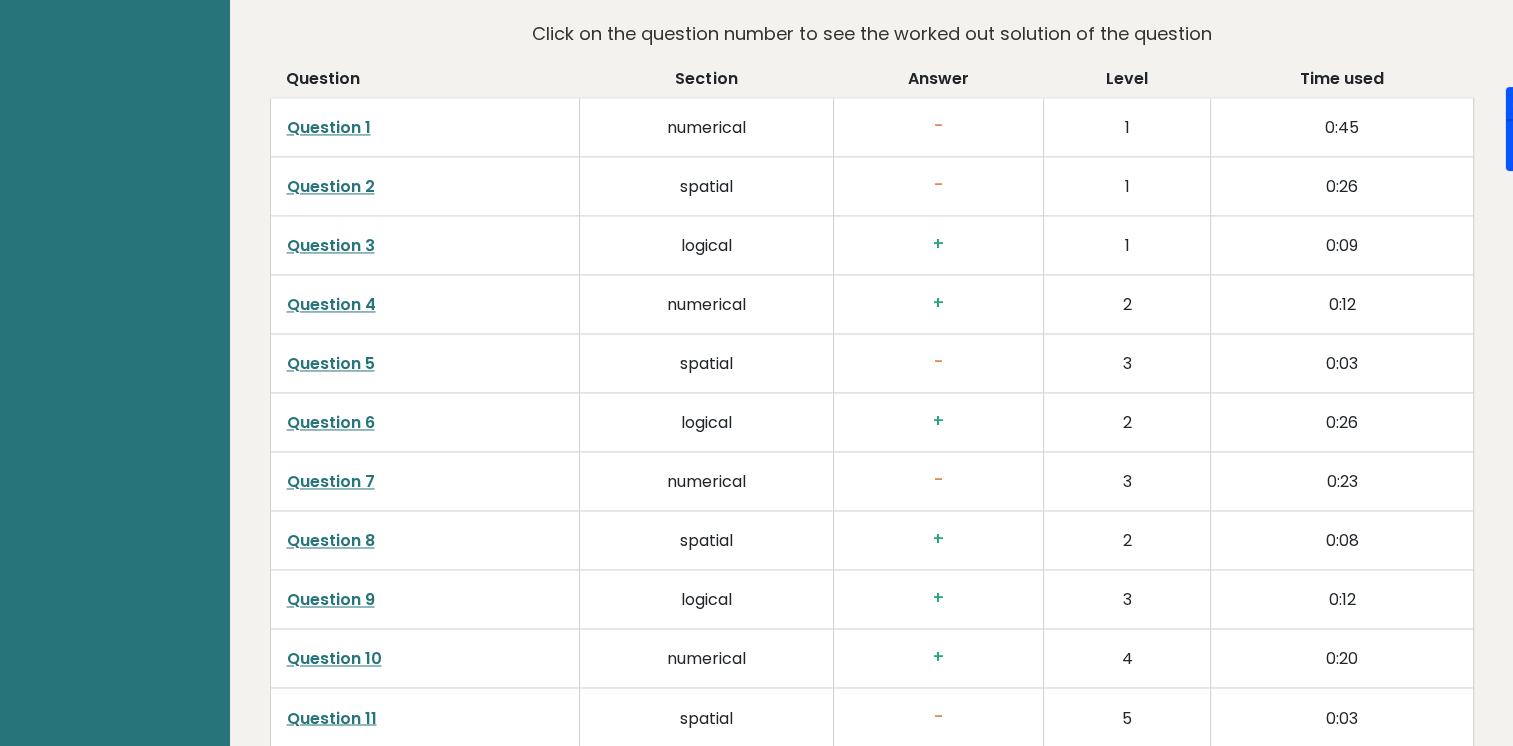 click on "Question
4" at bounding box center [331, 304] 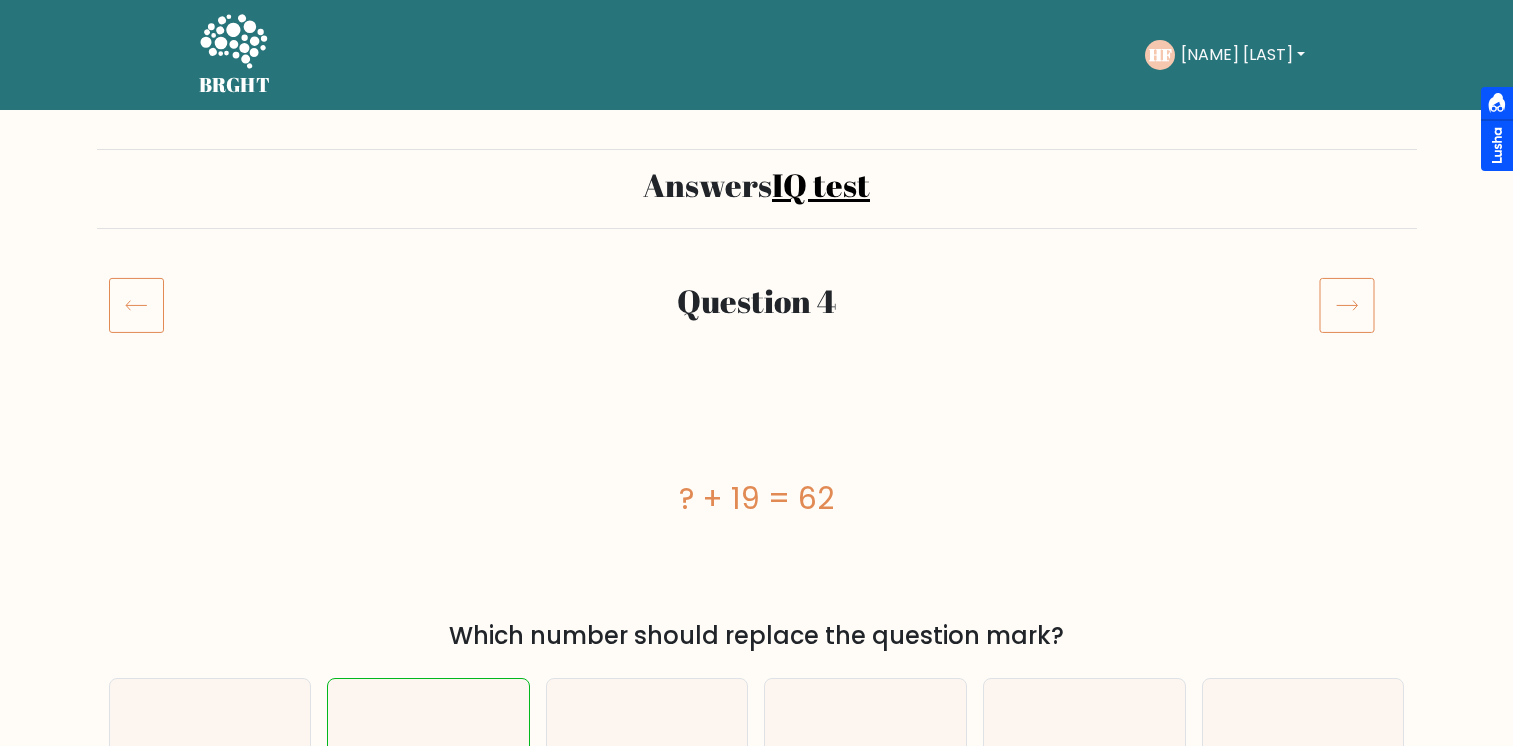 scroll, scrollTop: 0, scrollLeft: 0, axis: both 